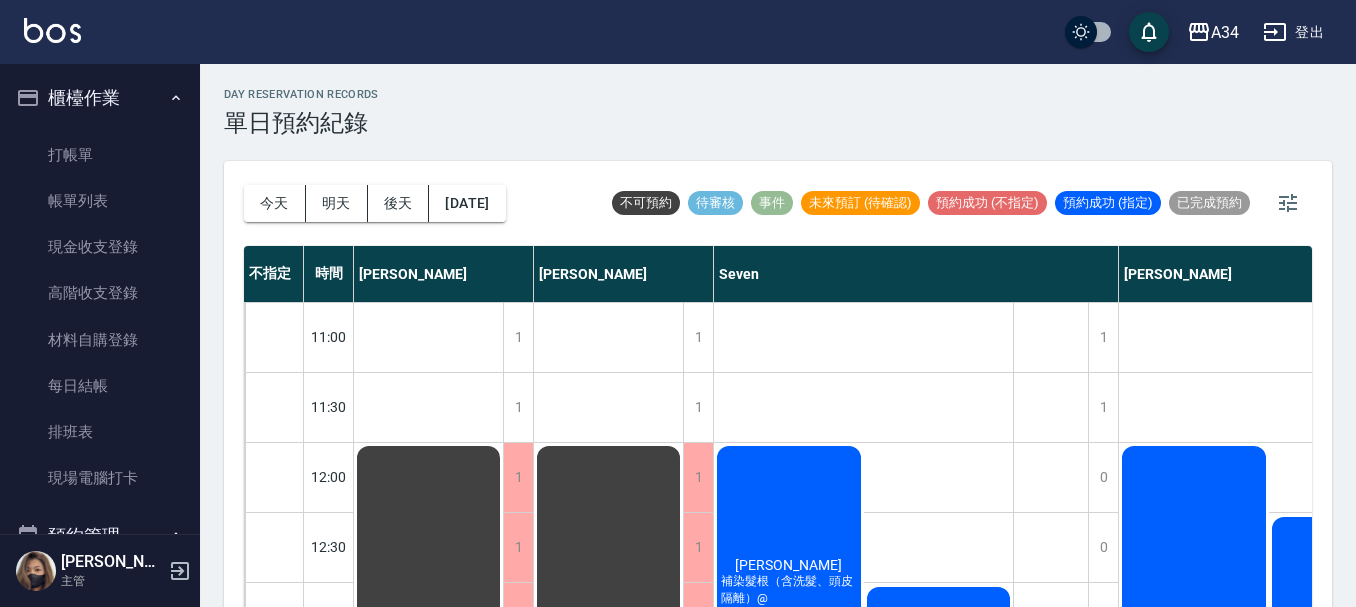 scroll, scrollTop: 0, scrollLeft: 0, axis: both 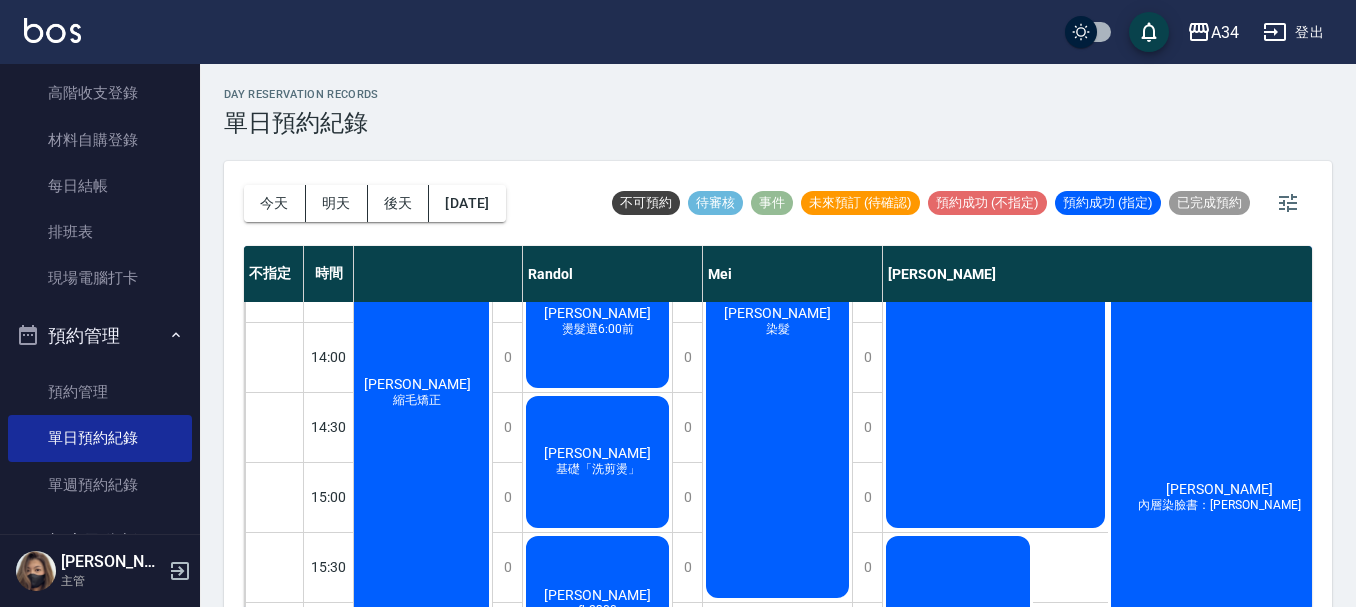 drag, startPoint x: 1096, startPoint y: 580, endPoint x: 1122, endPoint y: 579, distance: 26.019224 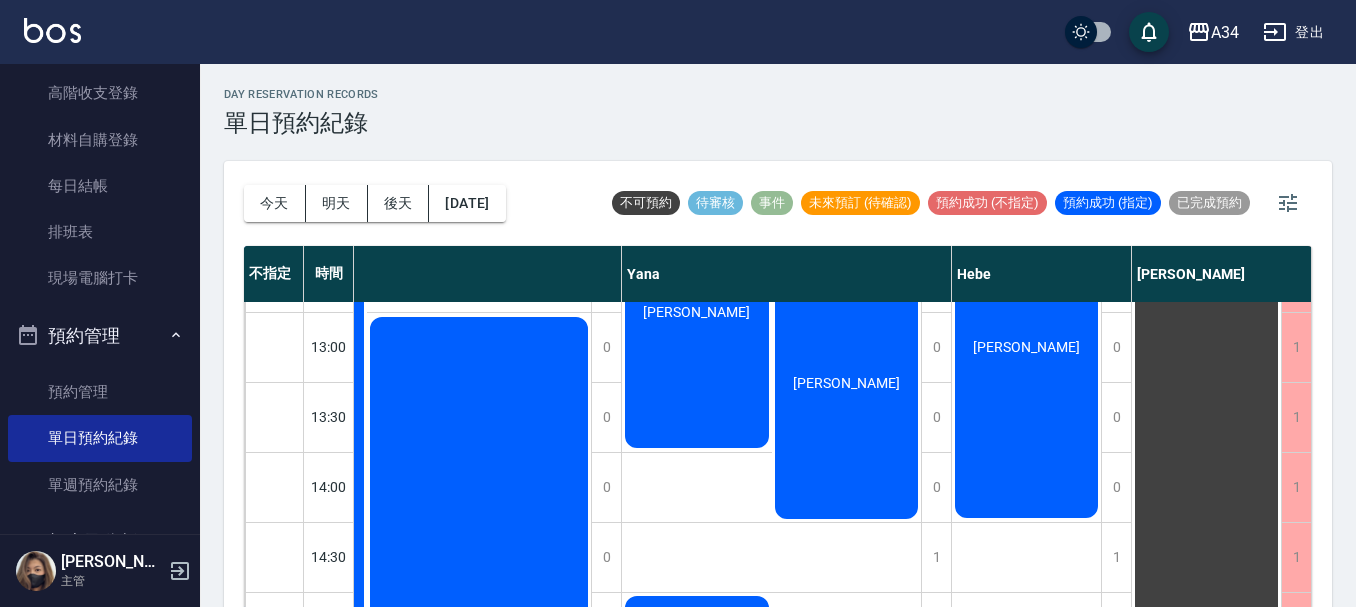 scroll, scrollTop: 0, scrollLeft: 1677, axis: horizontal 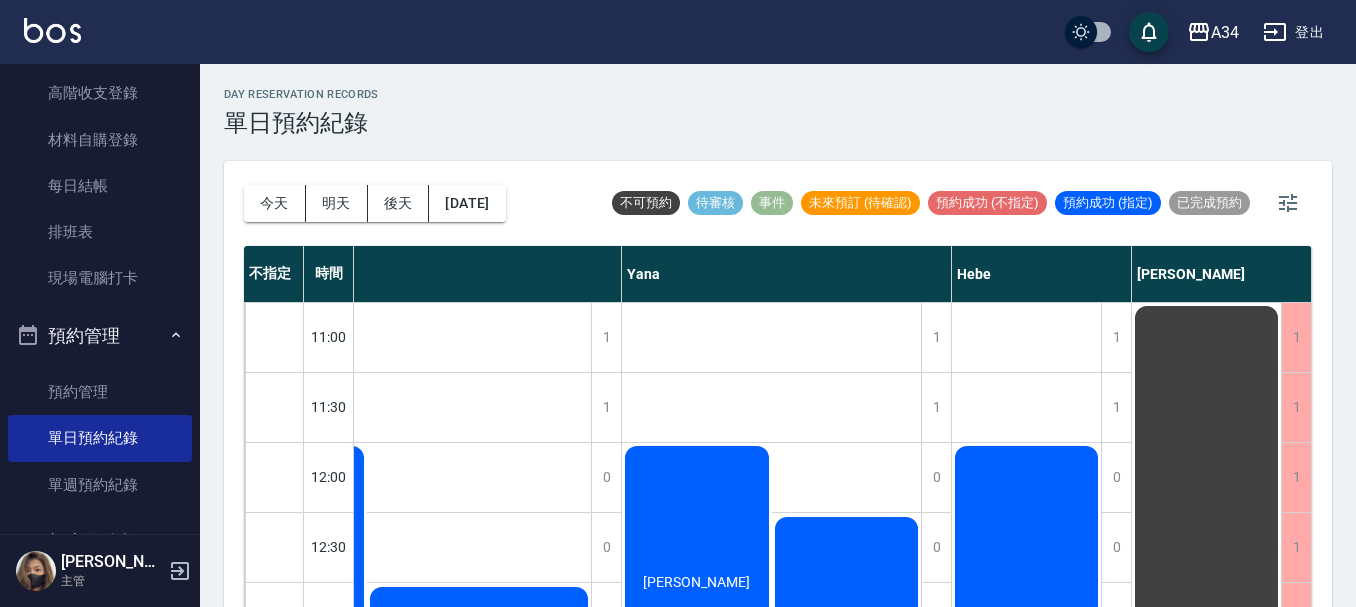 click on "[PERSON_NAME]" at bounding box center [-1239, 967] 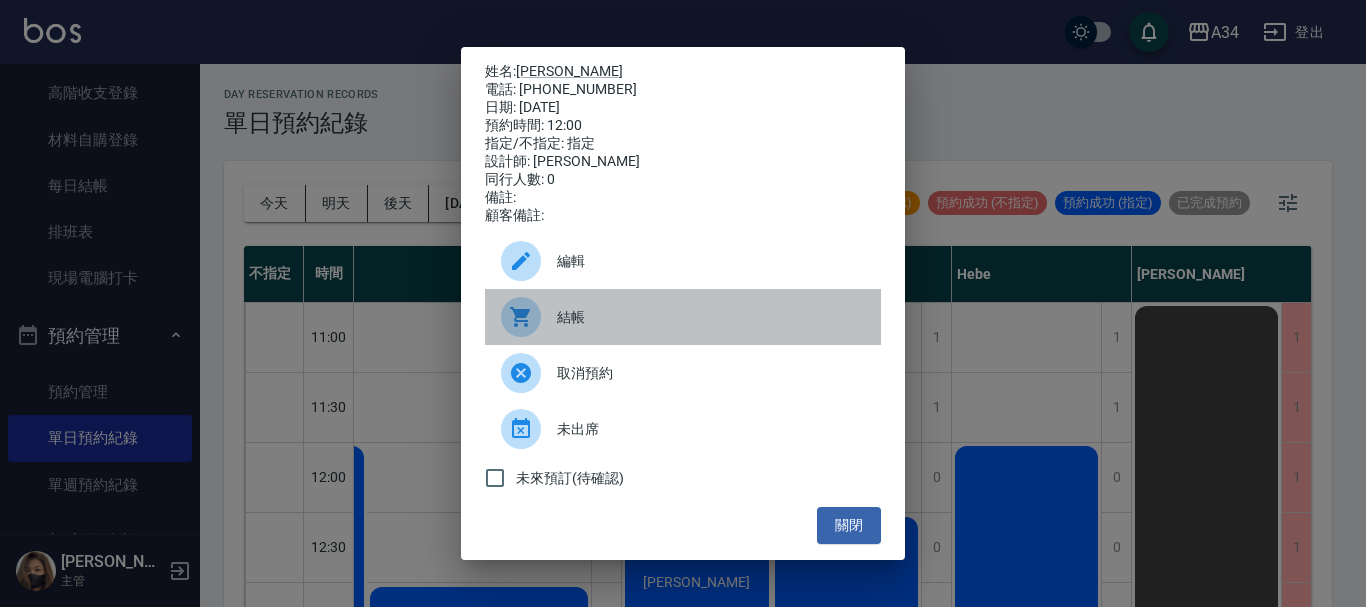 click on "結帳" at bounding box center [711, 317] 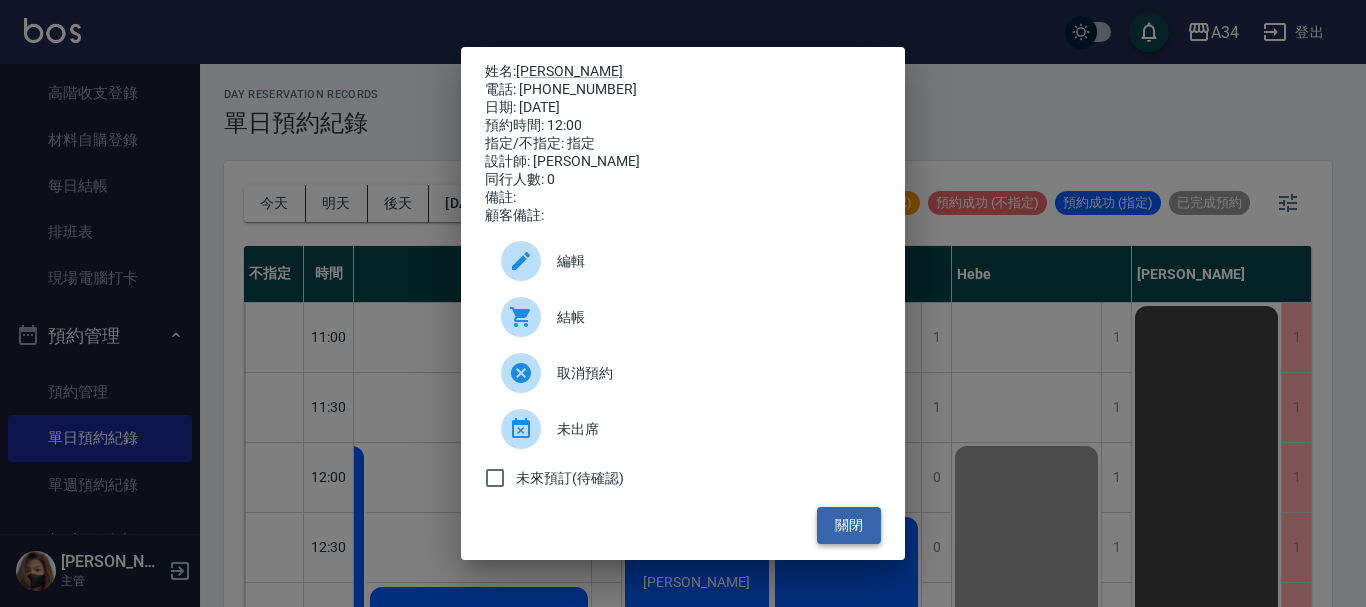 click on "關閉" at bounding box center [849, 525] 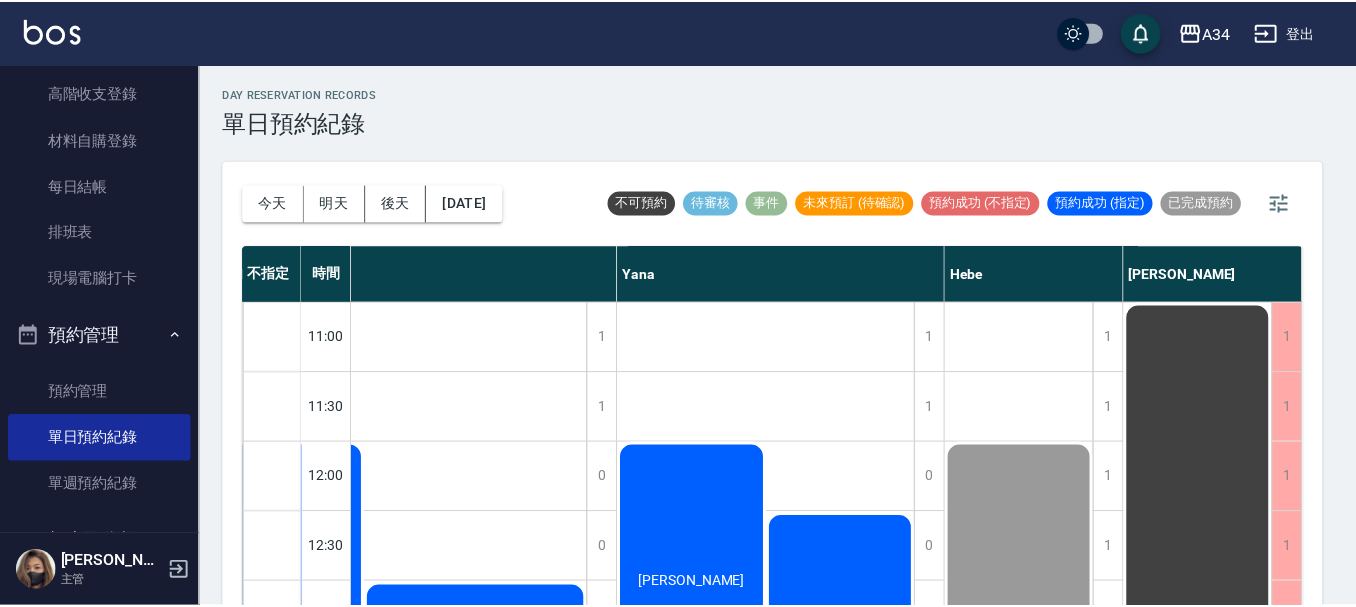 scroll, scrollTop: 0, scrollLeft: 1667, axis: horizontal 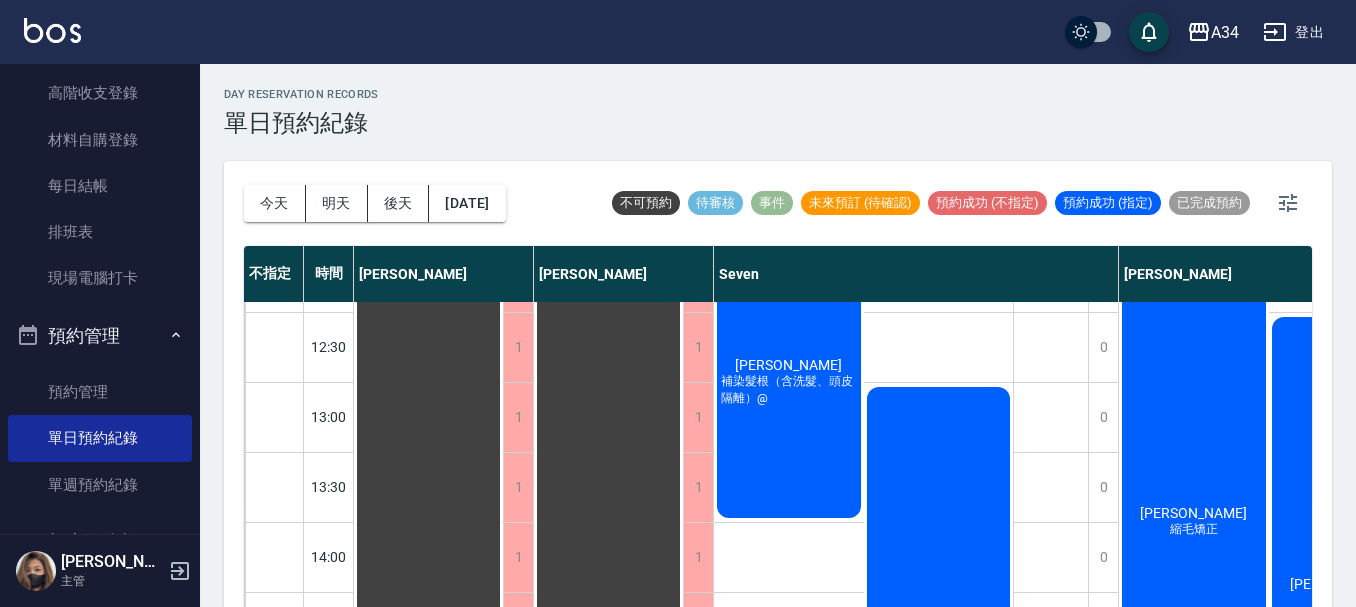 click on "羅悅心 補染髮根（含洗髮、頭皮隔離）@" at bounding box center (428, 767) 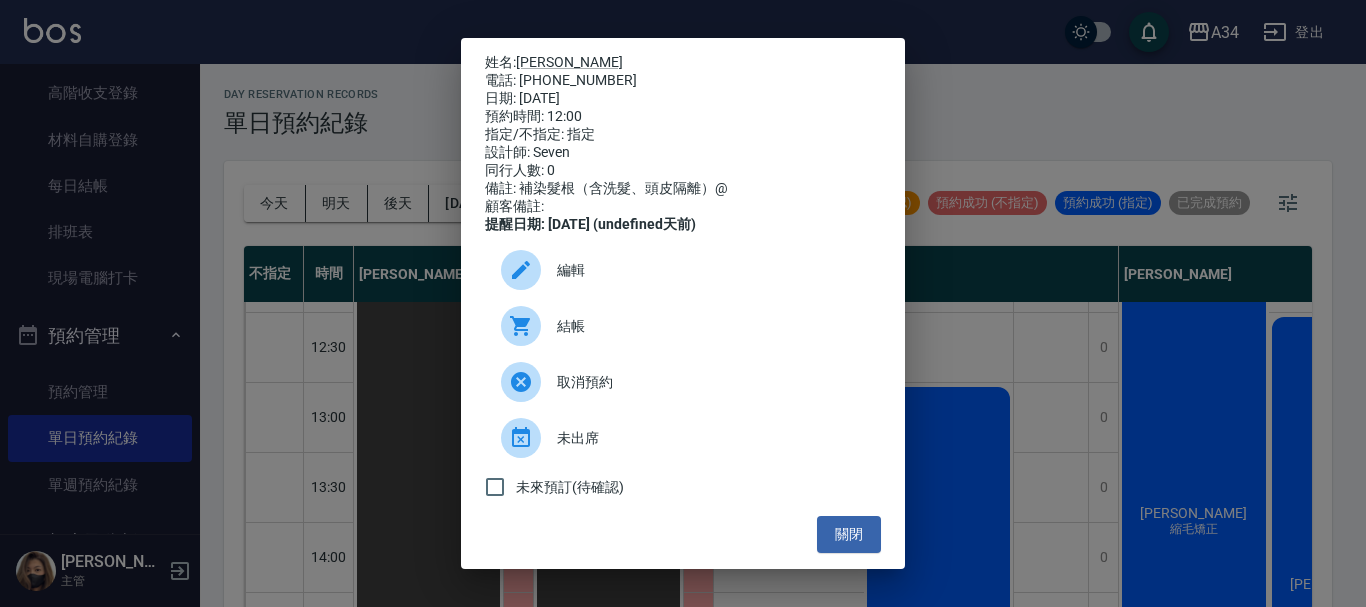 click on "結帳" at bounding box center (711, 326) 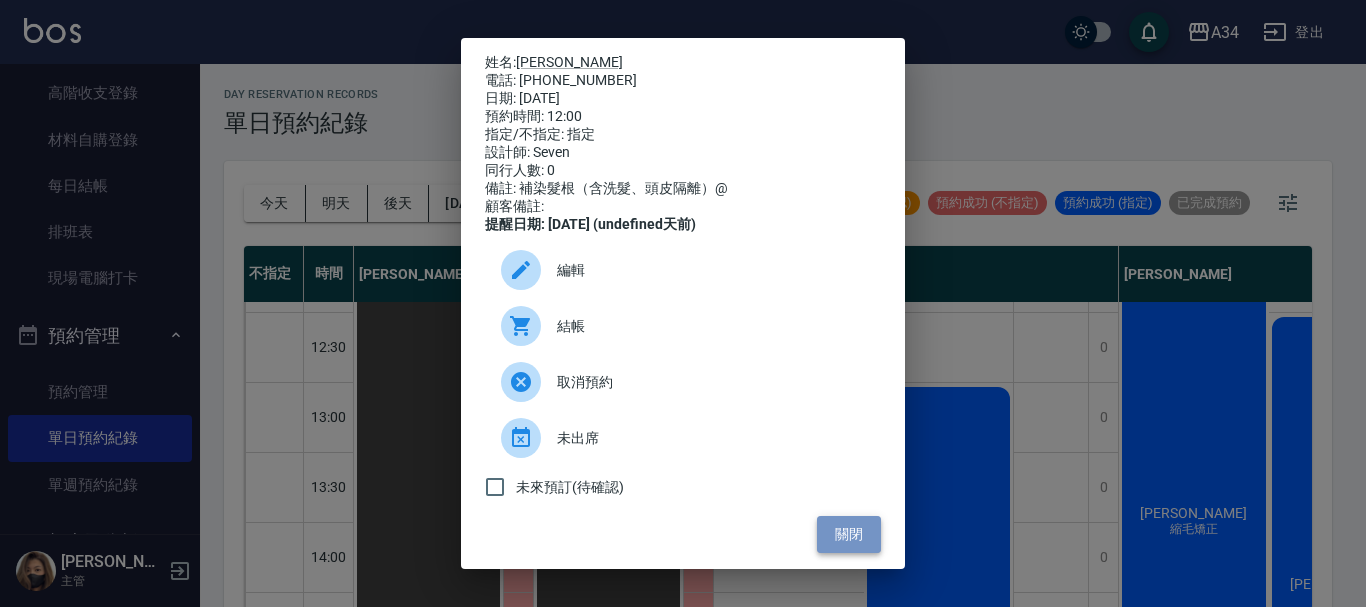 click on "關閉" at bounding box center [849, 534] 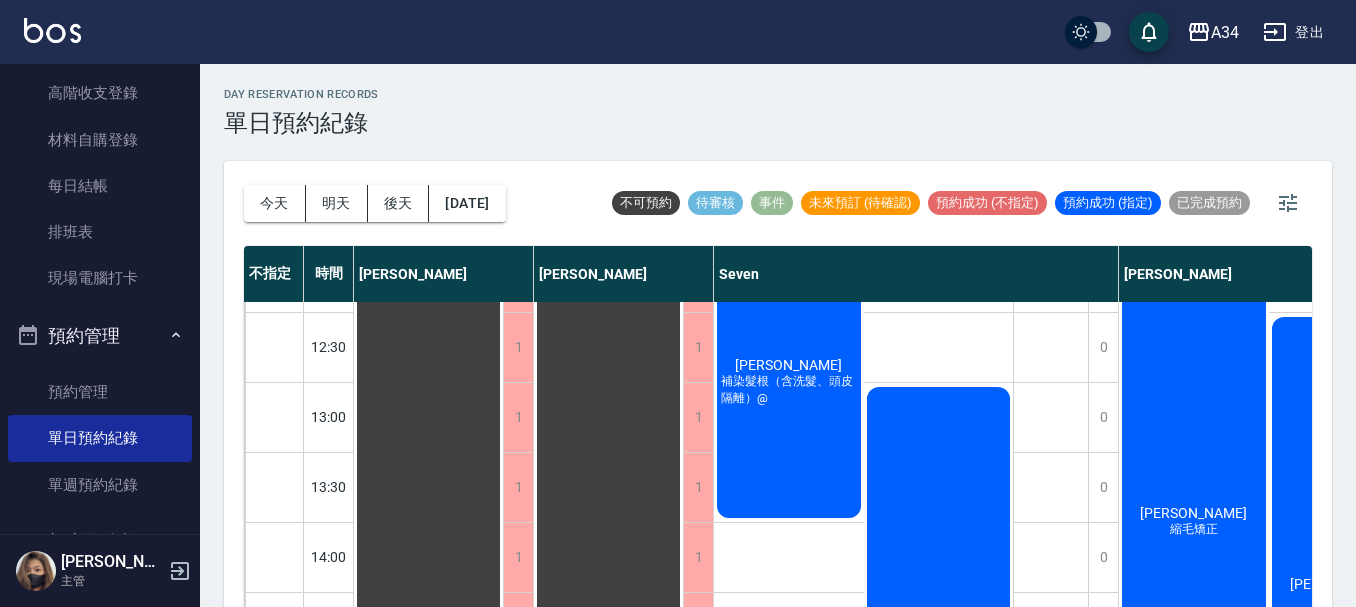 scroll, scrollTop: 200, scrollLeft: 8, axis: both 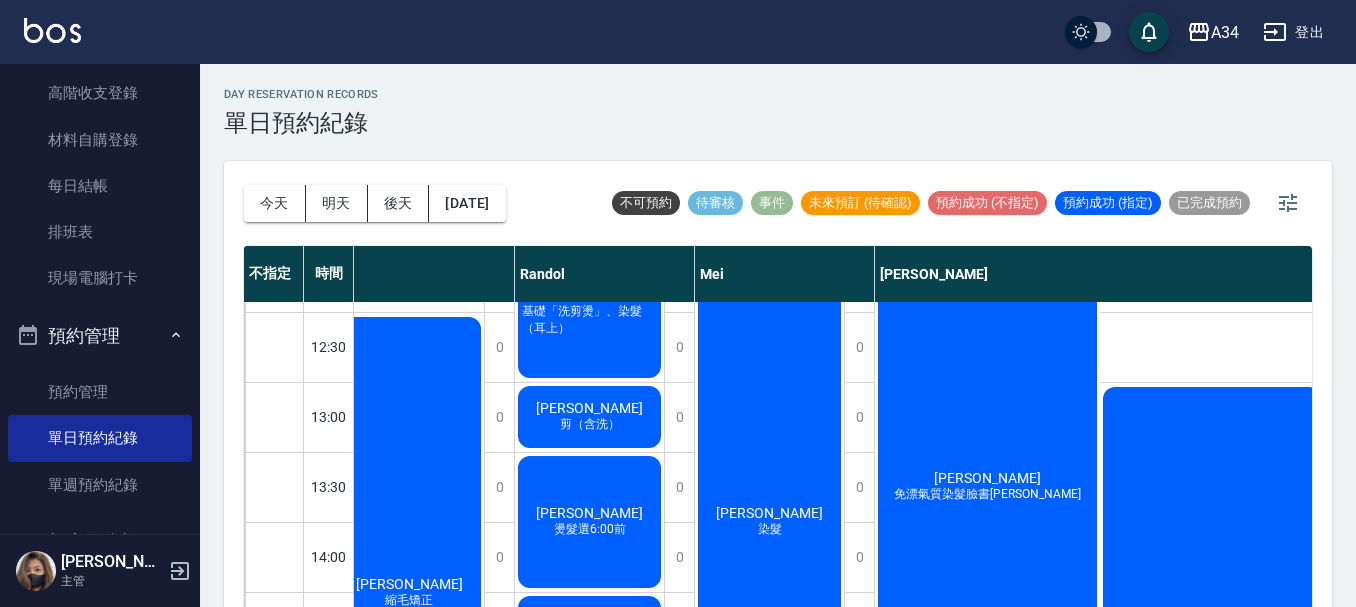 click on "郭雅倫 免漂氣質染髮臉書郭小倫" at bounding box center [-506, 767] 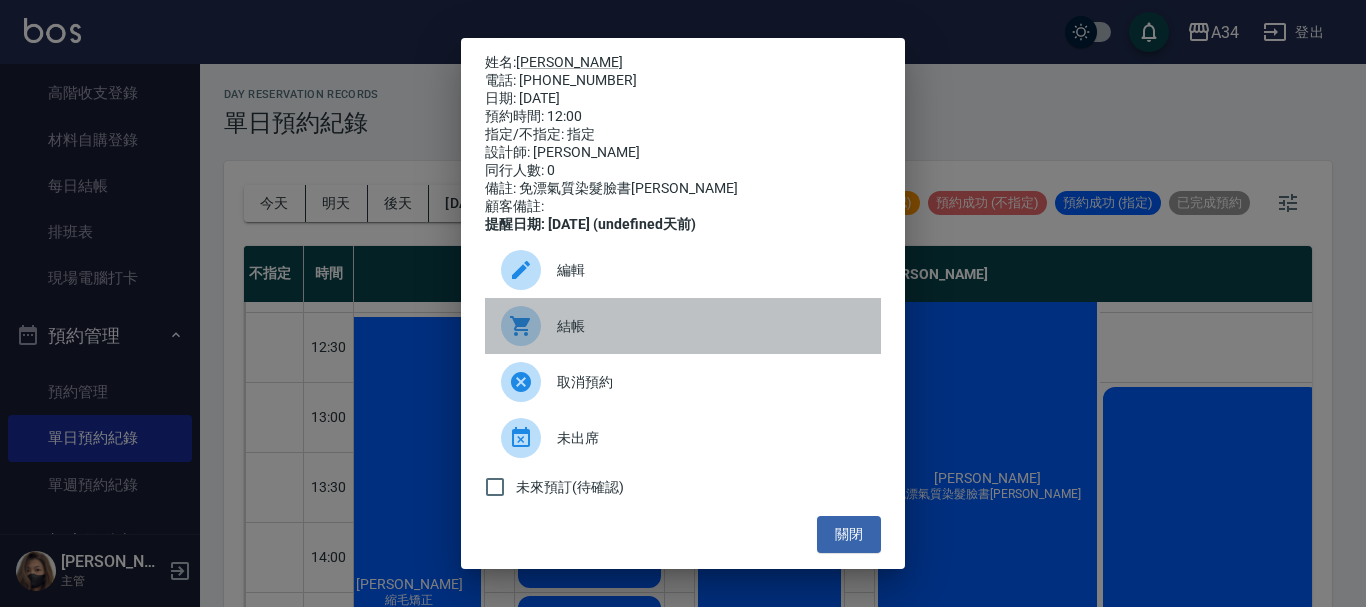 click on "結帳" at bounding box center [711, 326] 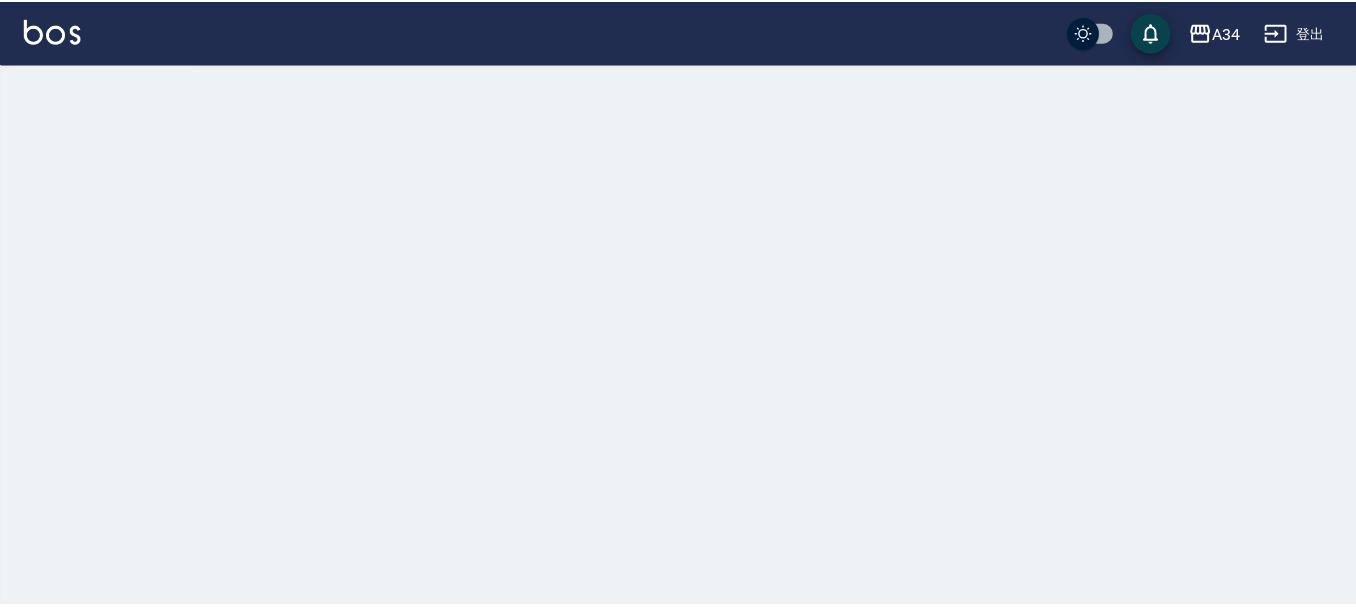 scroll, scrollTop: 0, scrollLeft: 0, axis: both 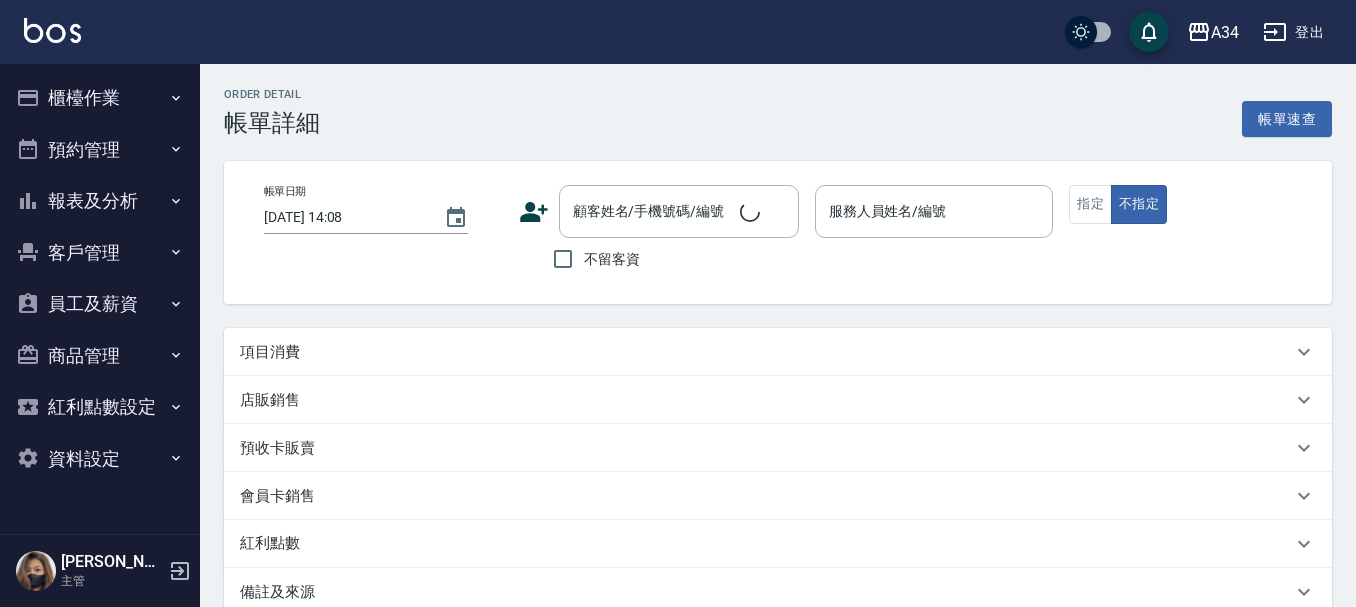 type on "[DATE] 12:00" 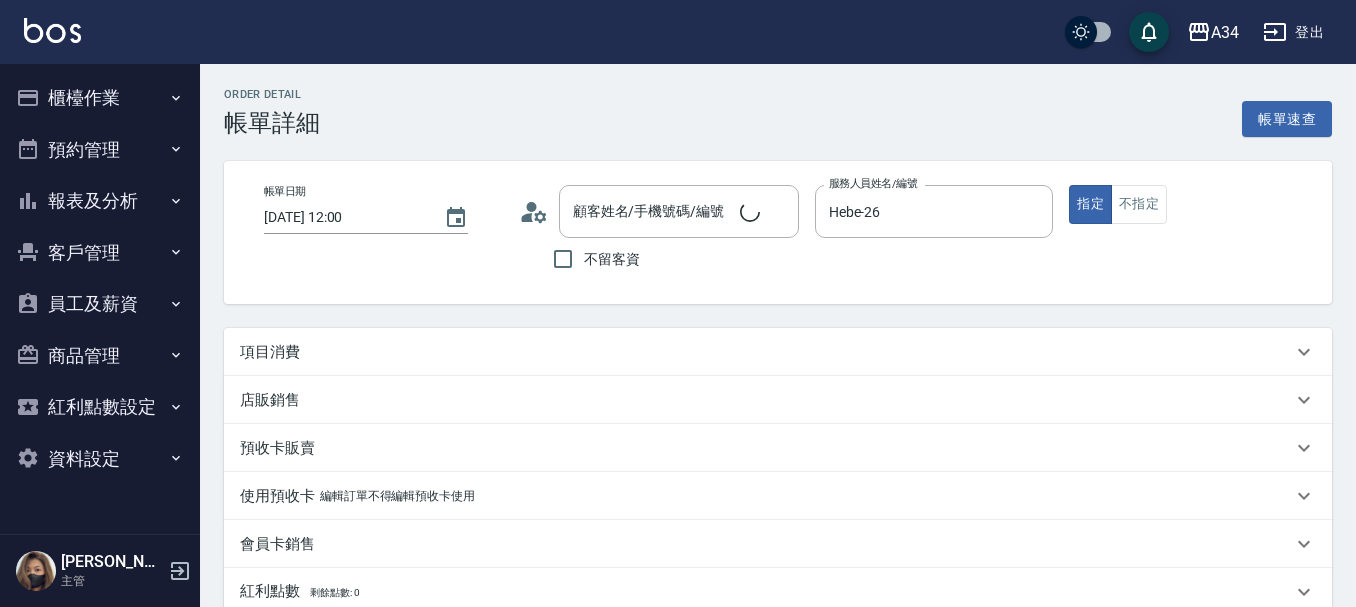 type on "Hebe-26" 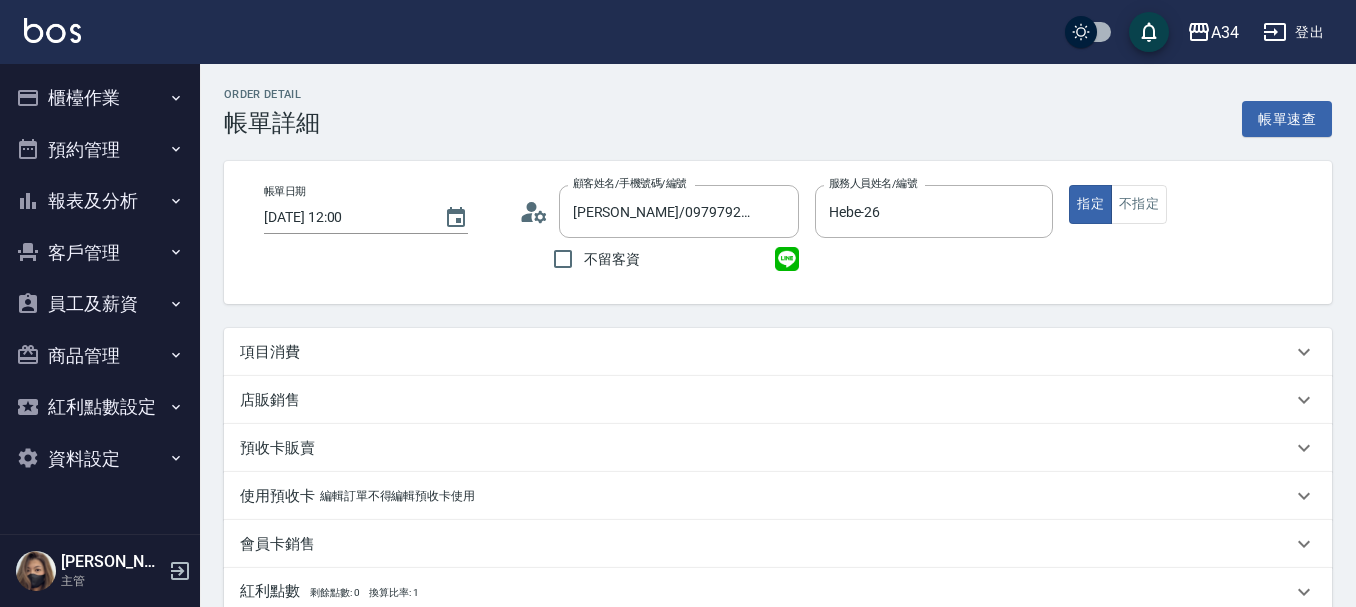 type on "[PERSON_NAME]/0979792116/null" 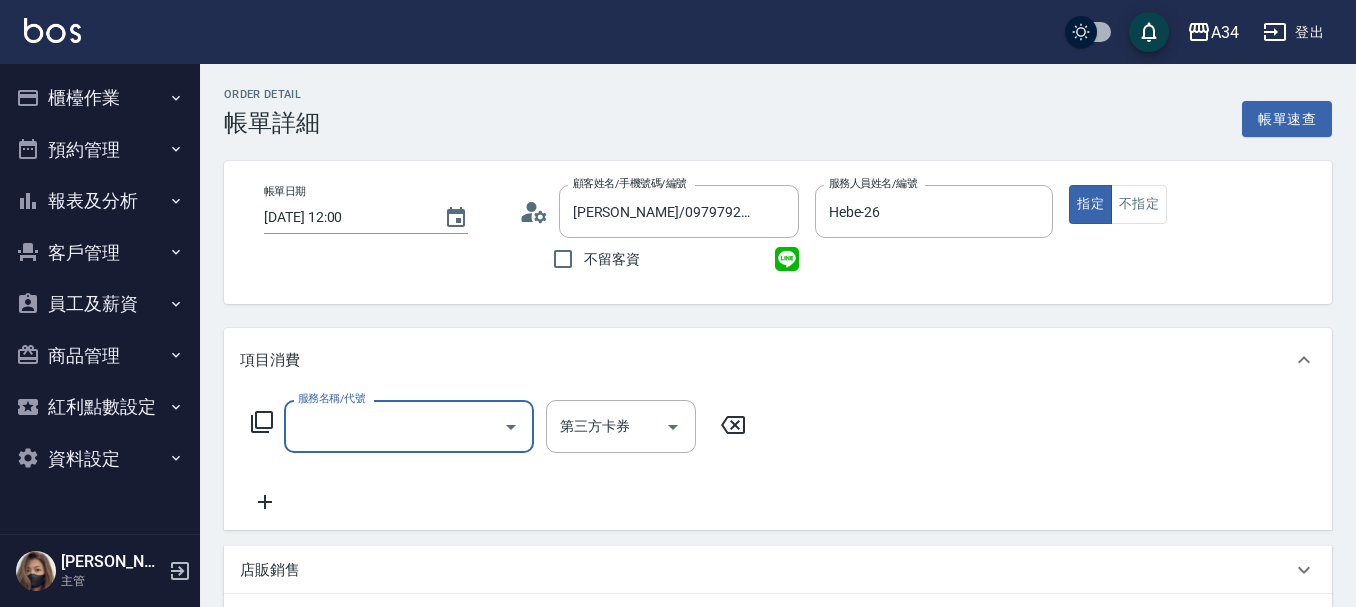 scroll, scrollTop: 0, scrollLeft: 0, axis: both 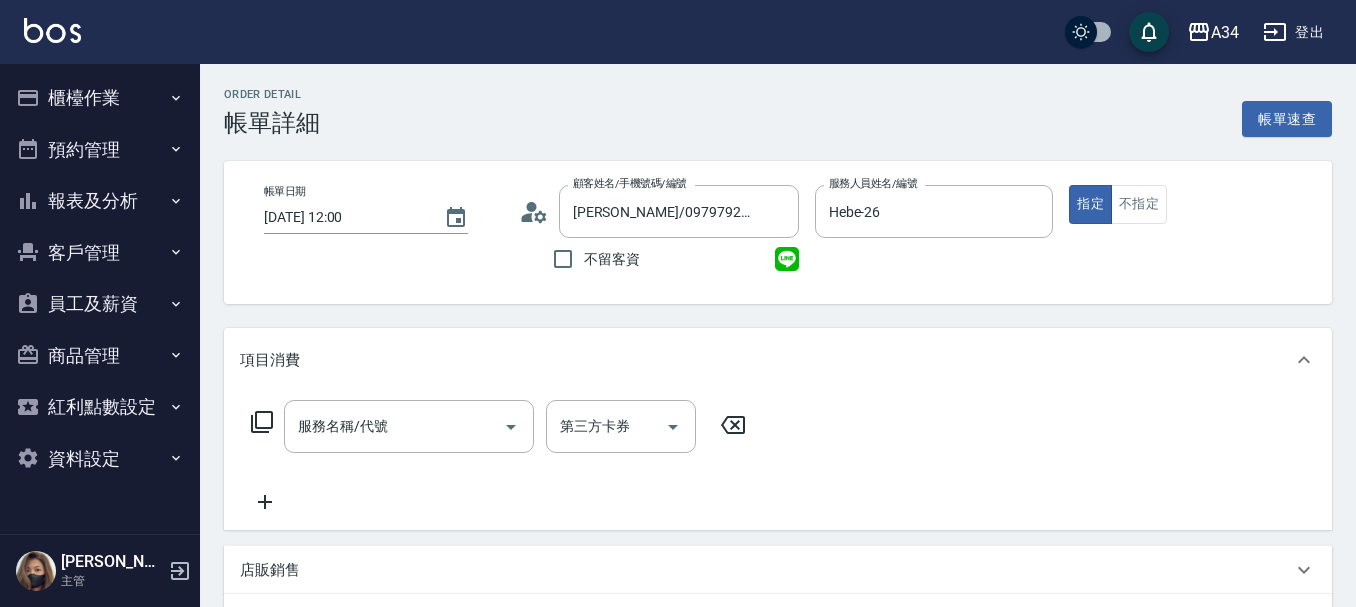 click on "服務名稱/代號 服務名稱/代號 第三方卡券 第三方卡券" at bounding box center (499, 426) 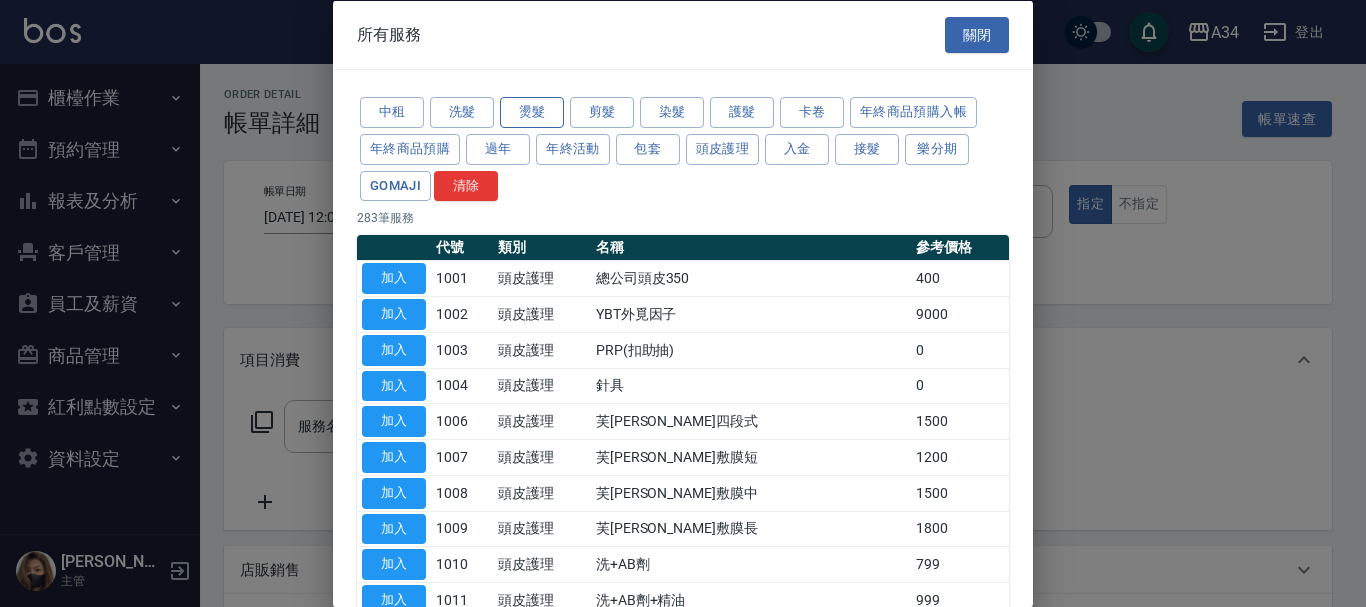 click on "燙髮" at bounding box center (532, 112) 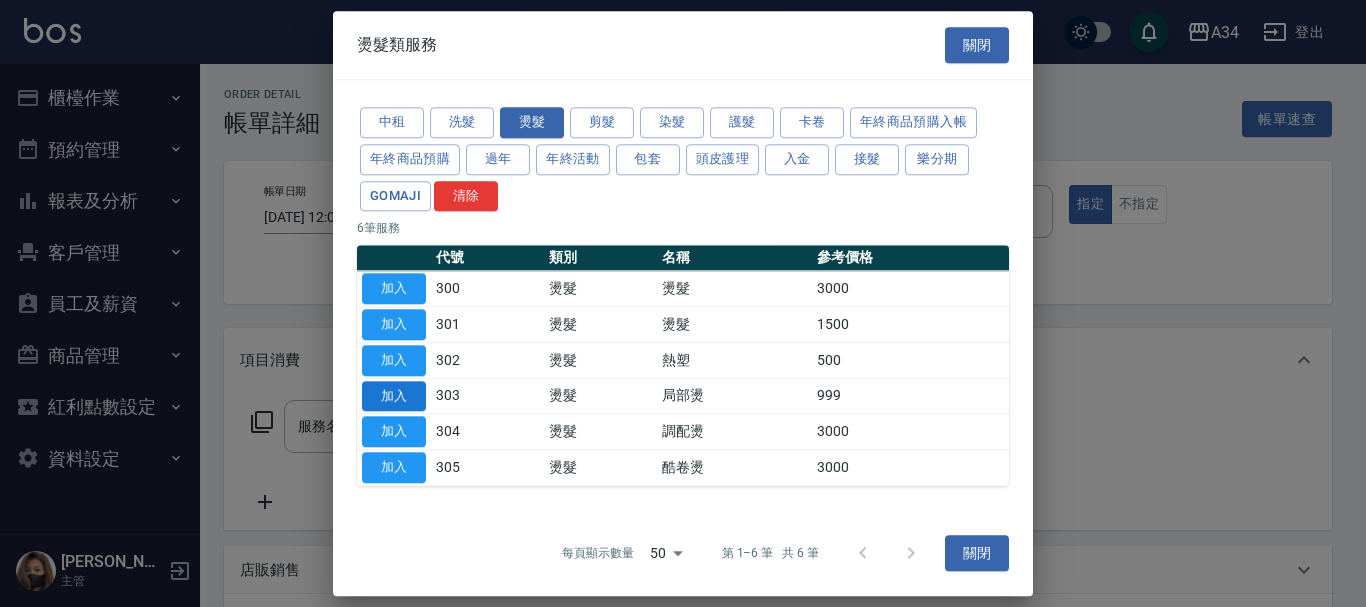 click on "加入" at bounding box center (394, 396) 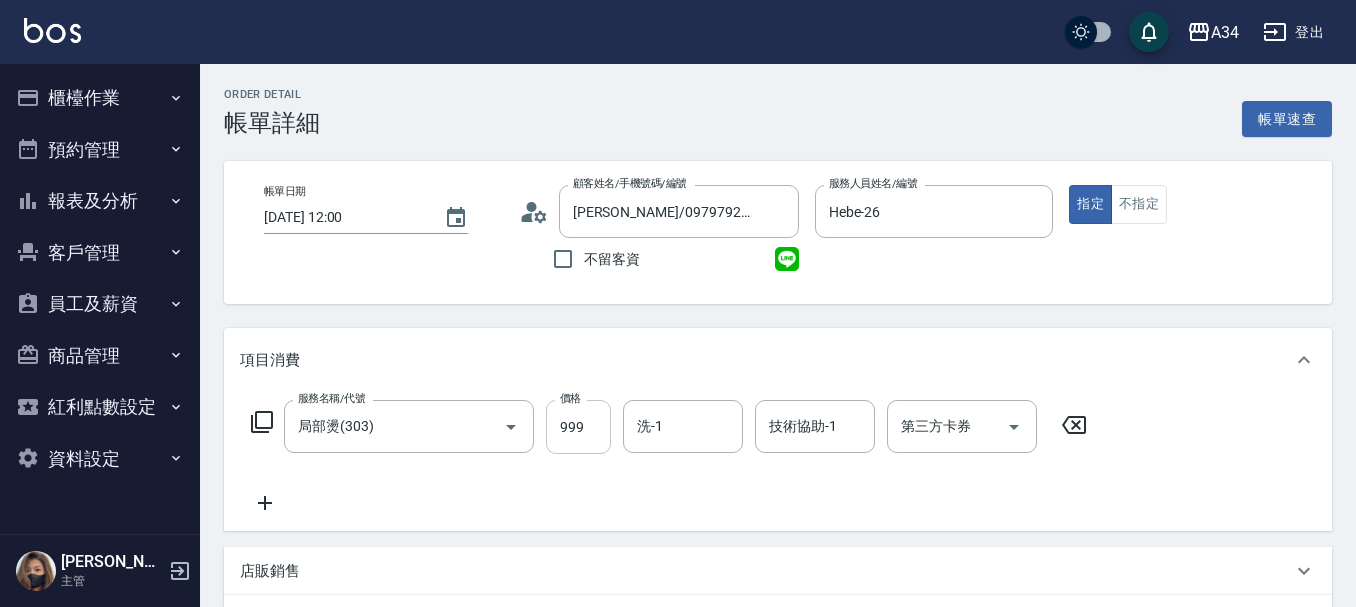 click on "999" at bounding box center (578, 427) 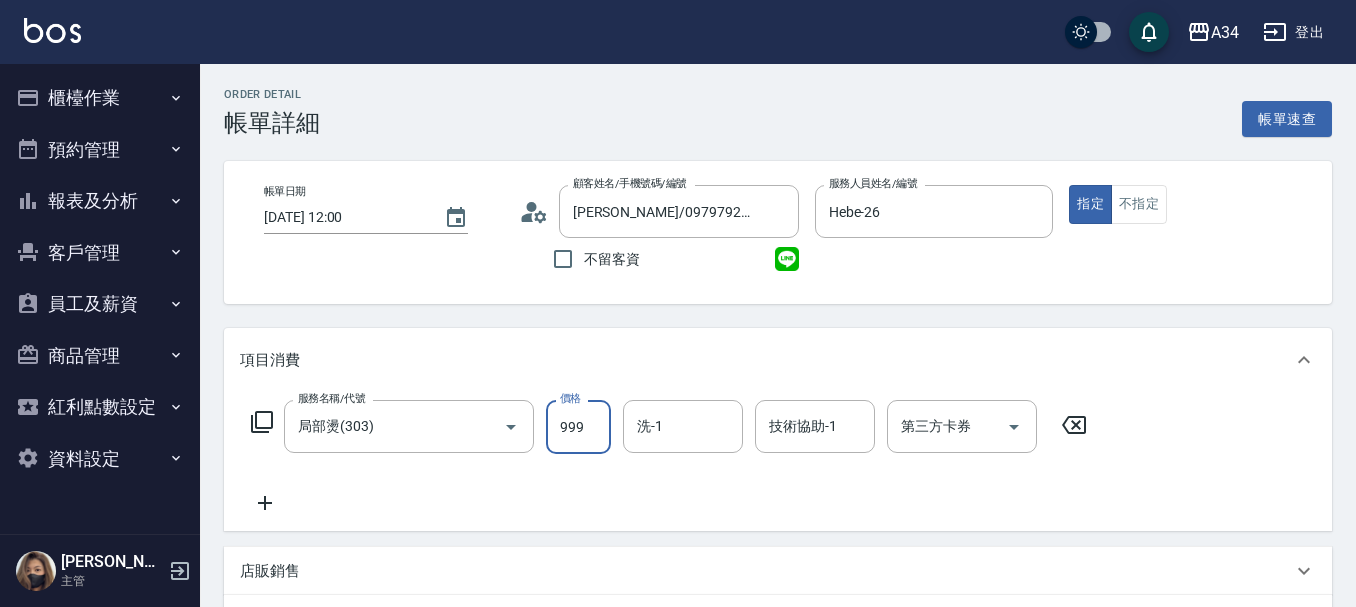 type on "0" 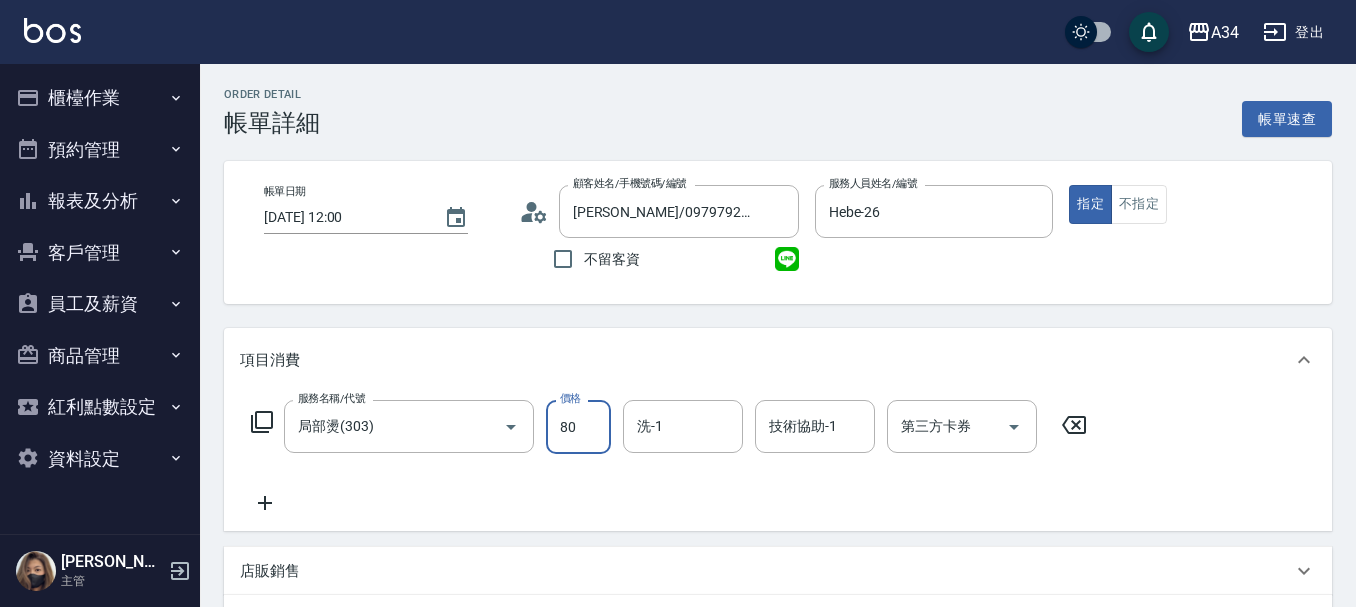 type on "800" 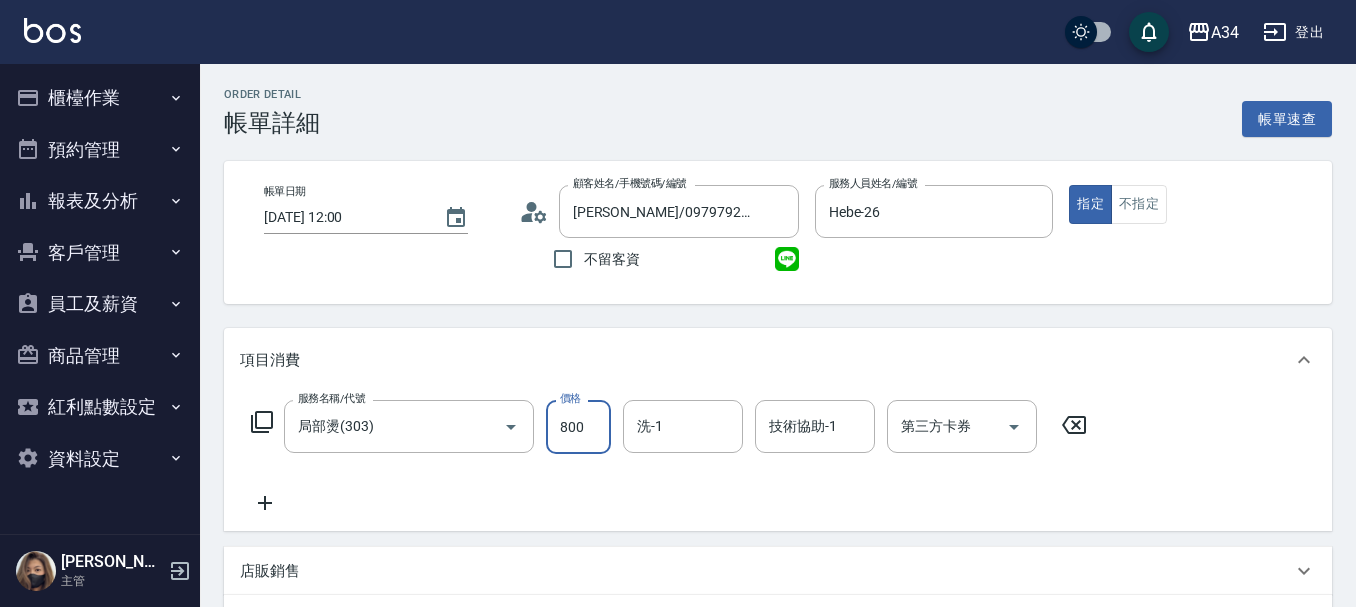 type on "80" 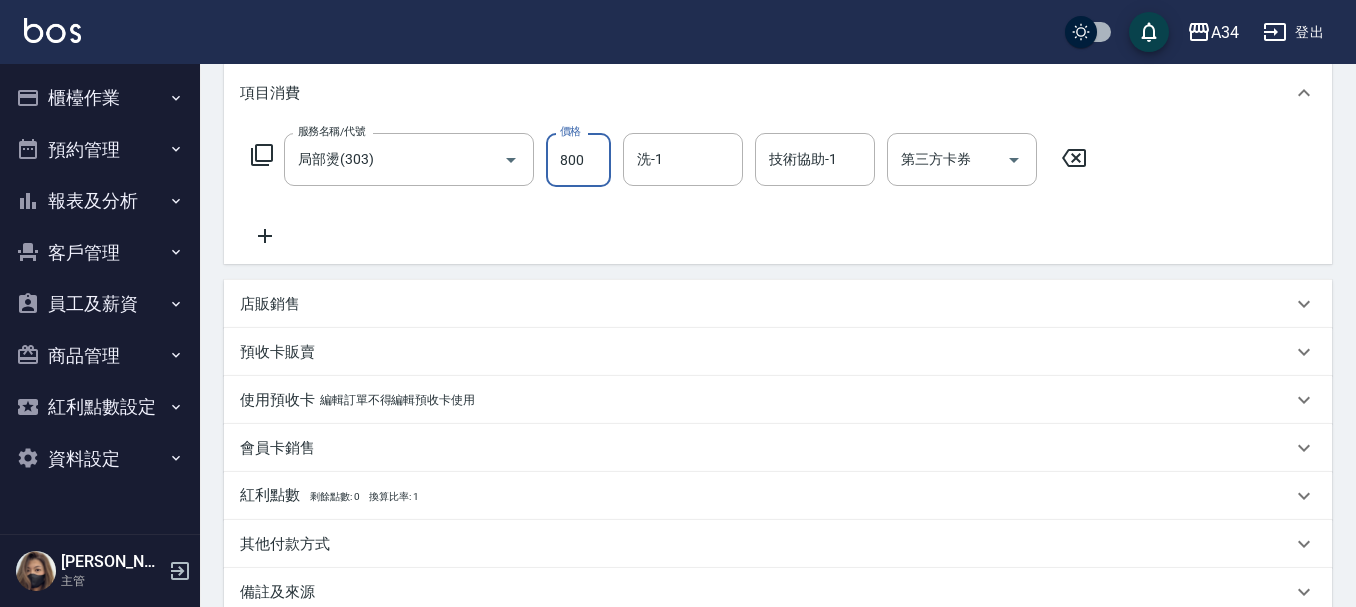 scroll, scrollTop: 300, scrollLeft: 0, axis: vertical 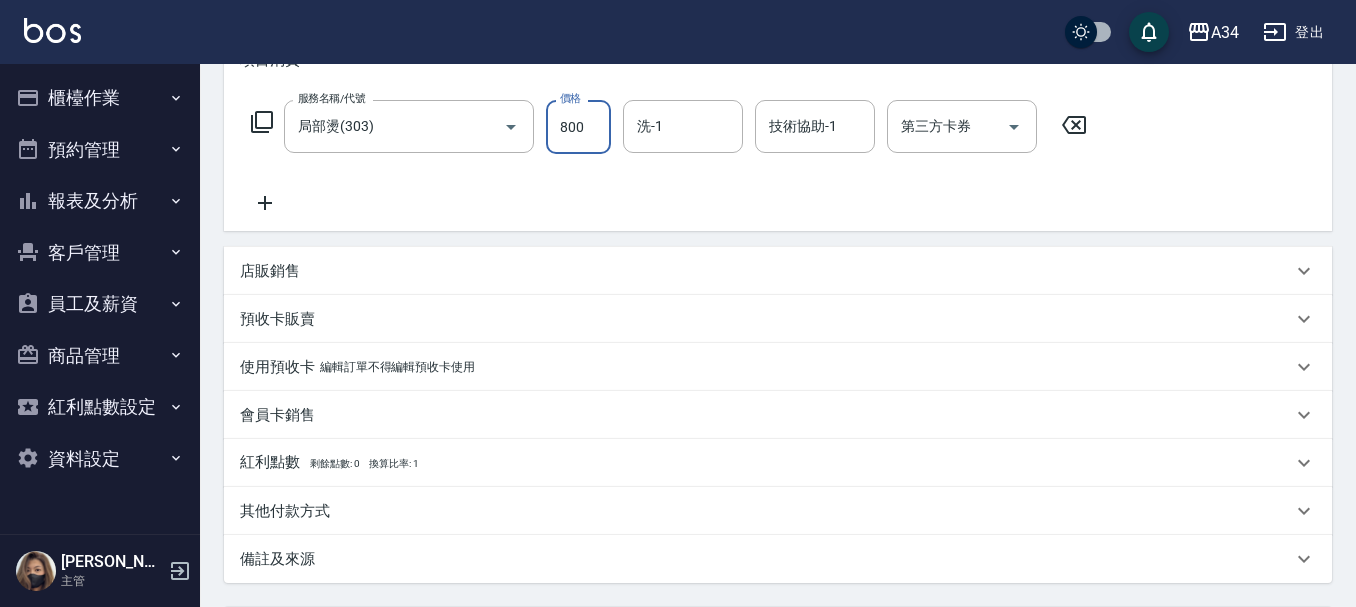 type on "800" 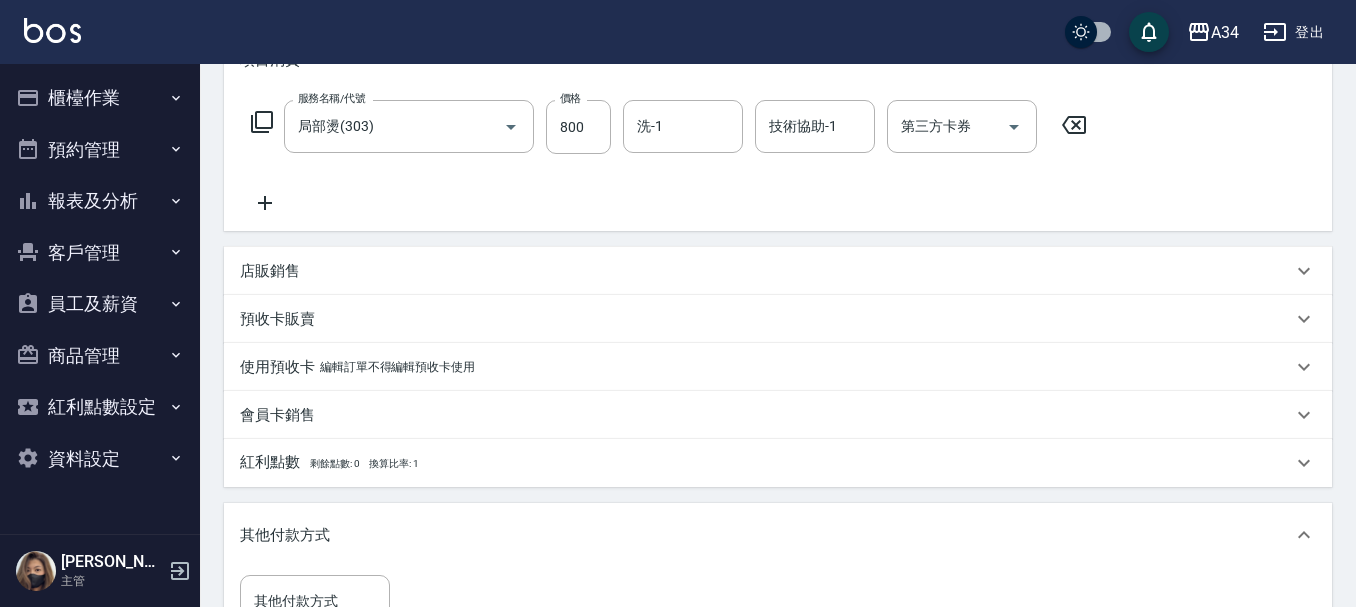 scroll, scrollTop: 400, scrollLeft: 0, axis: vertical 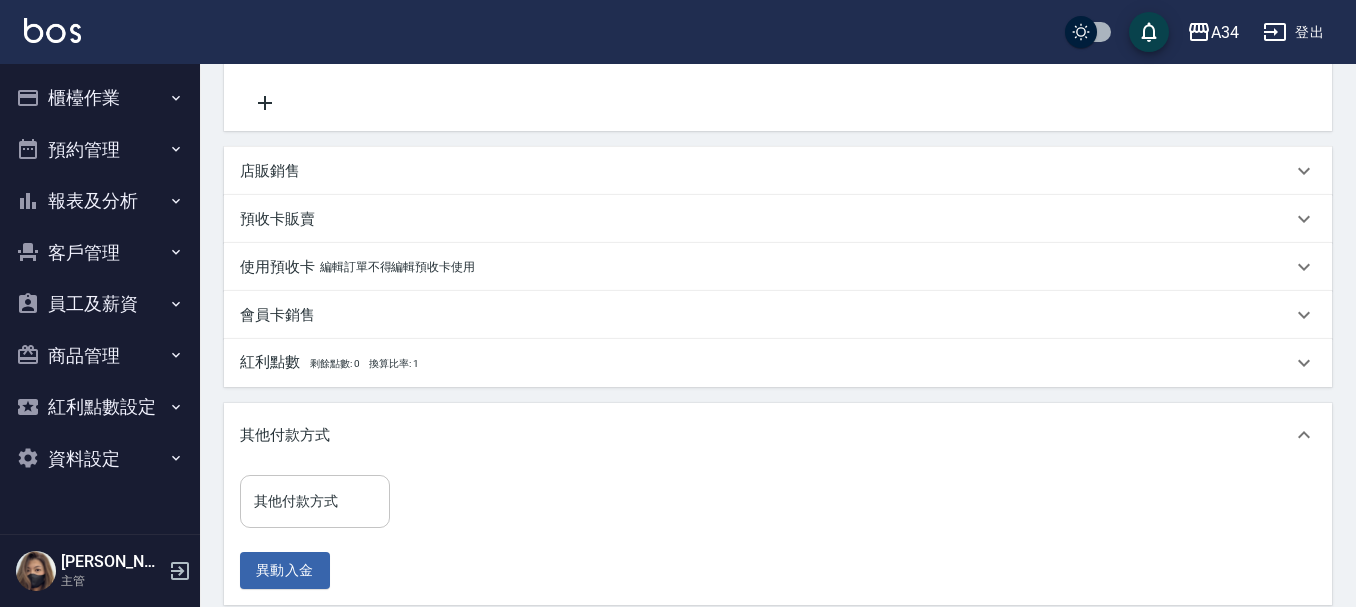 click on "其他付款方式 其他付款方式" at bounding box center [315, 501] 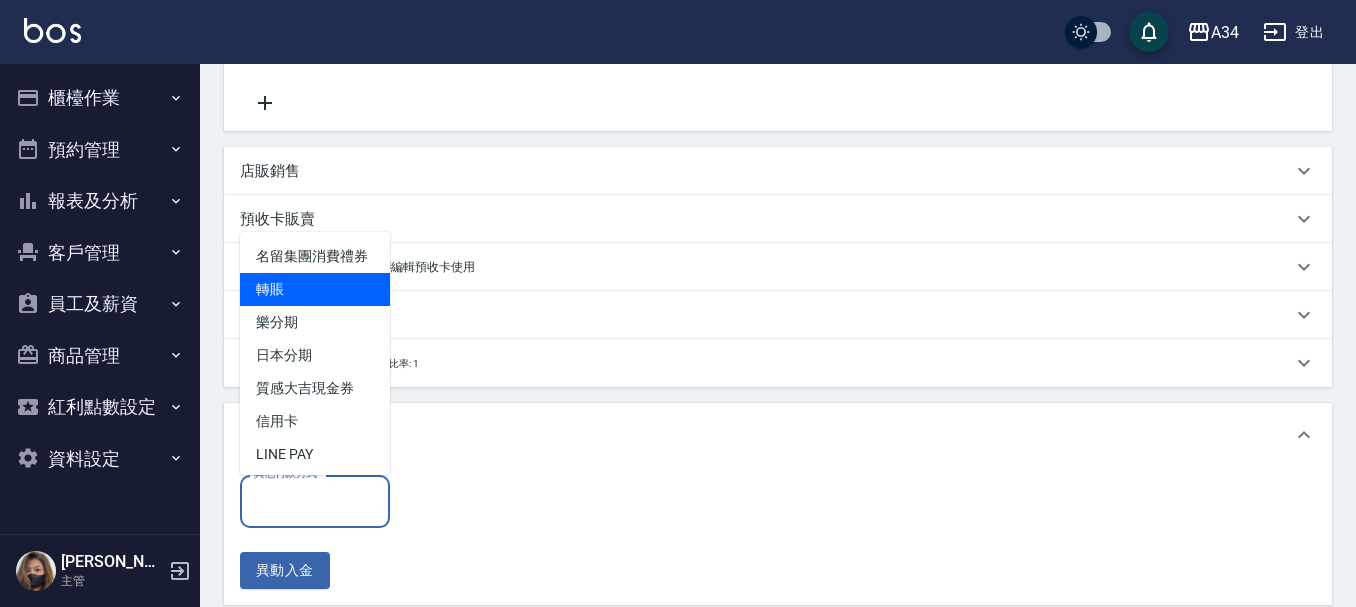 click on "轉賬" at bounding box center [315, 289] 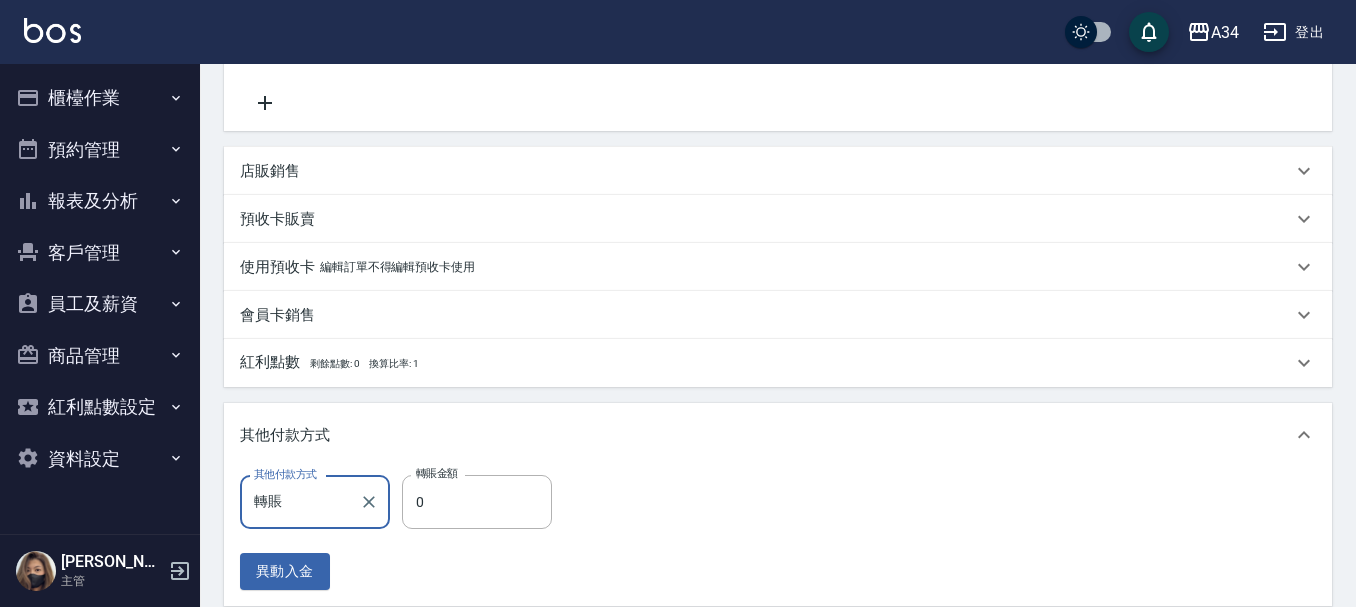 click on "其他付款方式 轉賬 其他付款方式 轉賬金額 0 轉賬金額 異動入金" at bounding box center (402, 532) 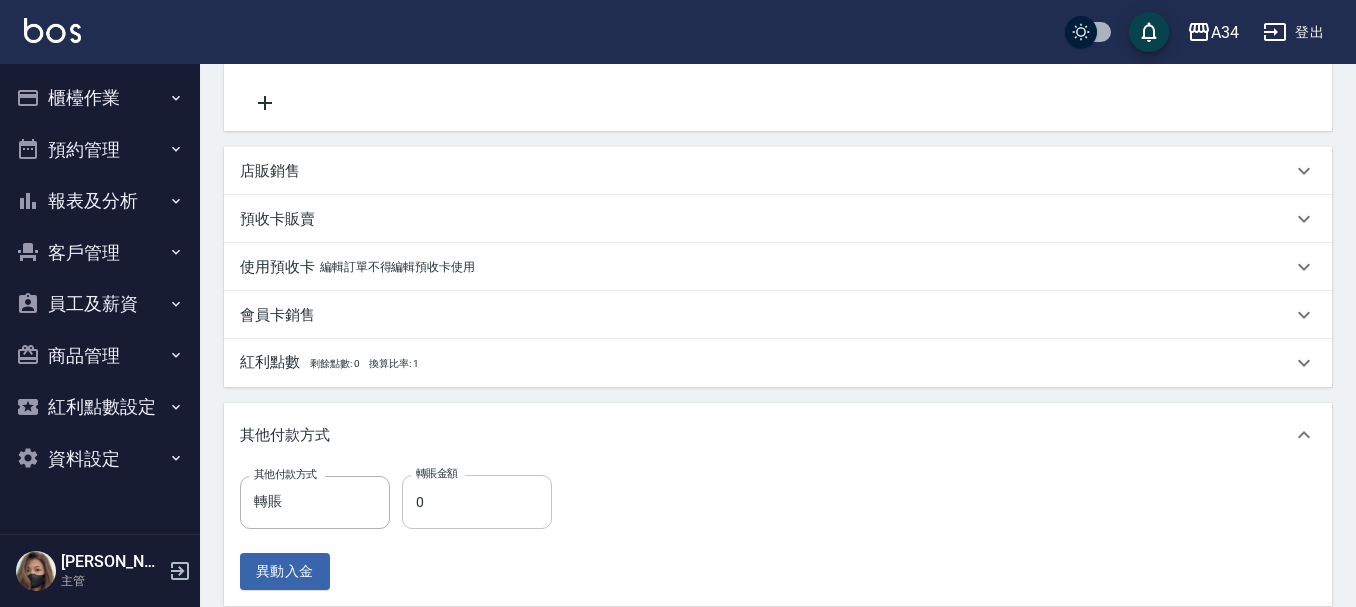click on "0" at bounding box center (477, 502) 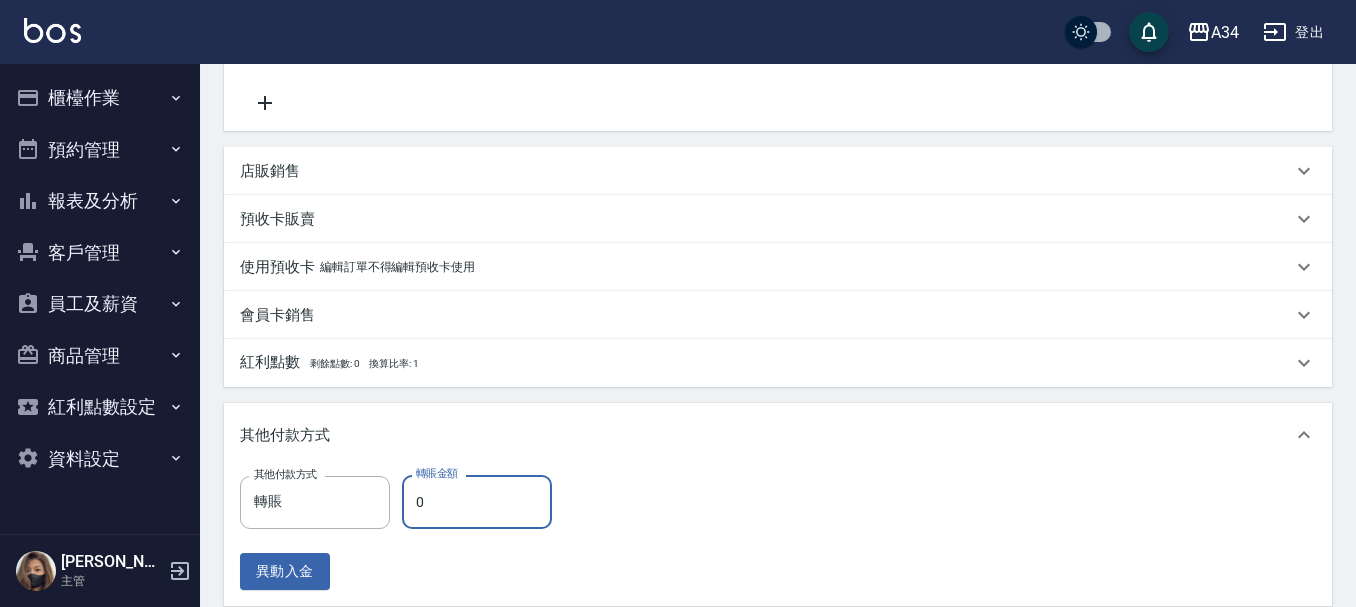 type on "8" 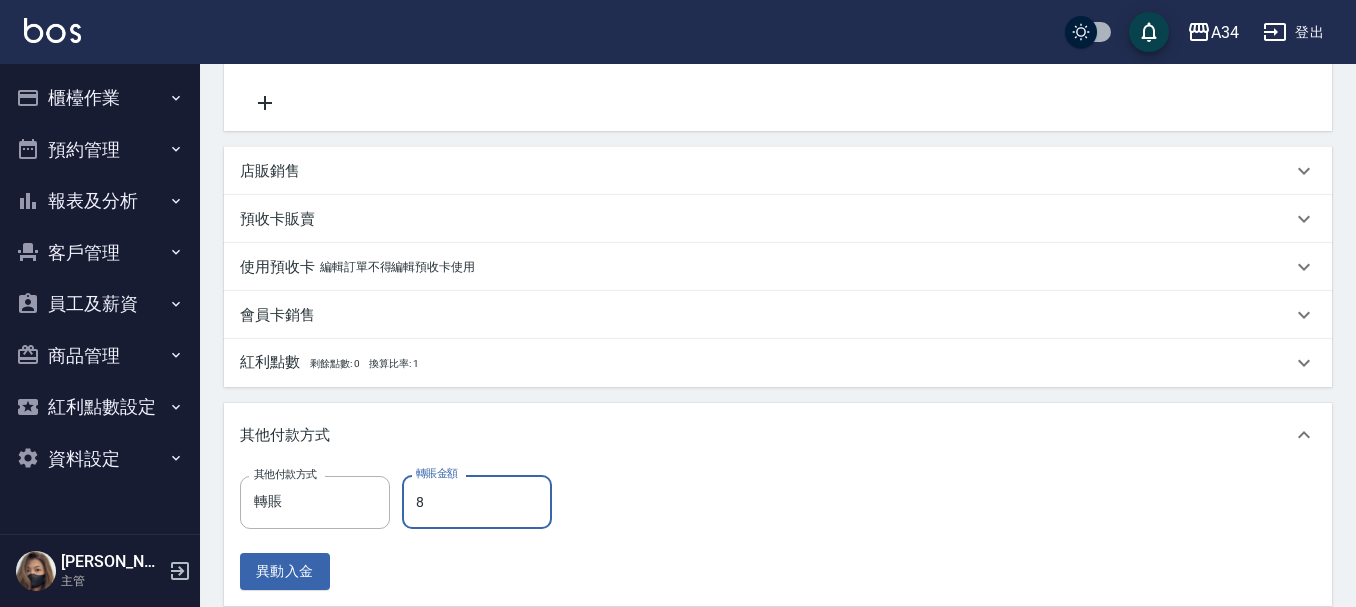 type on "70" 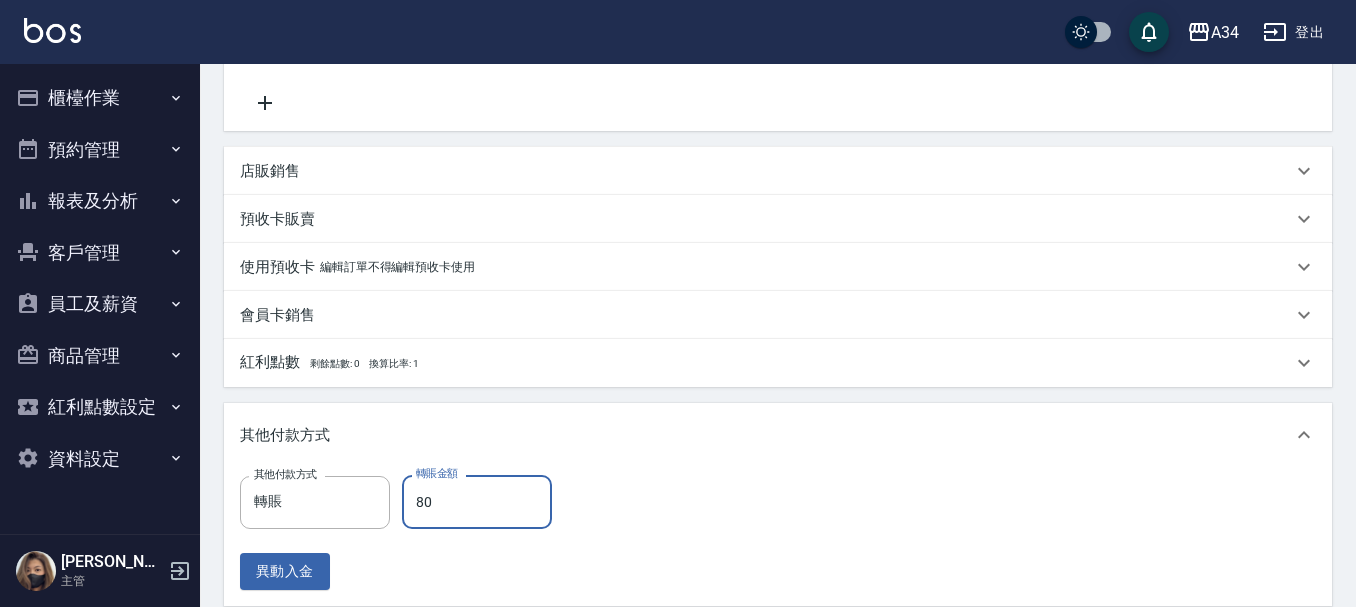 type on "800" 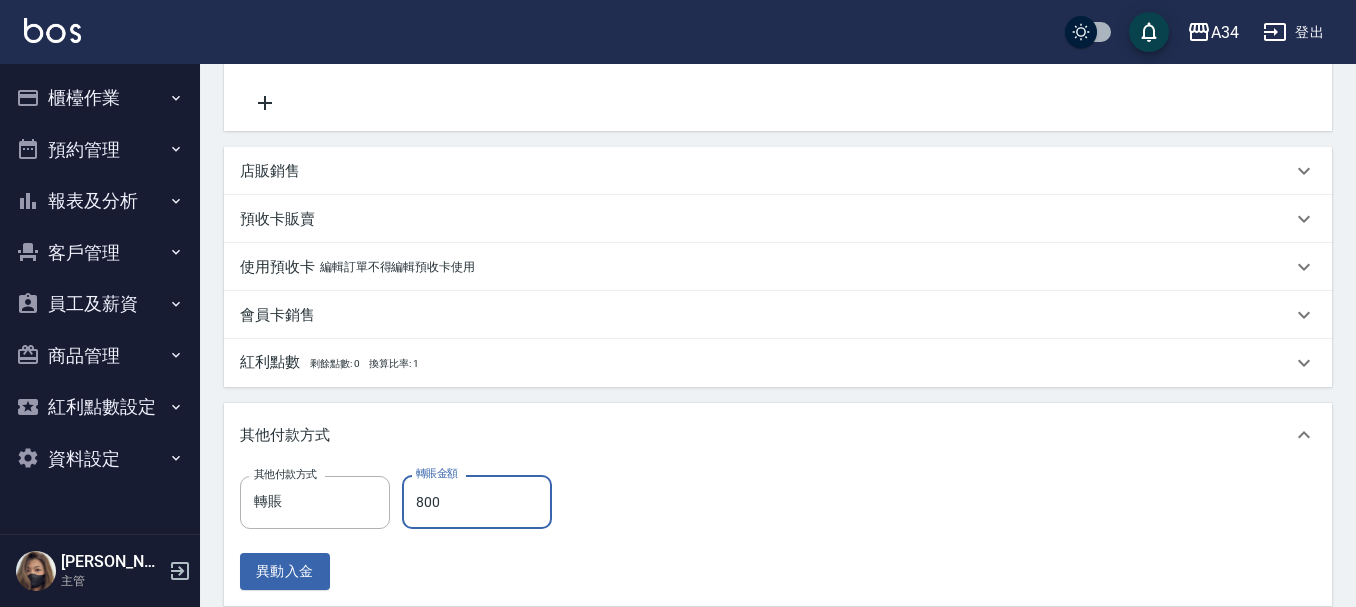 type on "0" 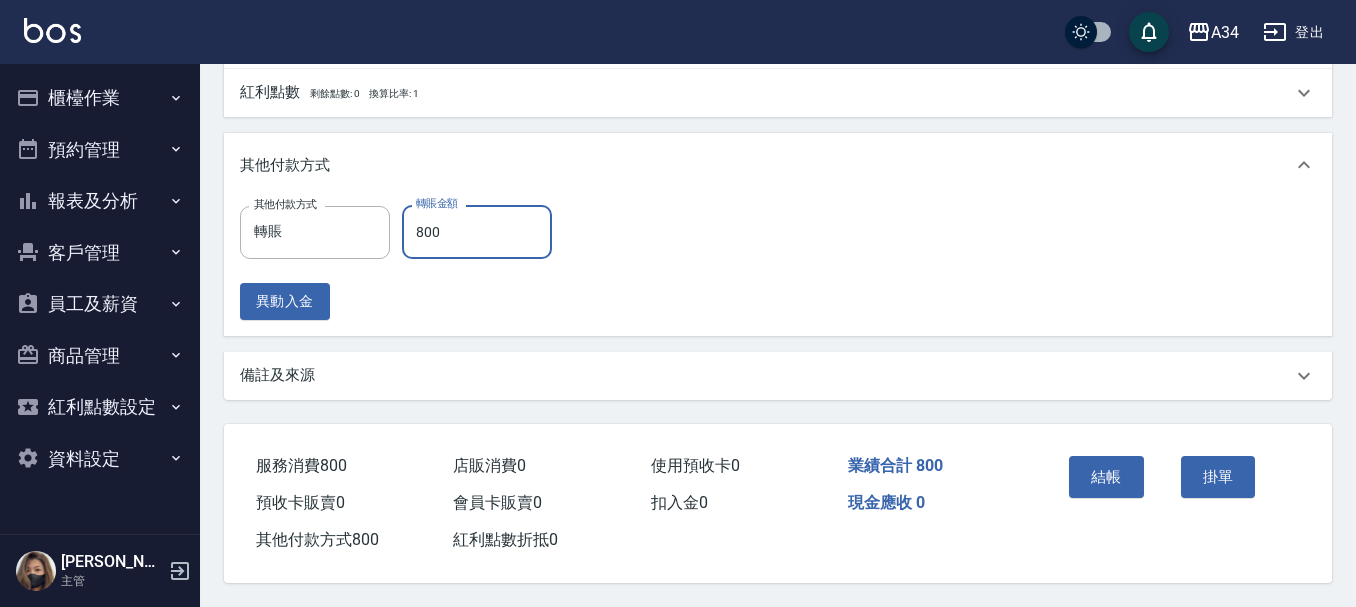 scroll, scrollTop: 679, scrollLeft: 0, axis: vertical 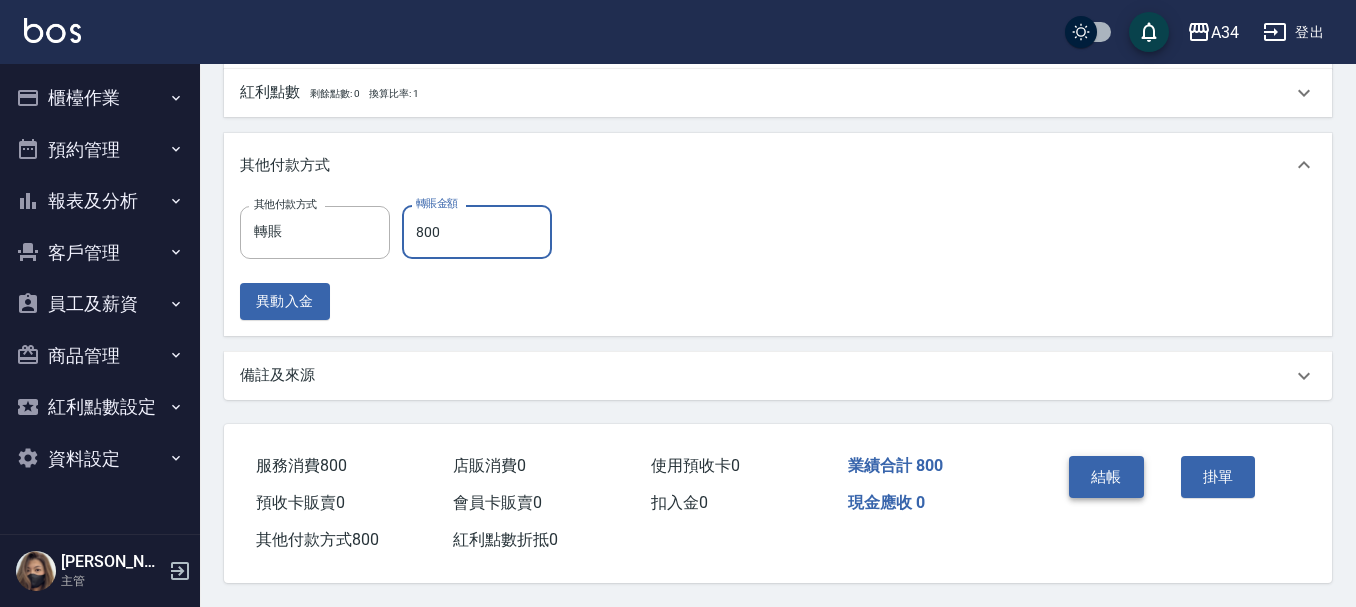 type on "800" 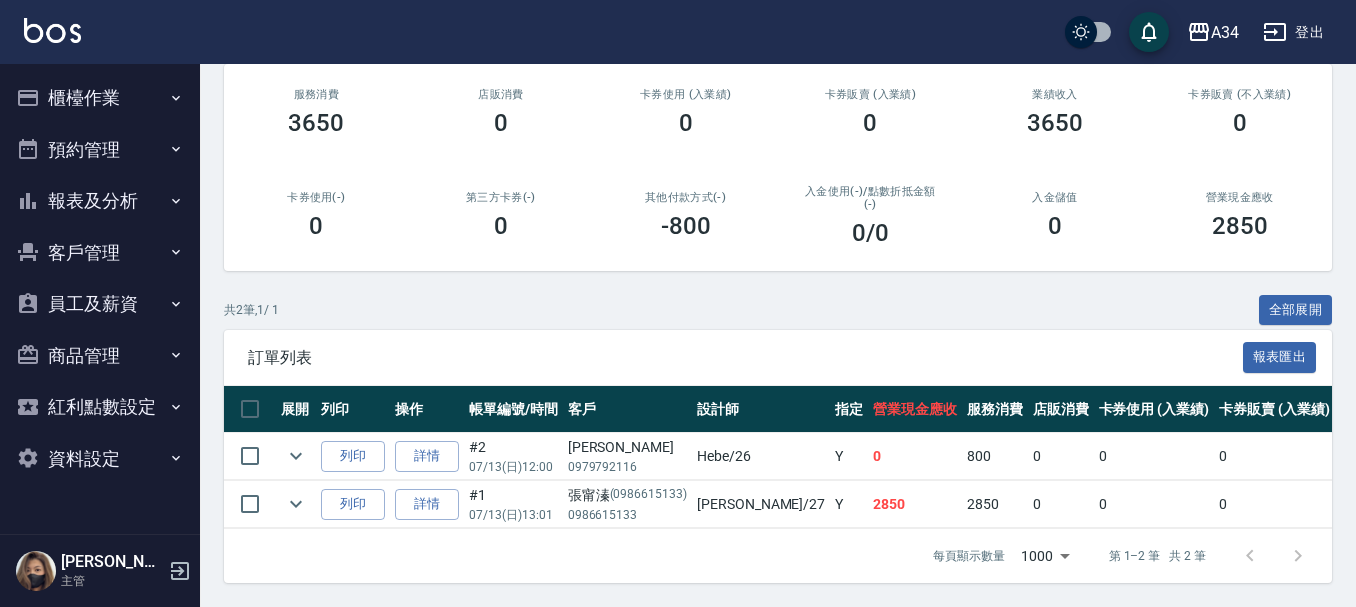 scroll, scrollTop: 0, scrollLeft: 0, axis: both 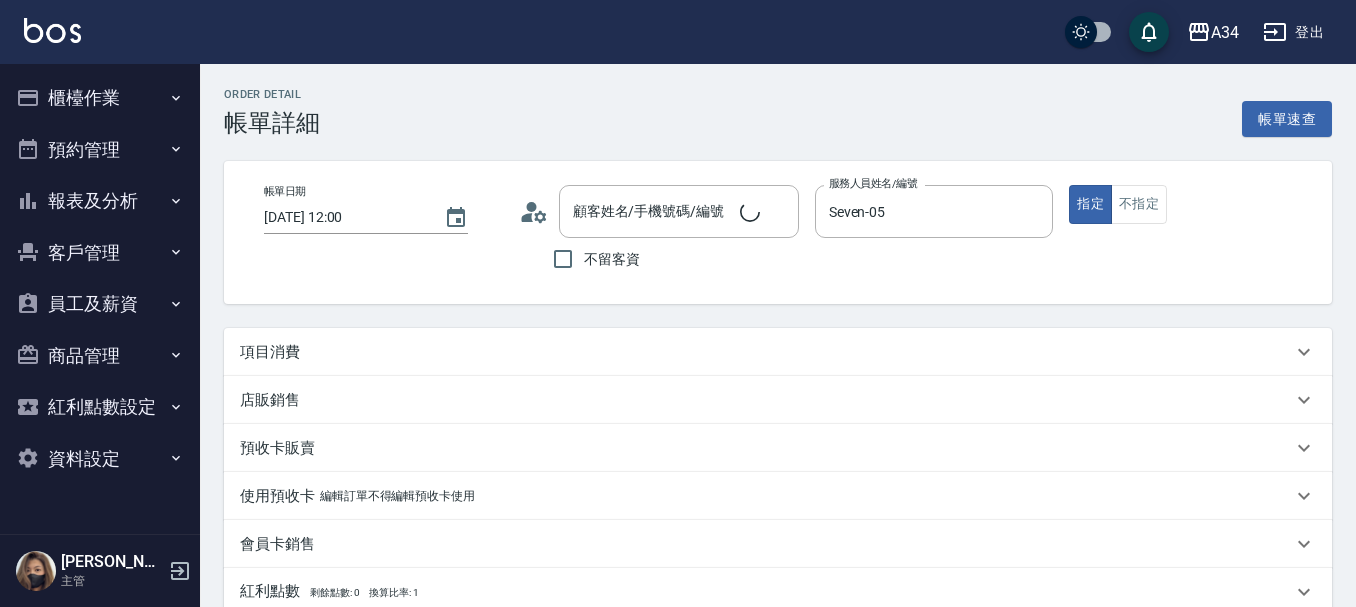 click on "項目消費" at bounding box center [766, 352] 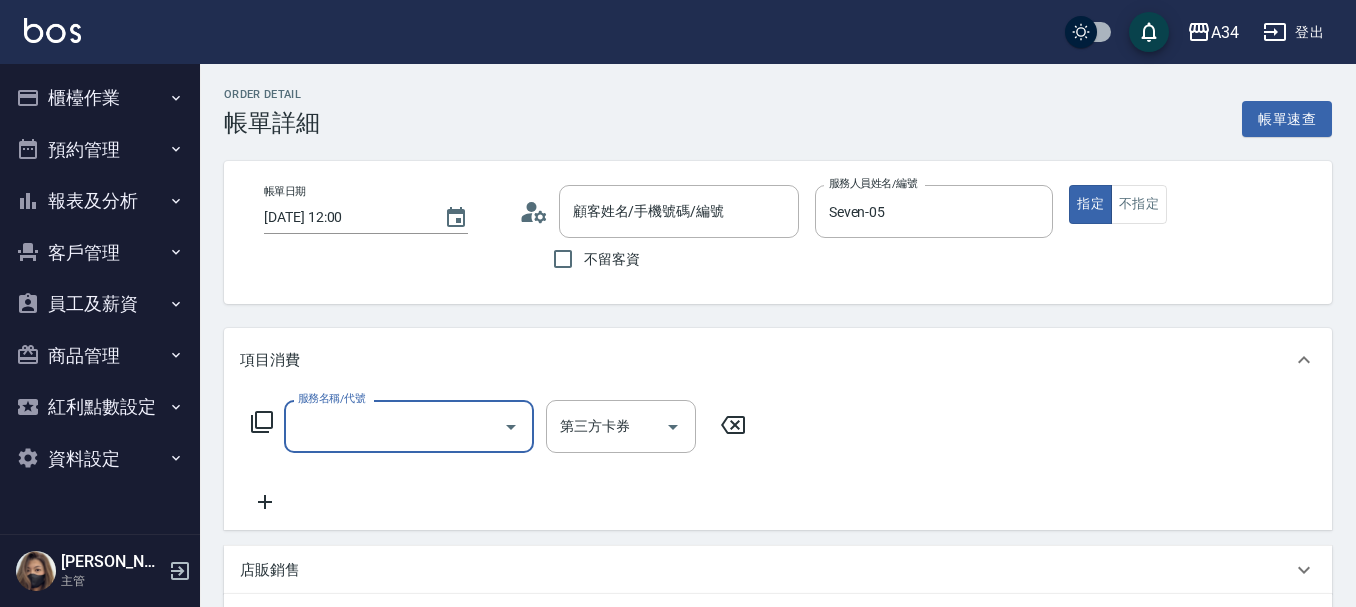scroll, scrollTop: 0, scrollLeft: 0, axis: both 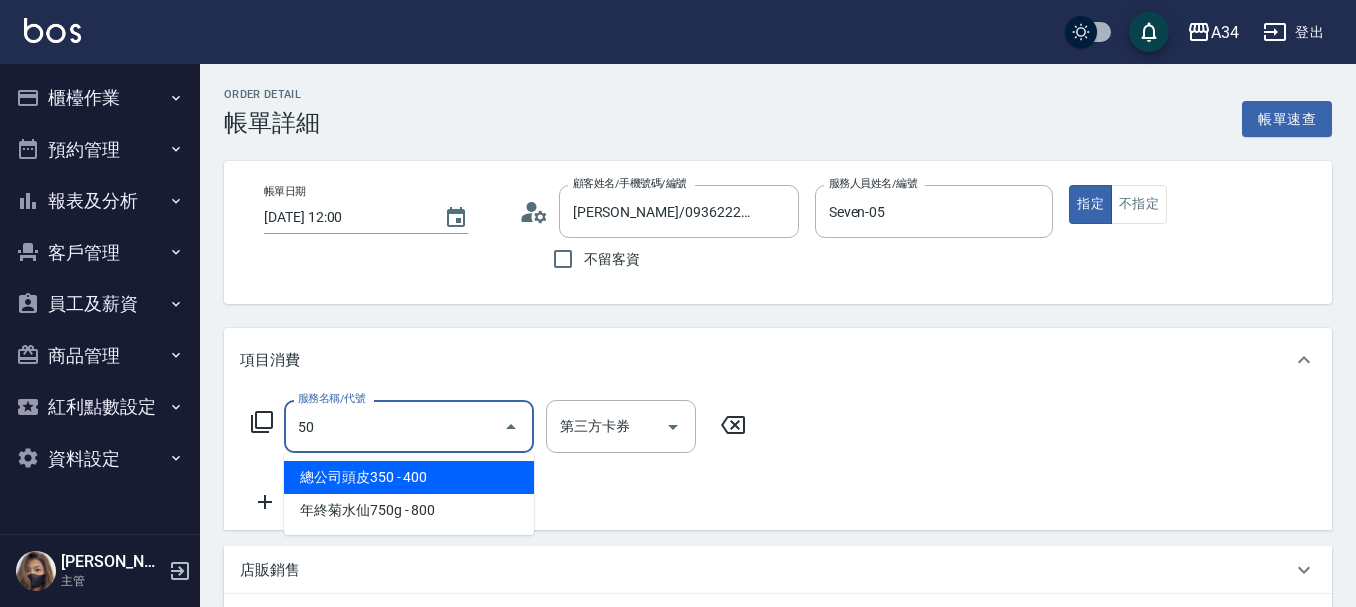 type on "503" 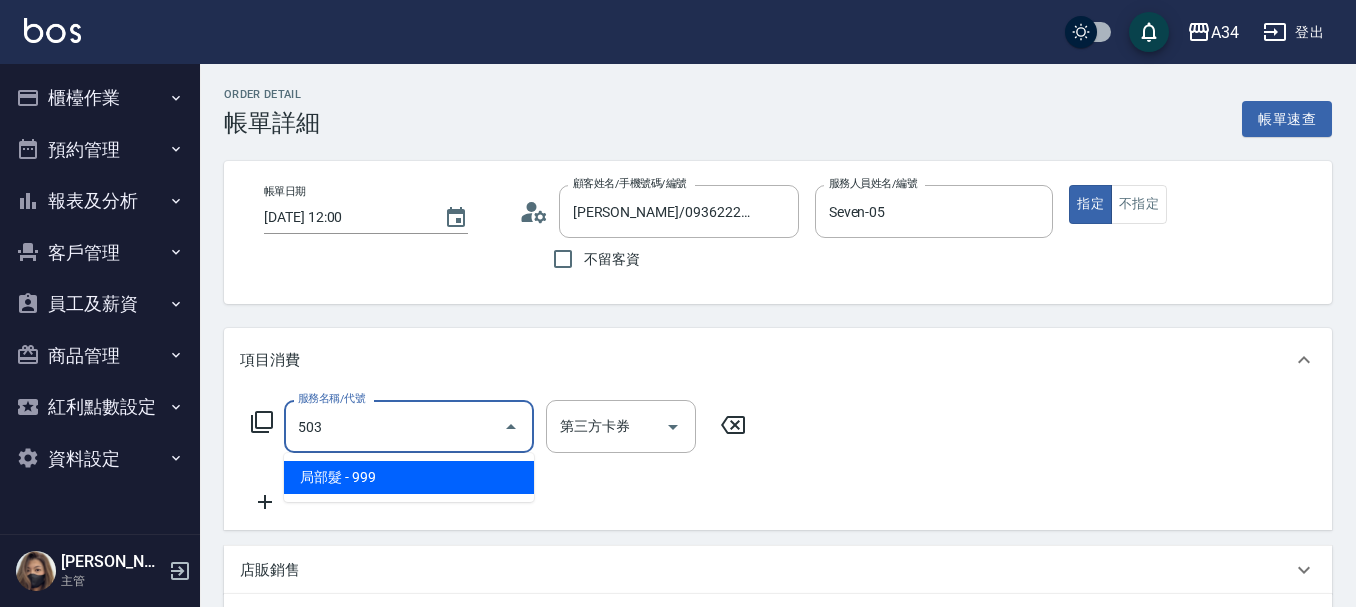 type on "90" 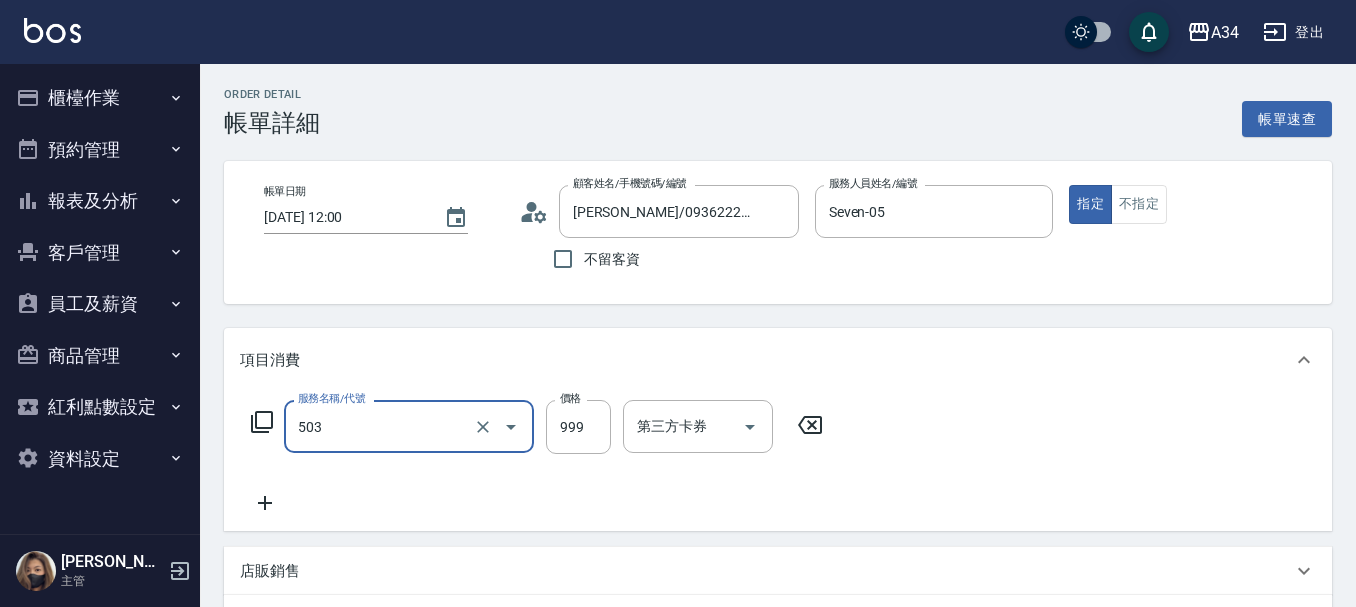 type on "局部髮(503)" 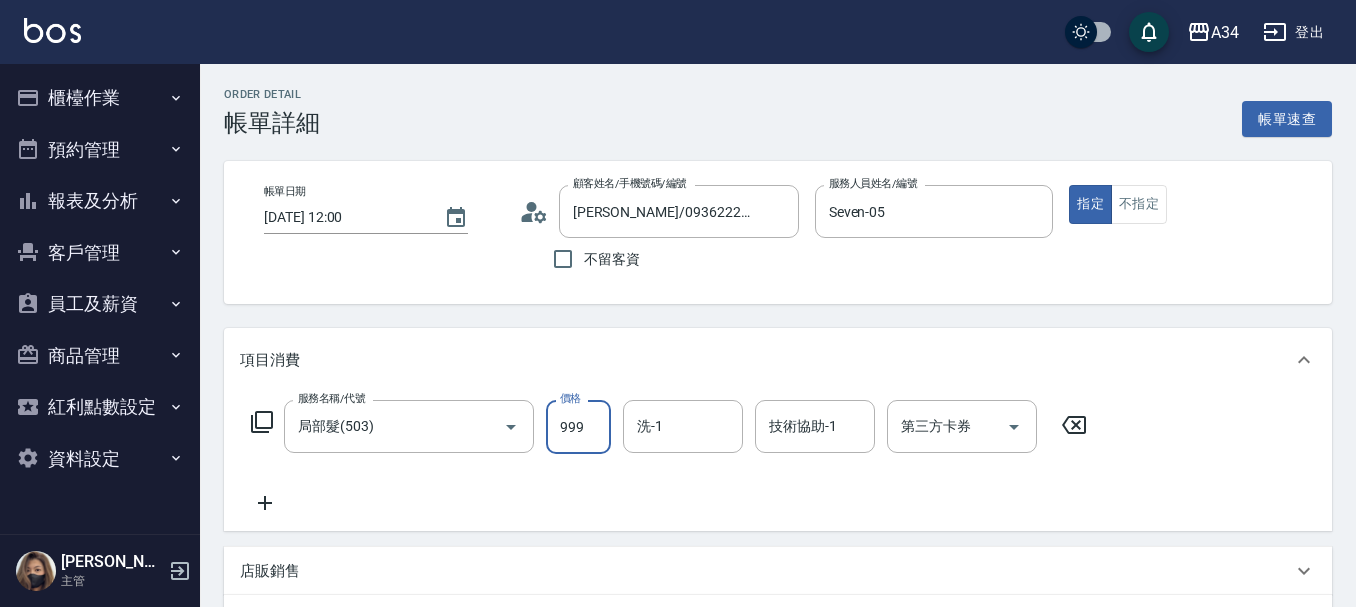 type on "0" 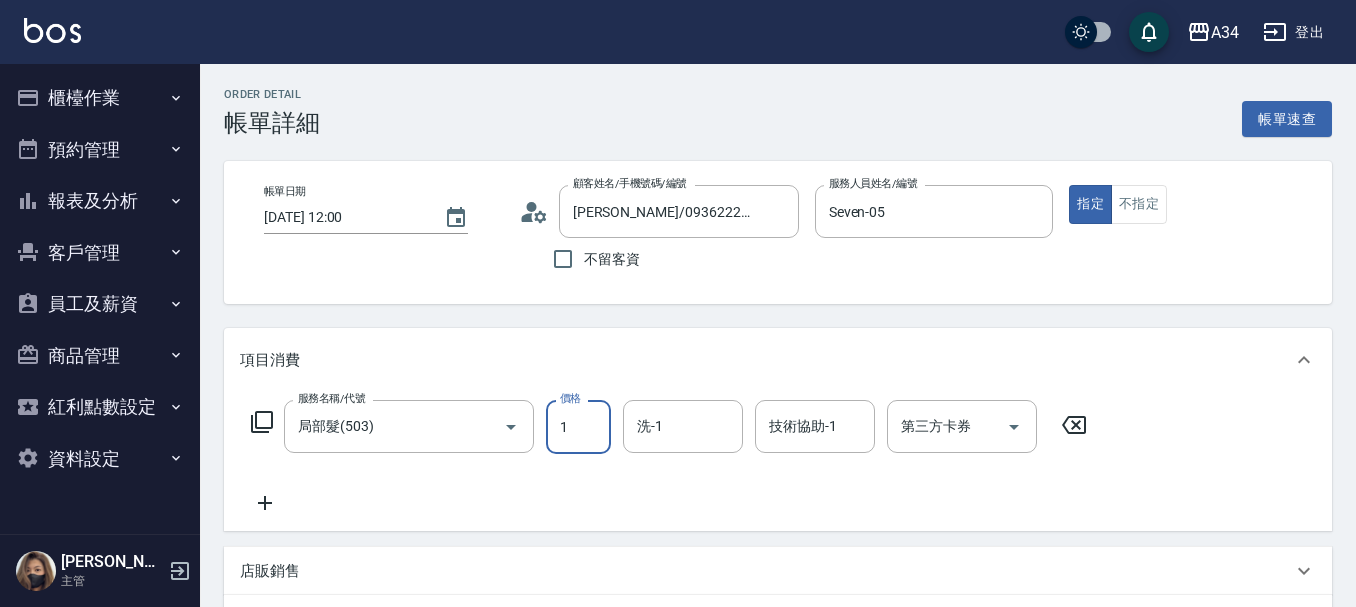 type on "16" 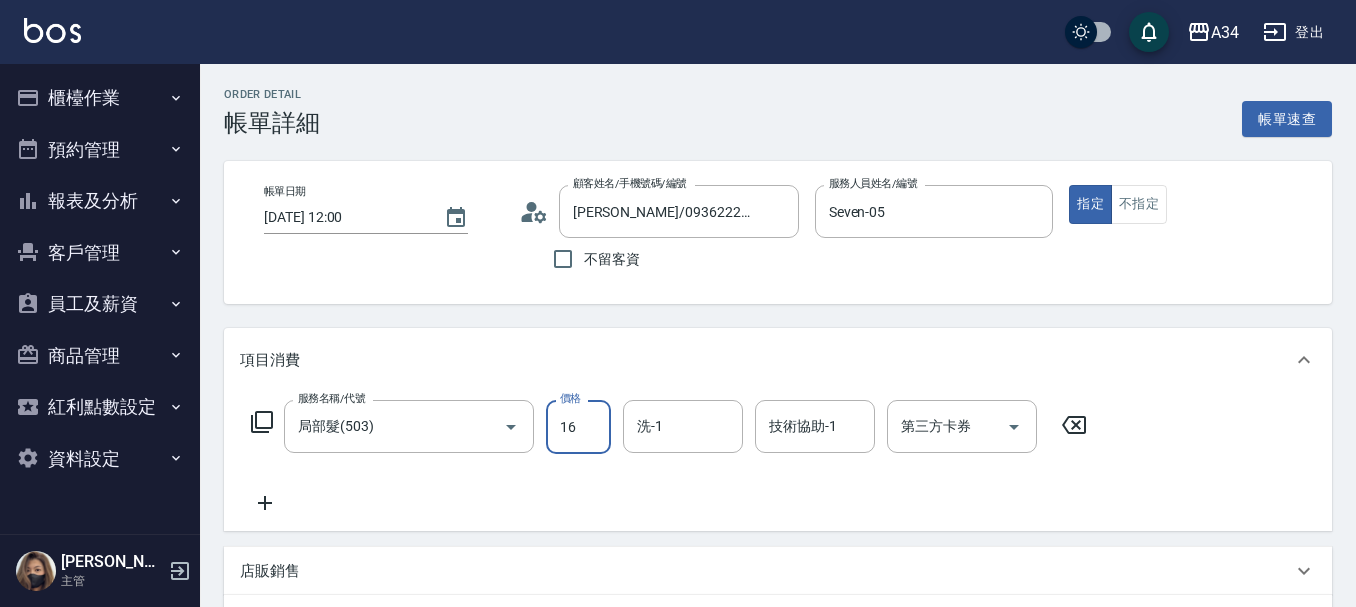 type on "10" 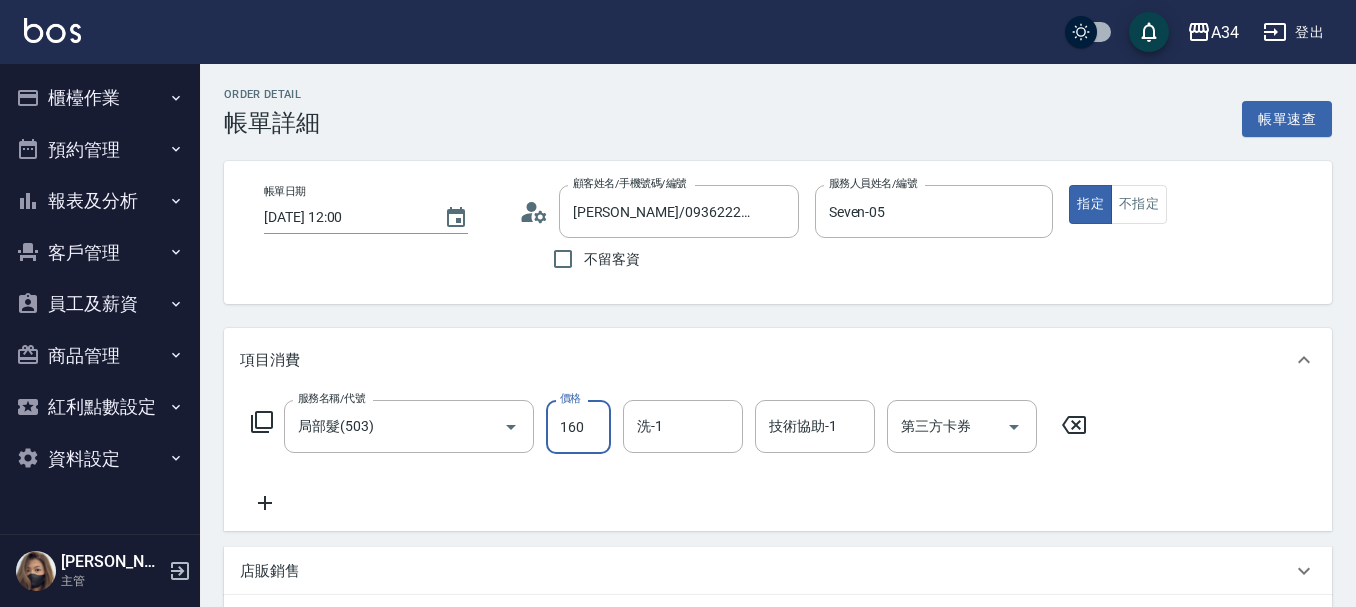 type on "160" 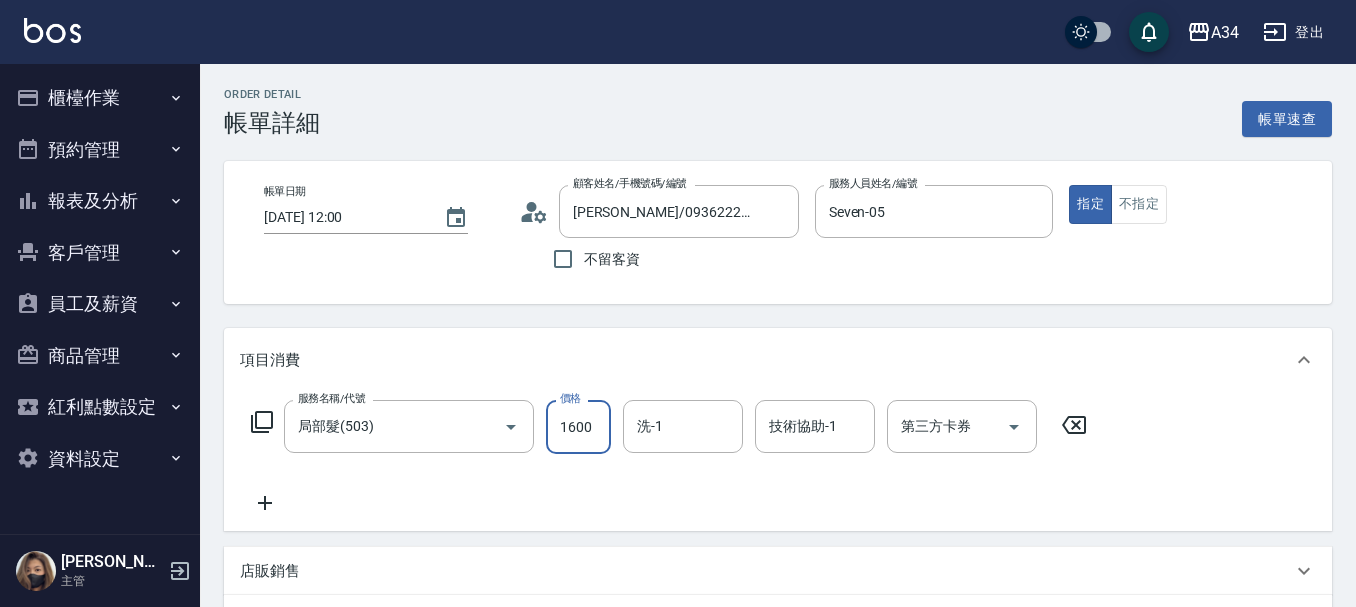 type on "1600" 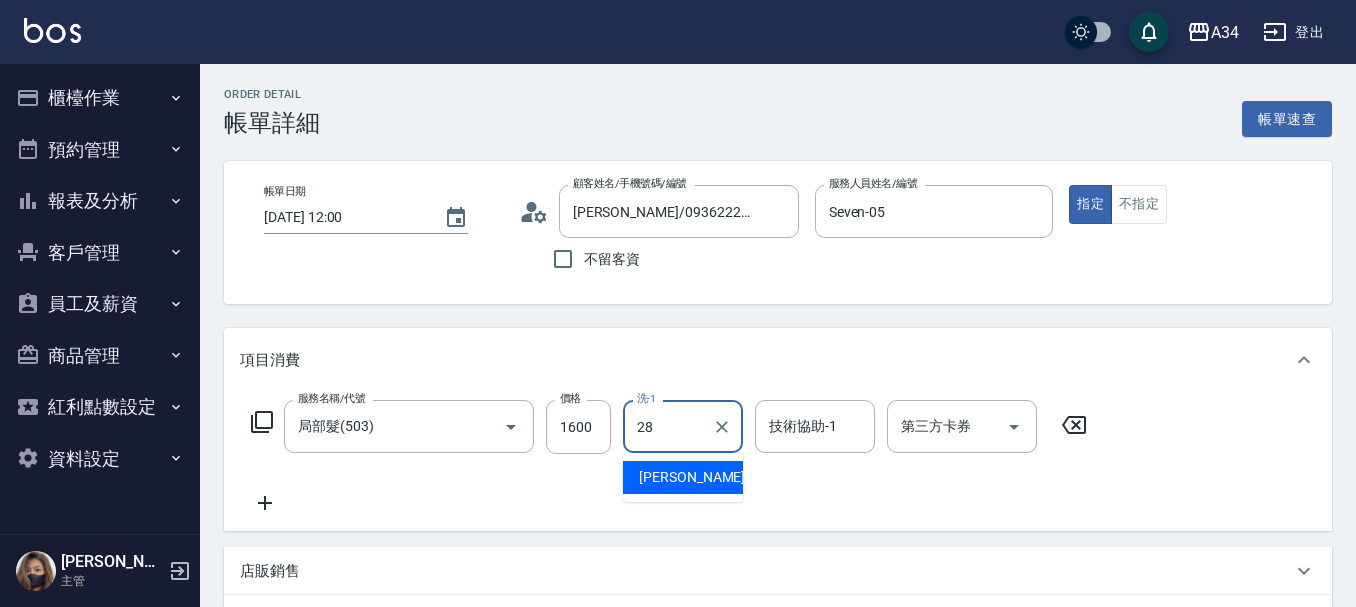 type on "劉城鈺-28" 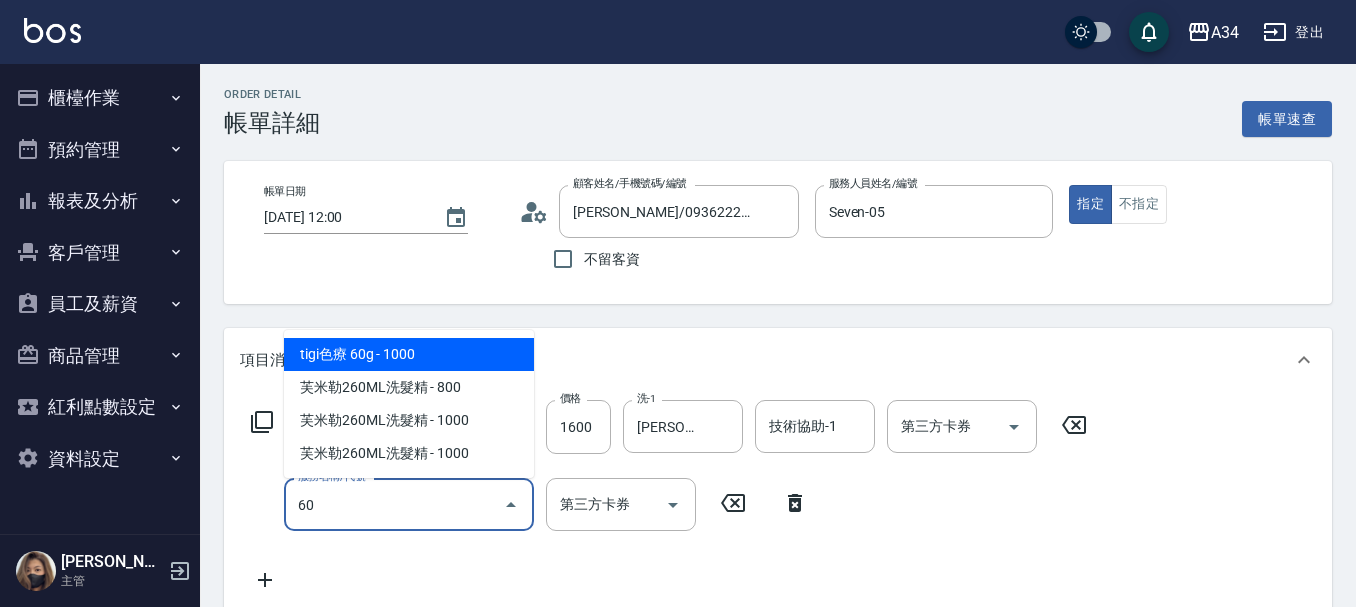 type on "602" 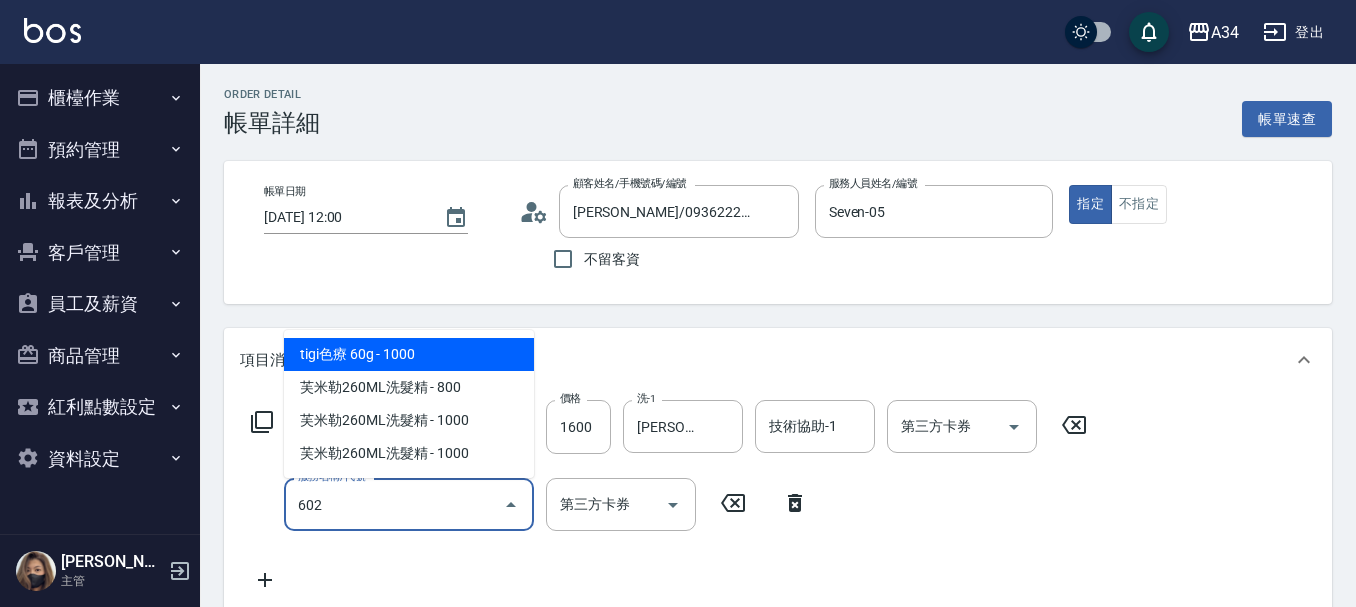 type on "250" 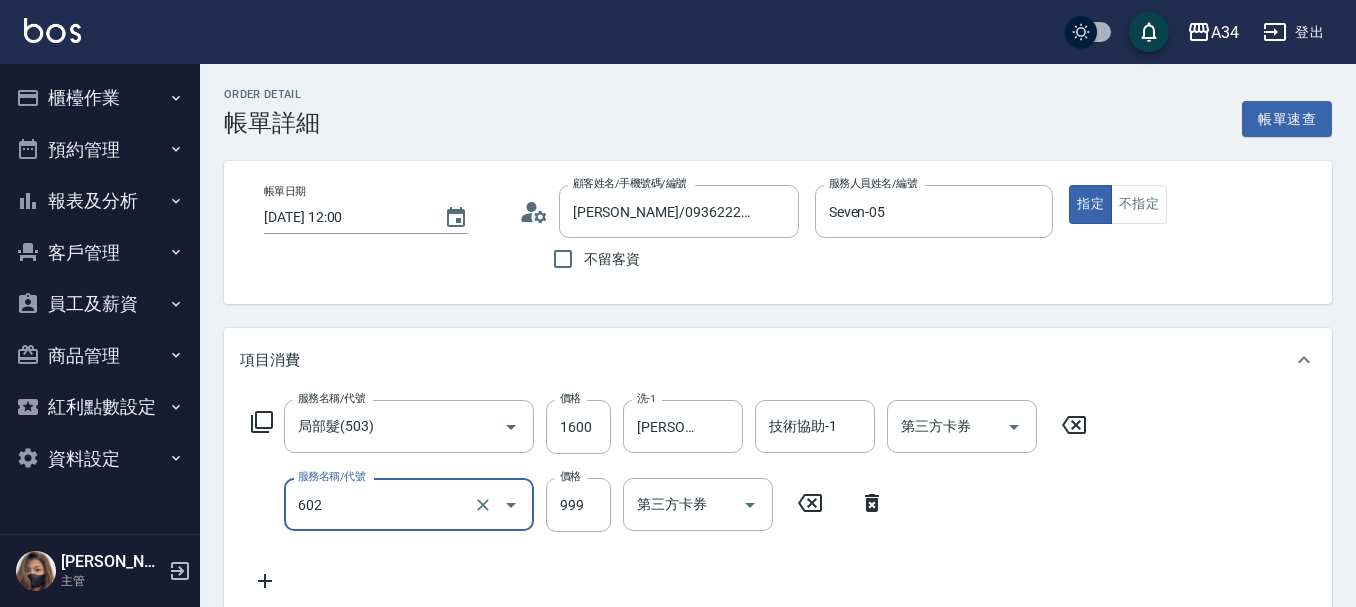 type on "自備鉑金(602)" 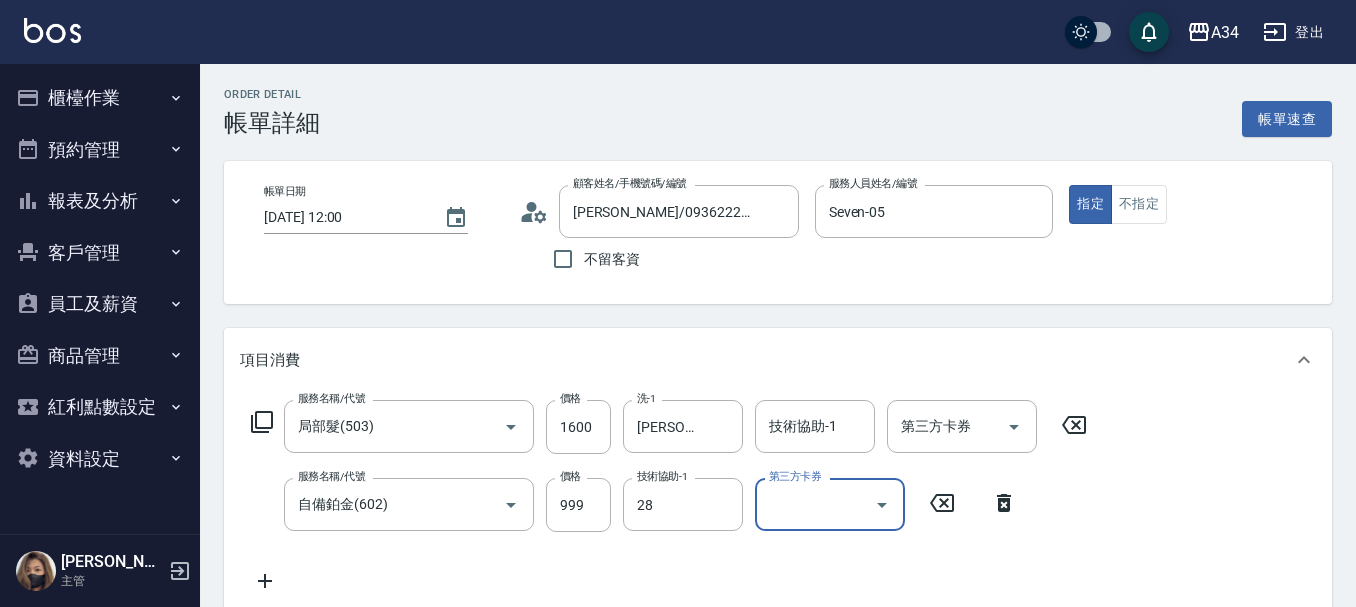 type on "劉城鈺-28" 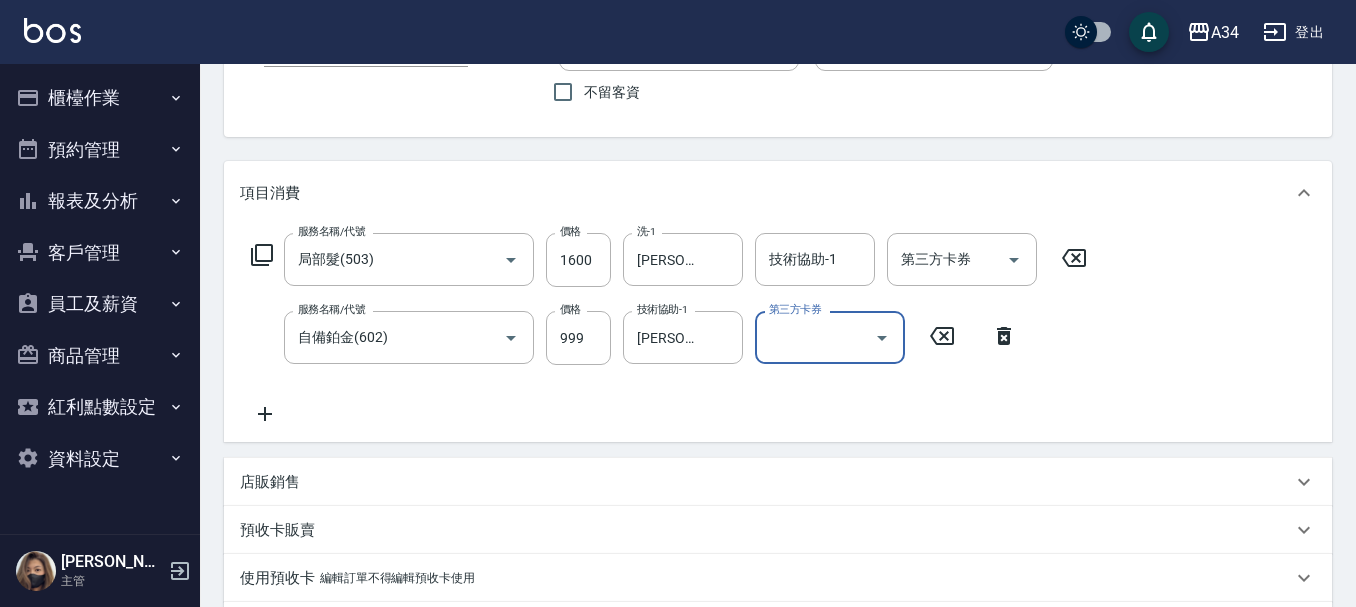 scroll, scrollTop: 500, scrollLeft: 0, axis: vertical 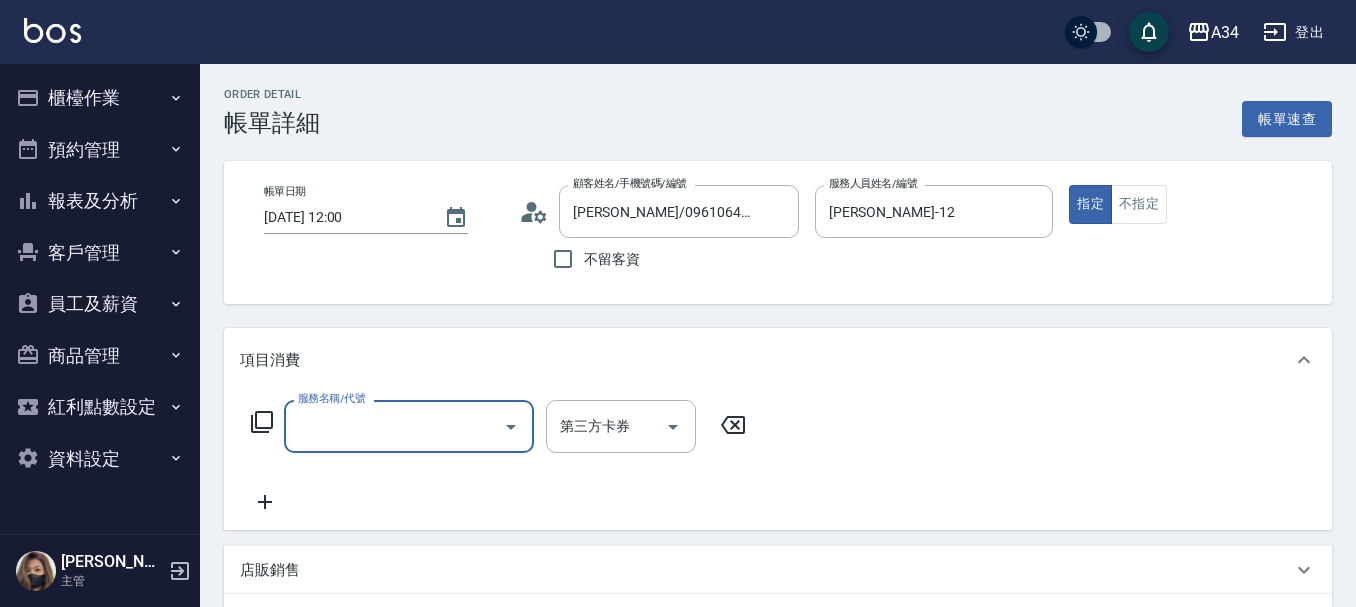click on "服務名稱/代號" at bounding box center (409, 426) 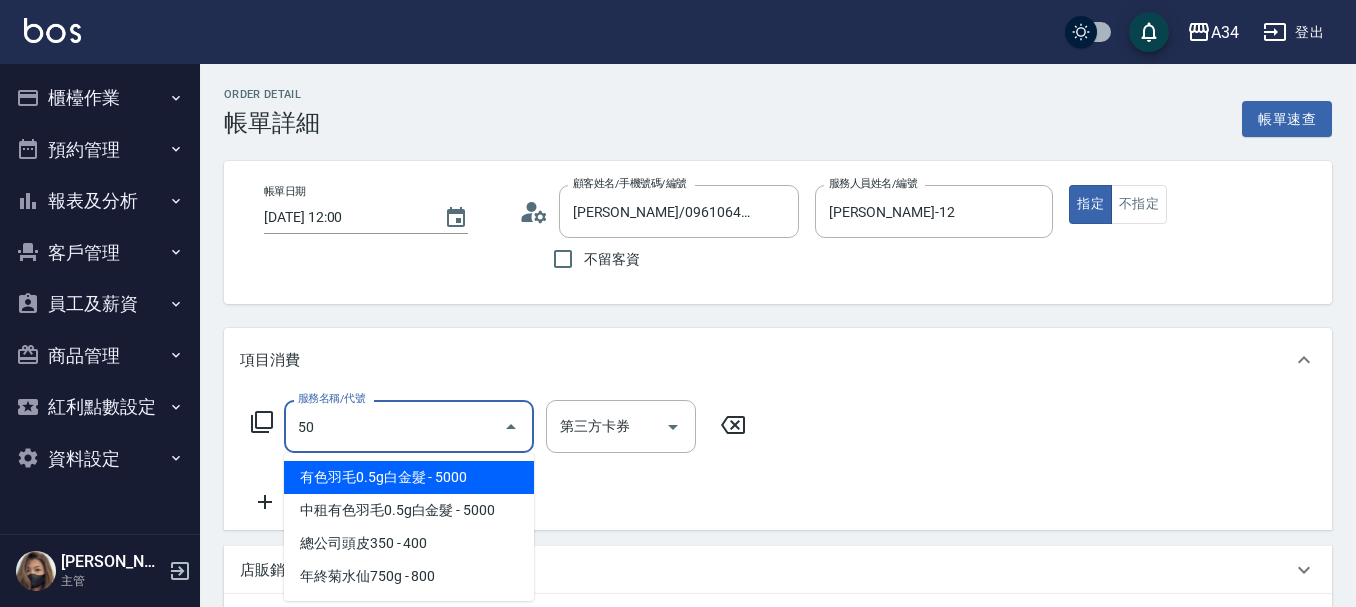 type on "501" 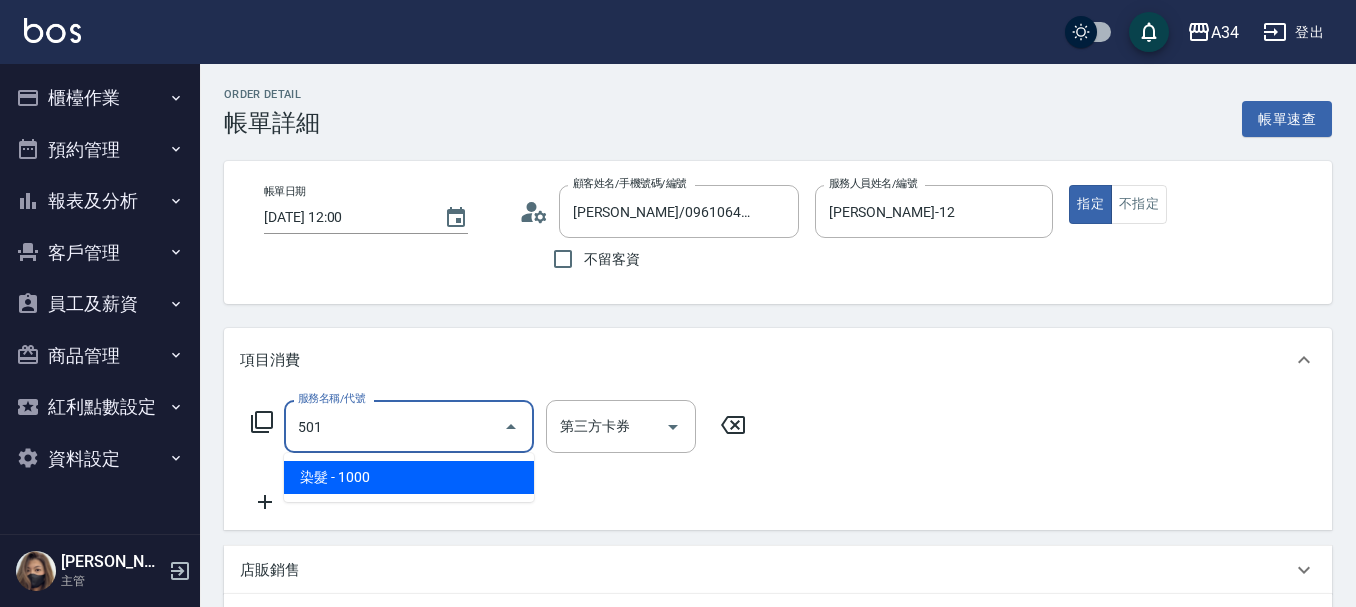 type on "100" 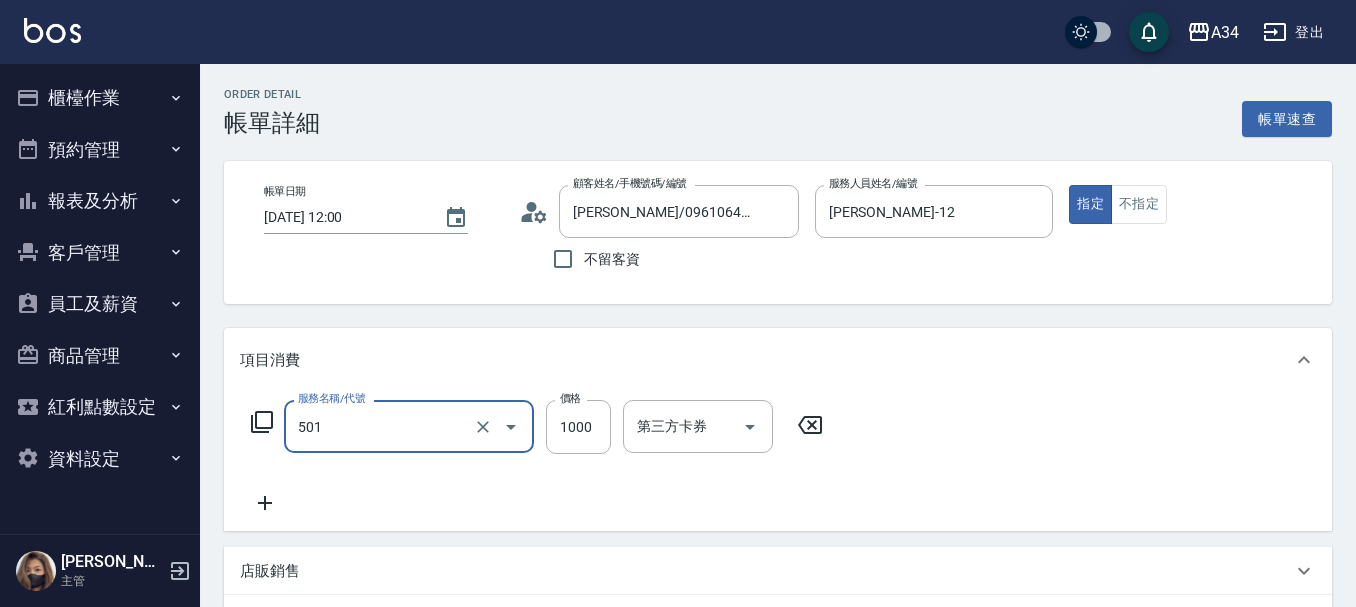 type on "染髮(501)" 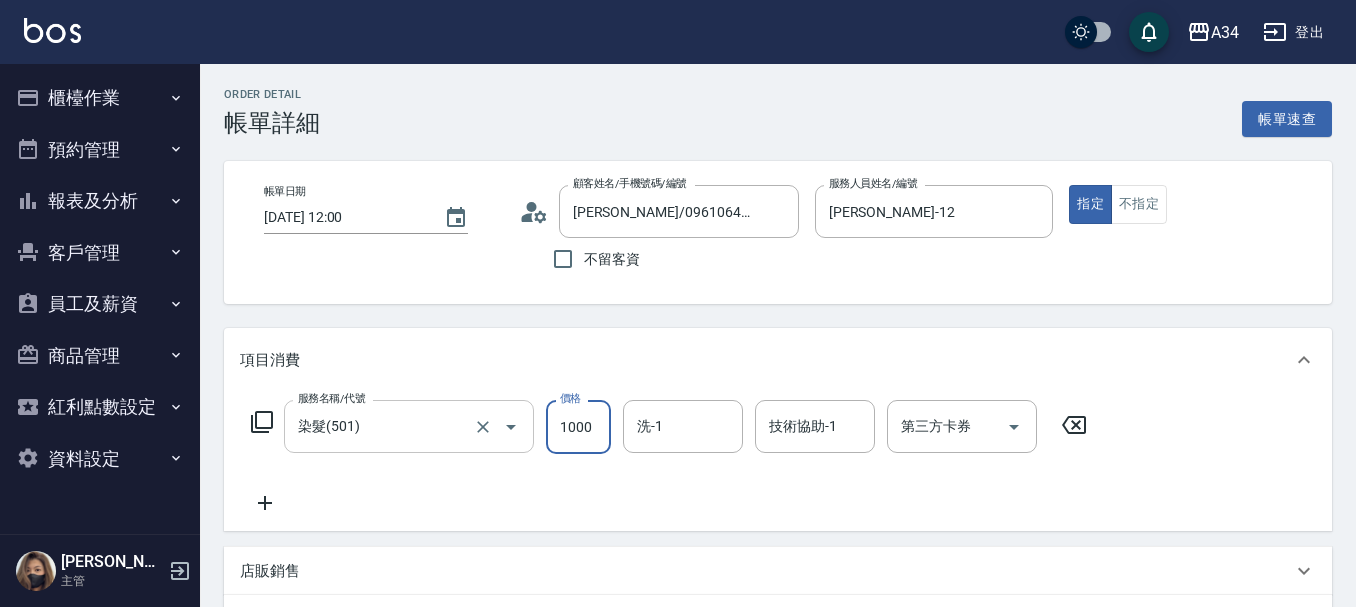 type on "0" 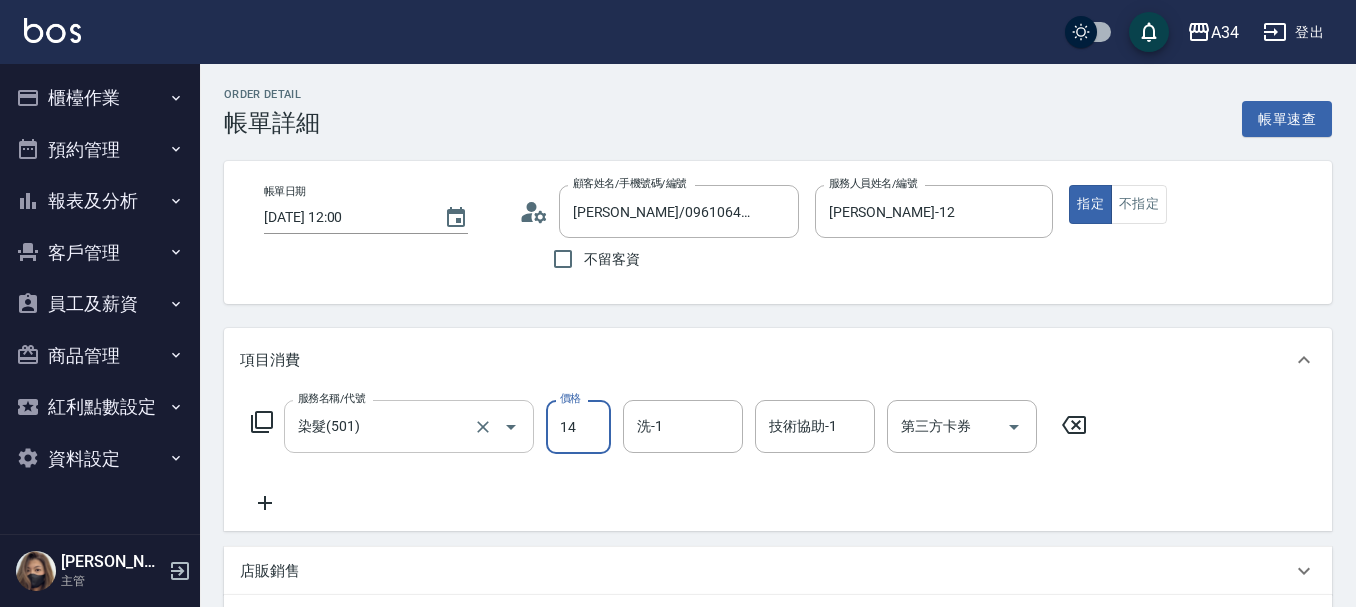 type on "149" 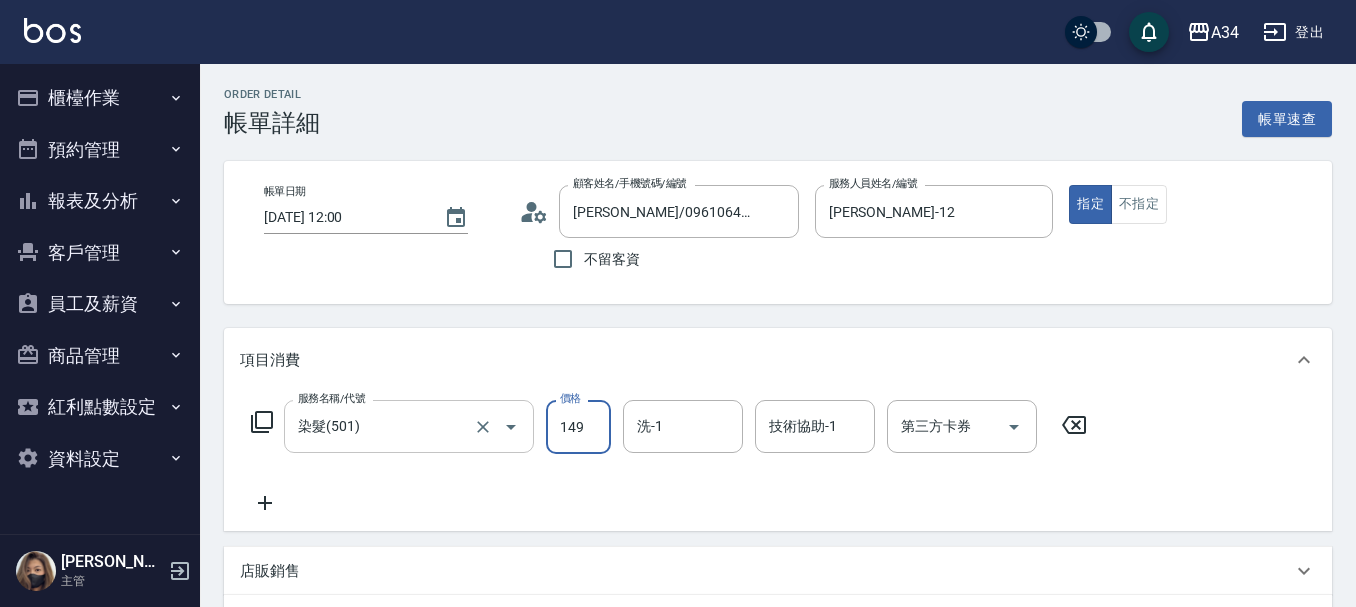 type on "140" 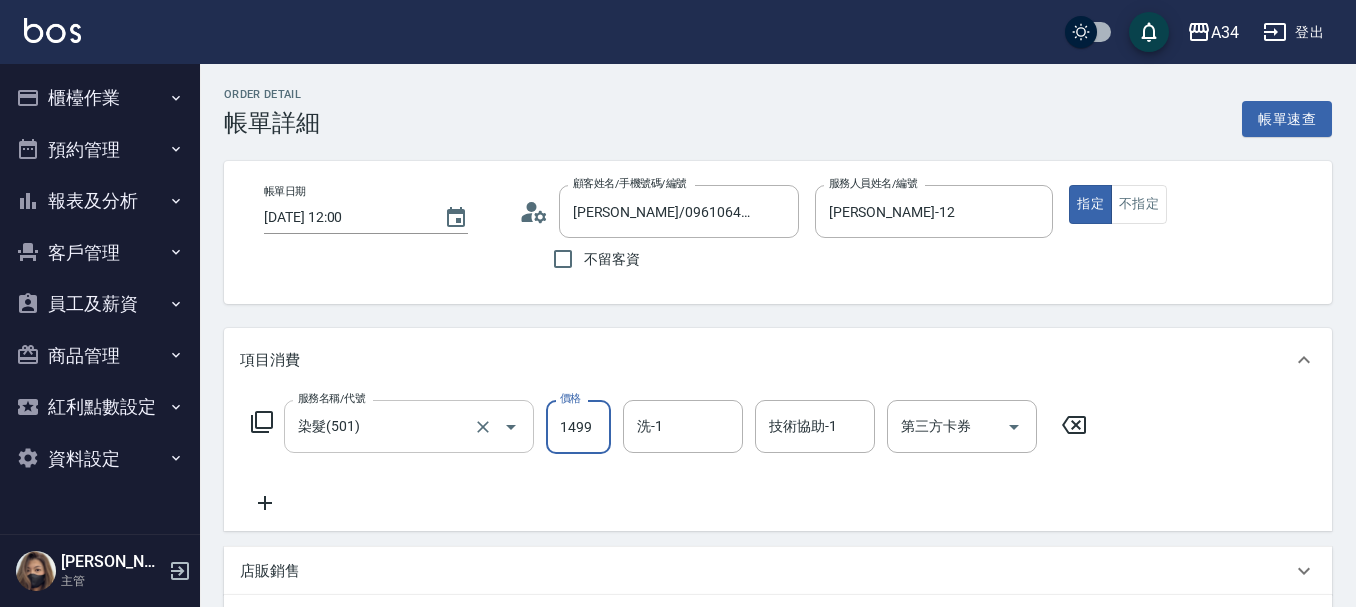 type on "1499" 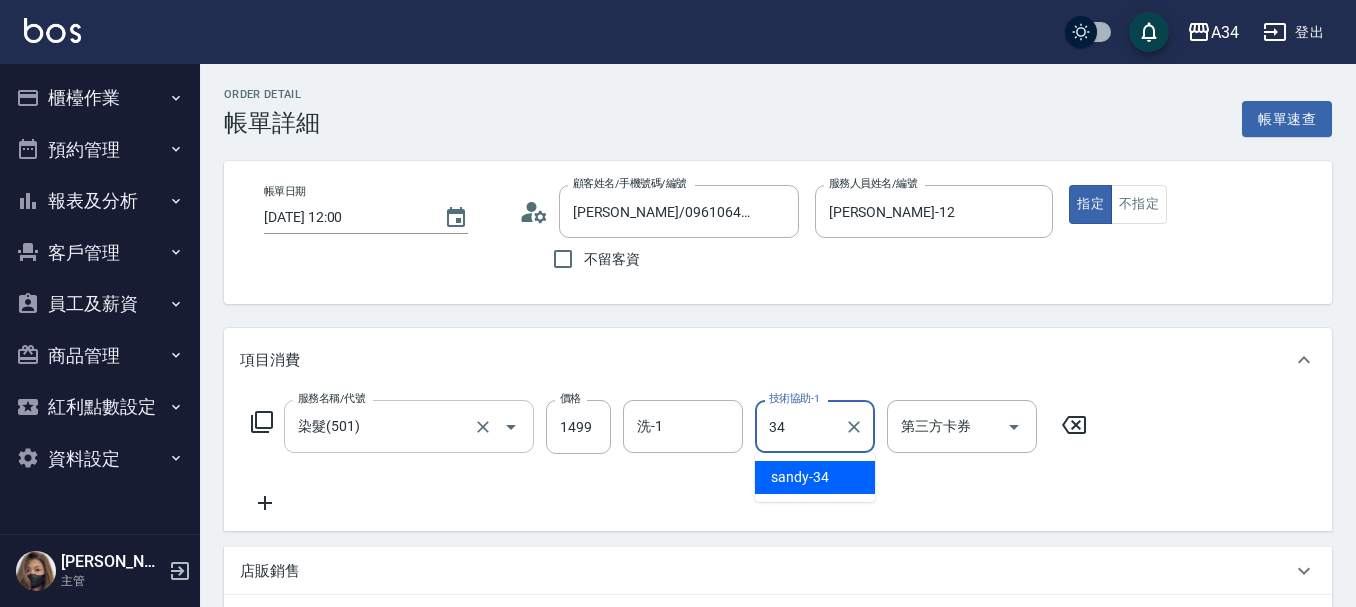 type on "sandy-34" 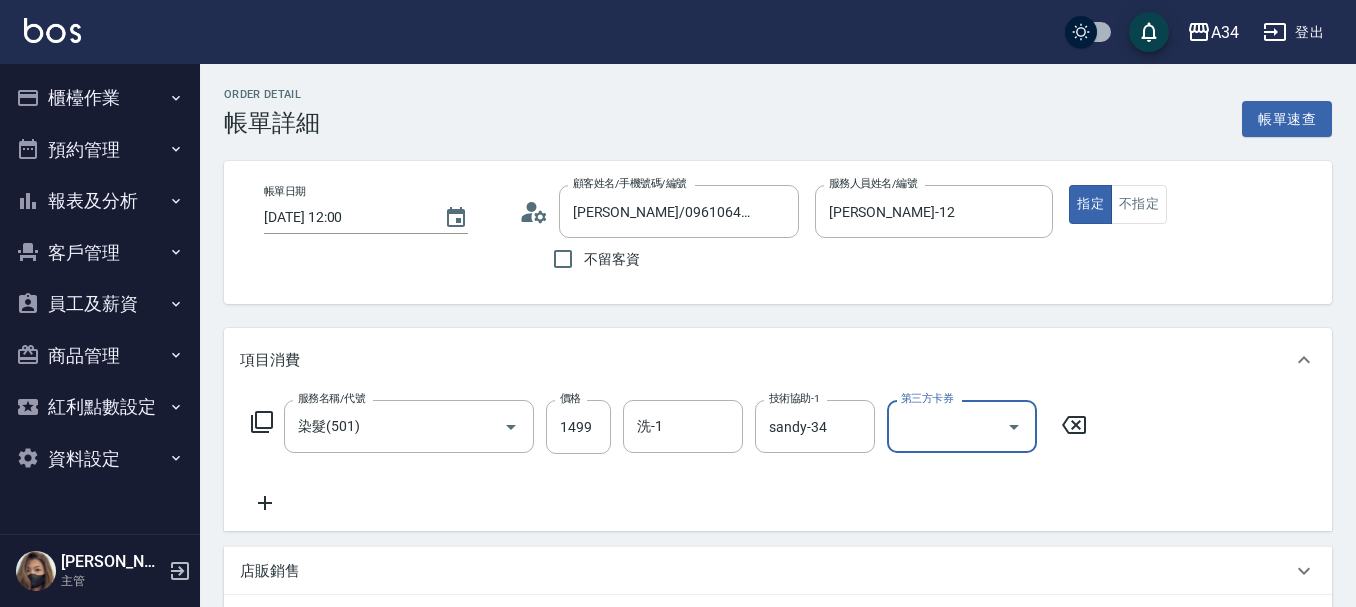 click 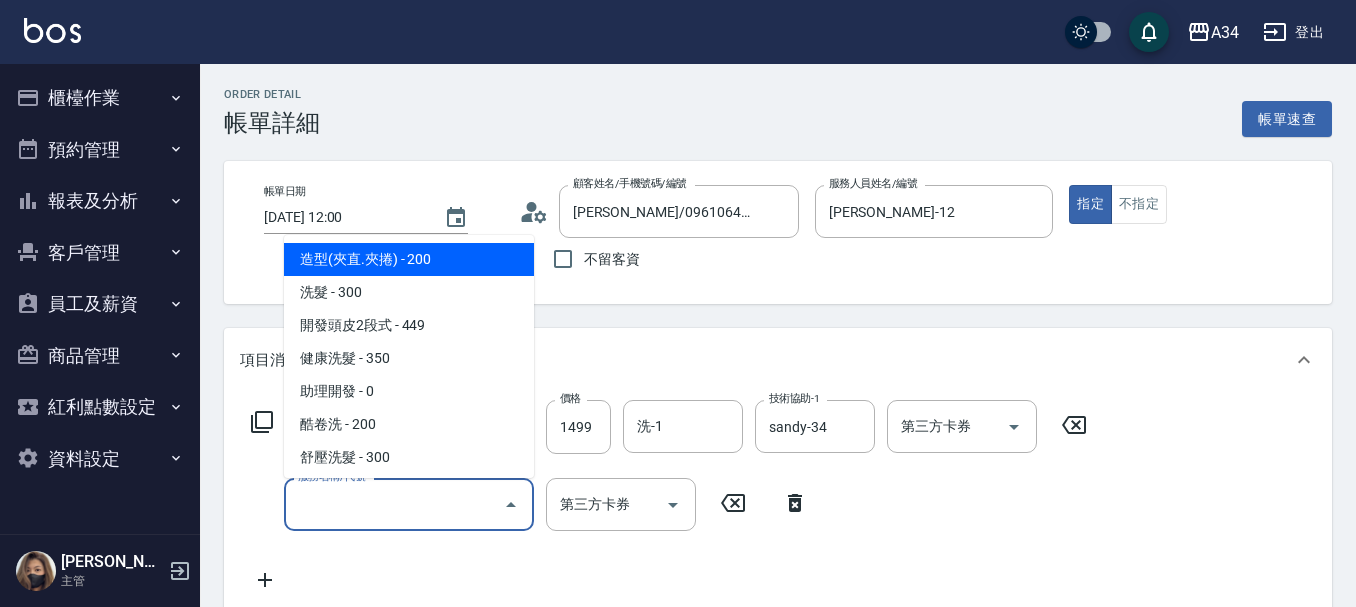 click on "服務名稱/代號" at bounding box center (394, 504) 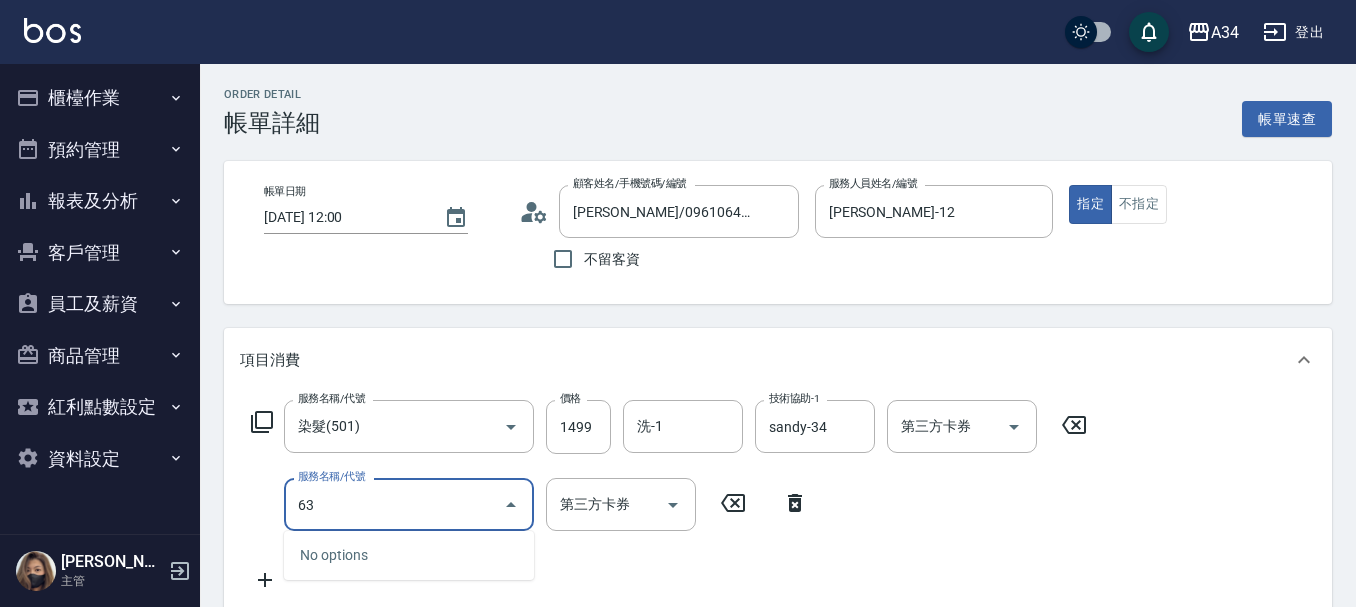 type on "630" 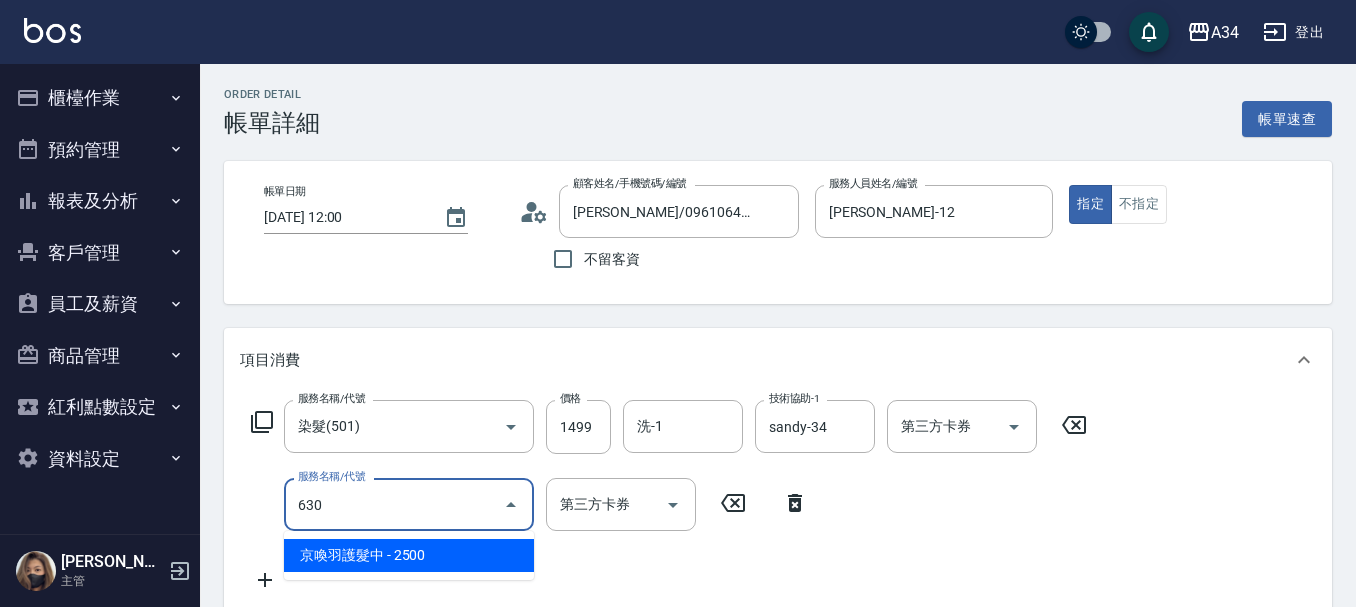 type on "390" 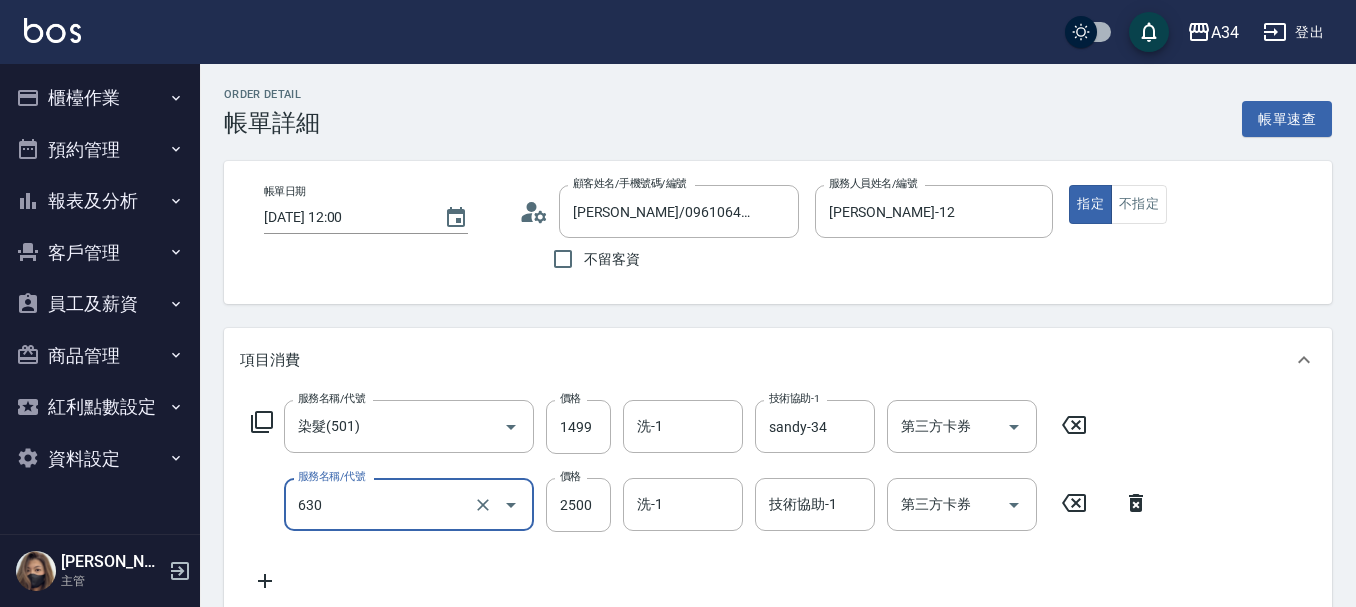 type on "京喚羽護髮中(630)" 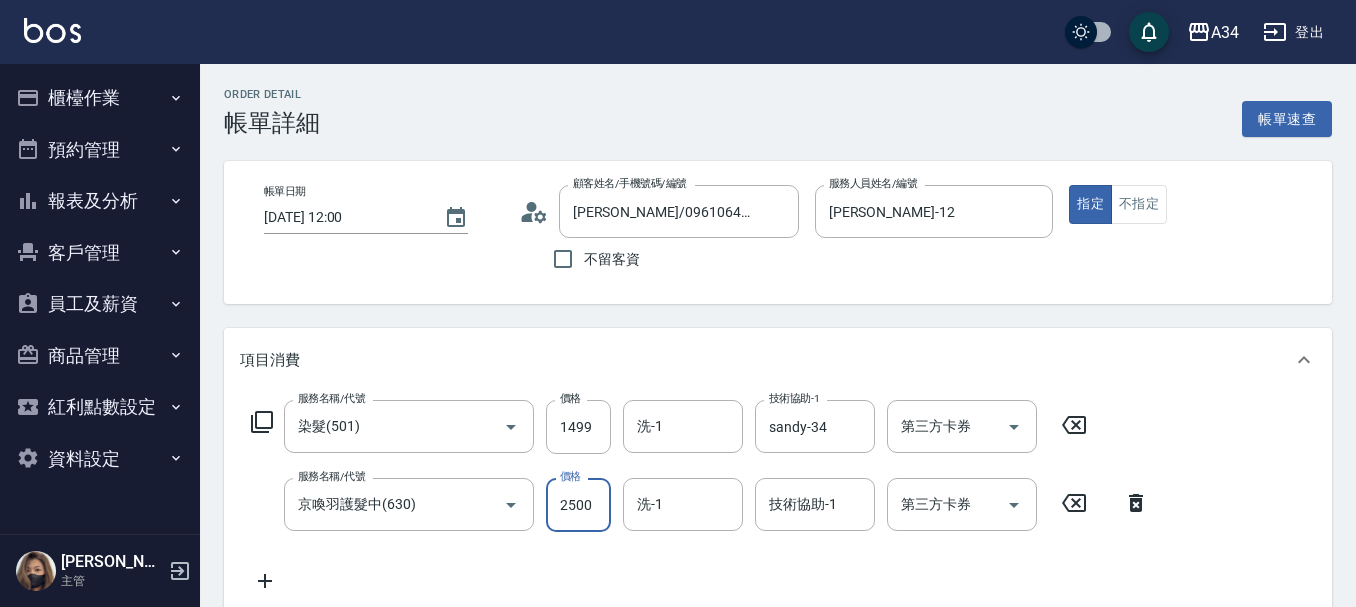 type on "2" 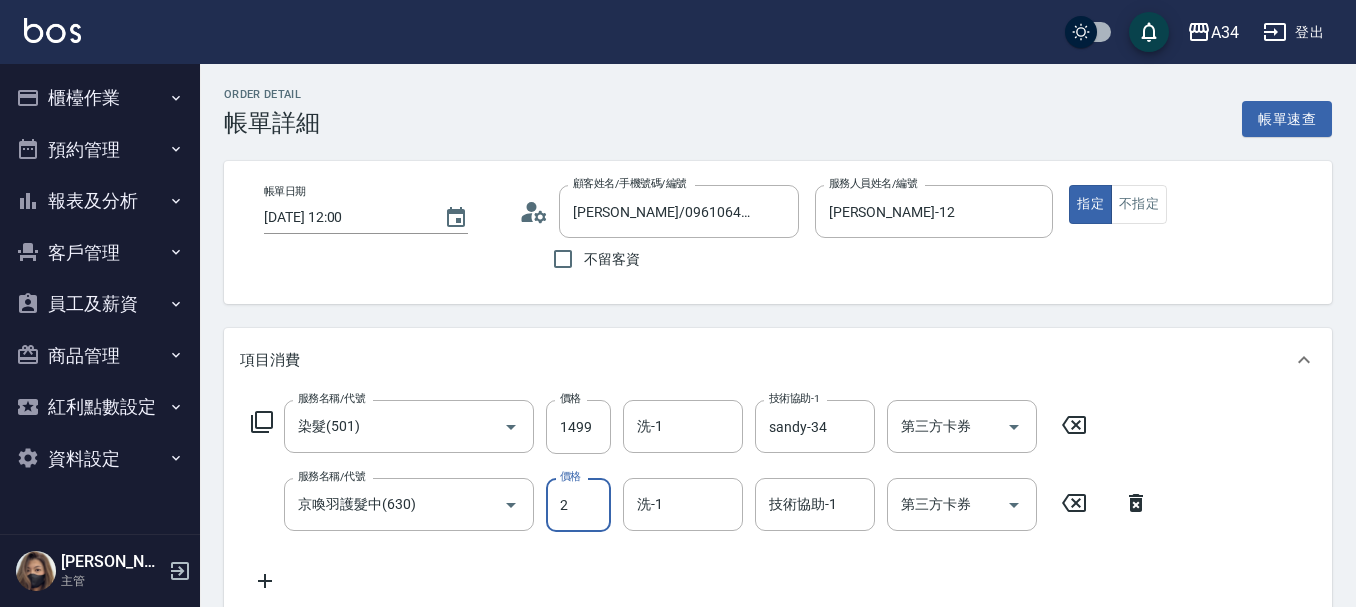 type on "150" 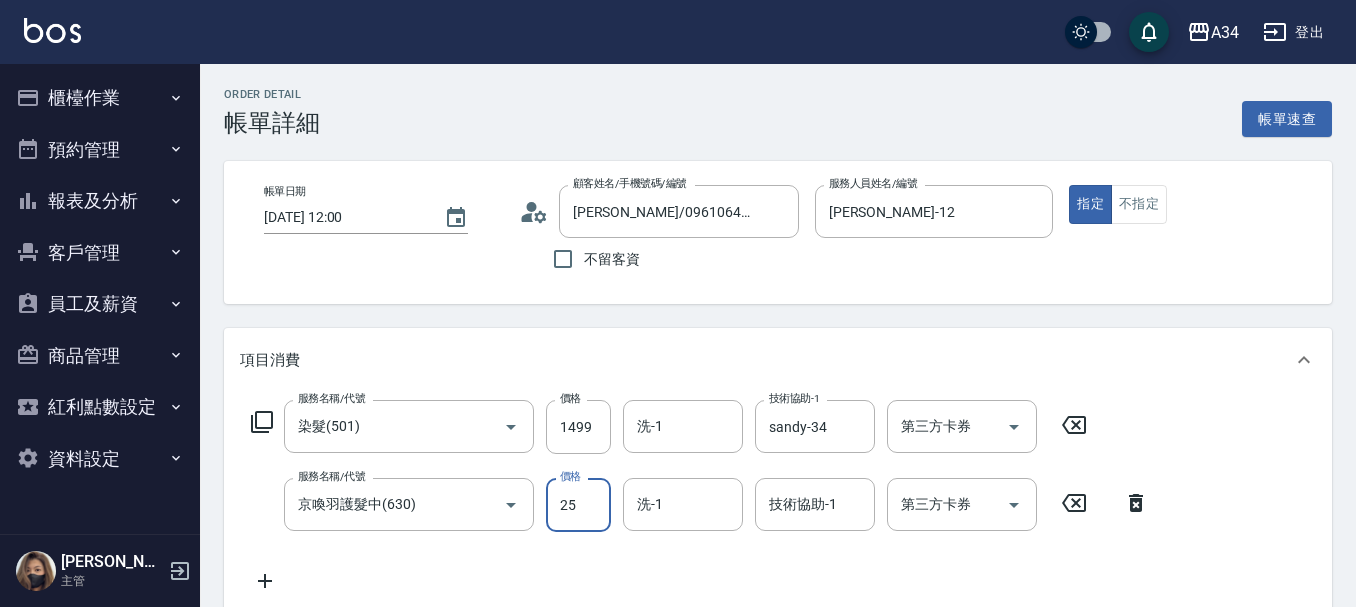 type on "170" 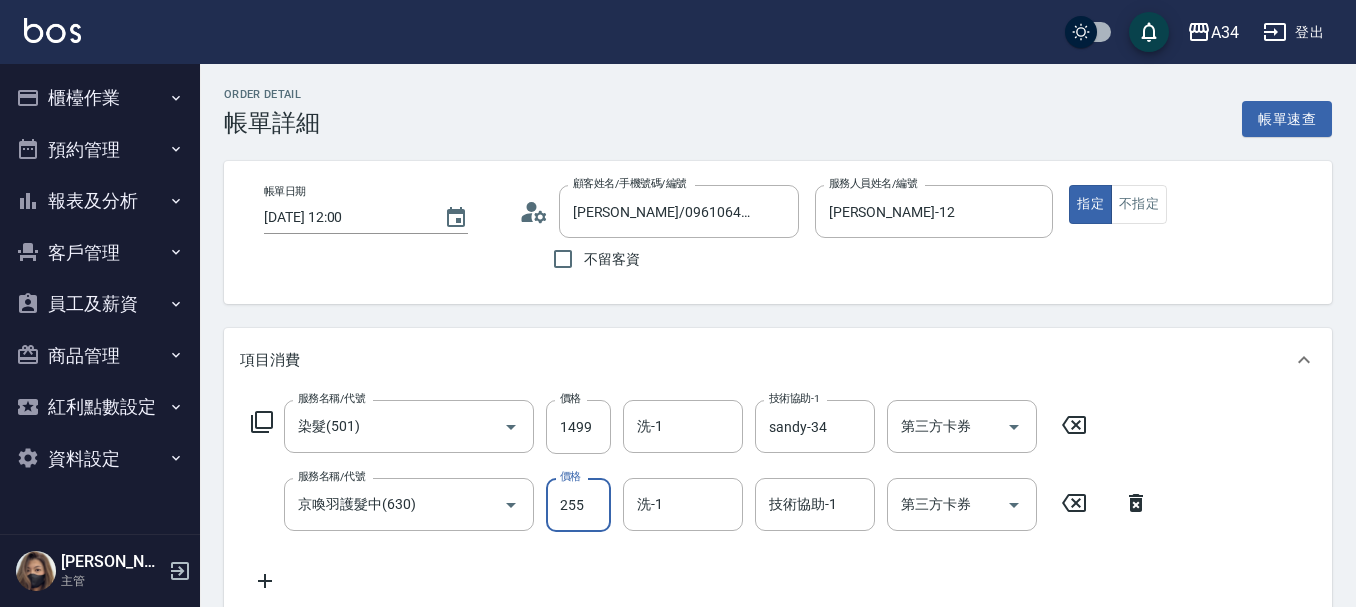 type on "400" 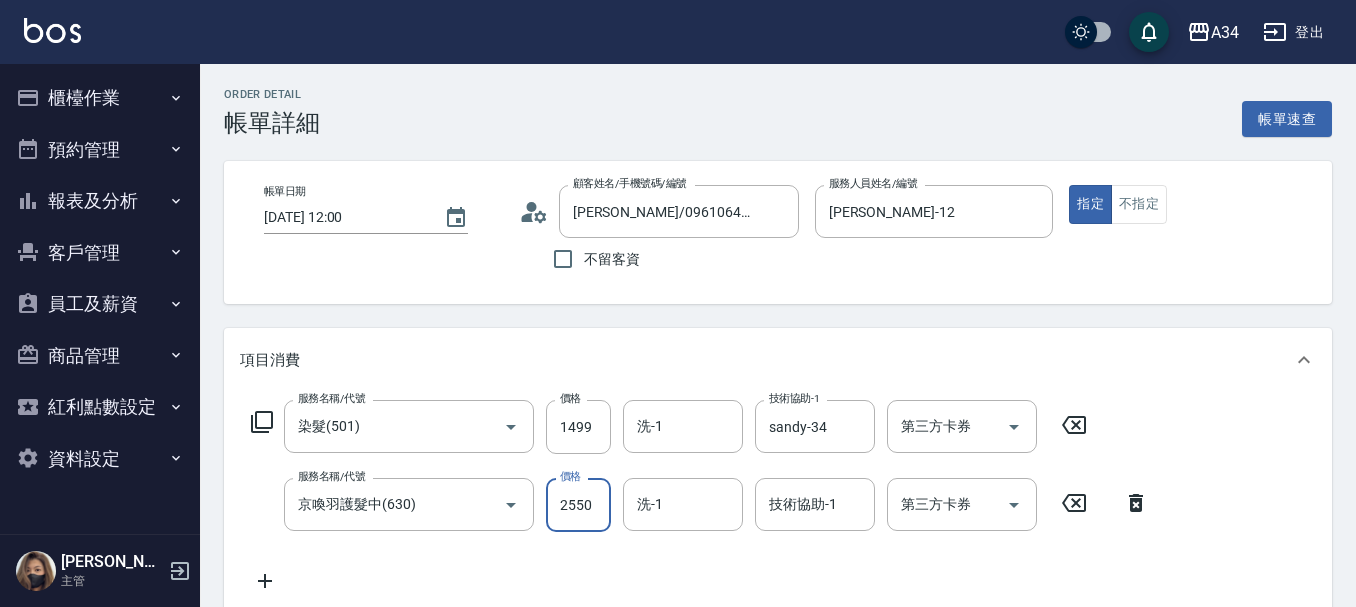 type on "2550" 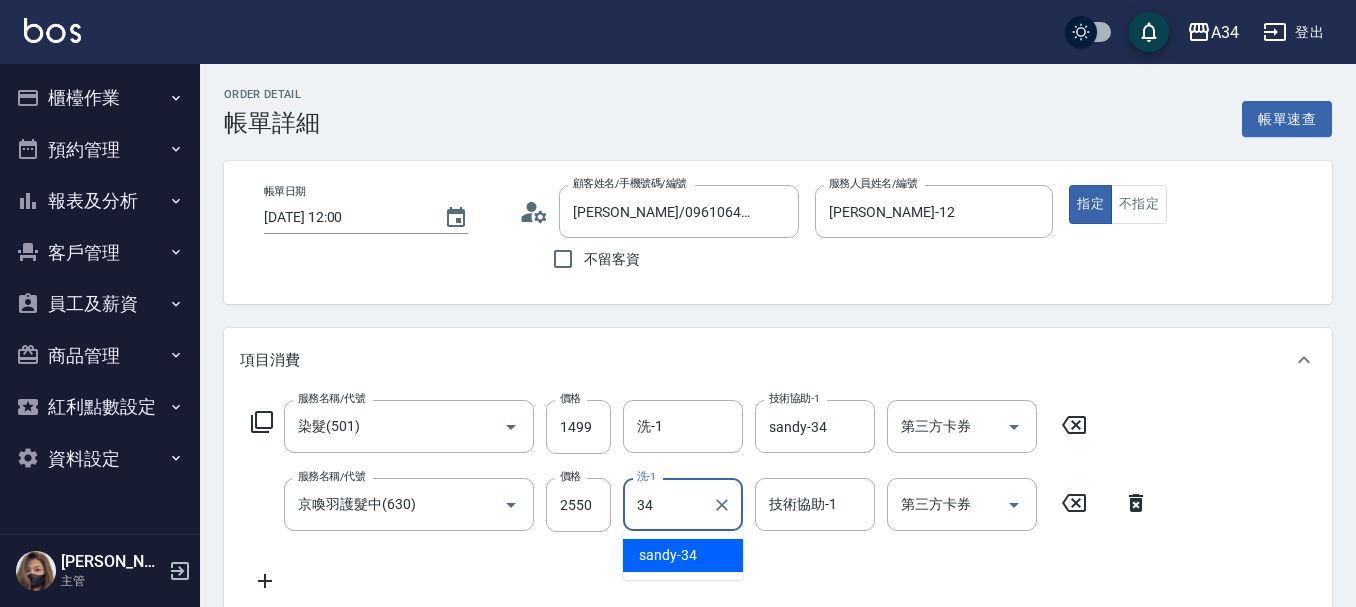 type on "sandy-34" 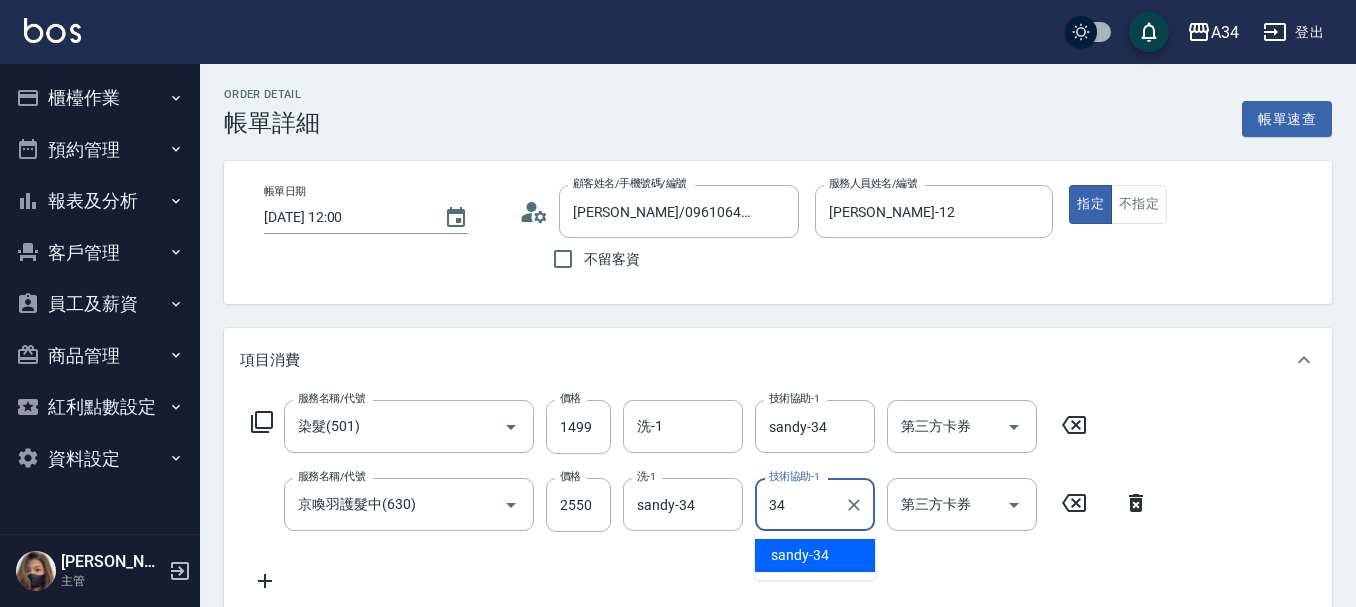 type on "sandy-34" 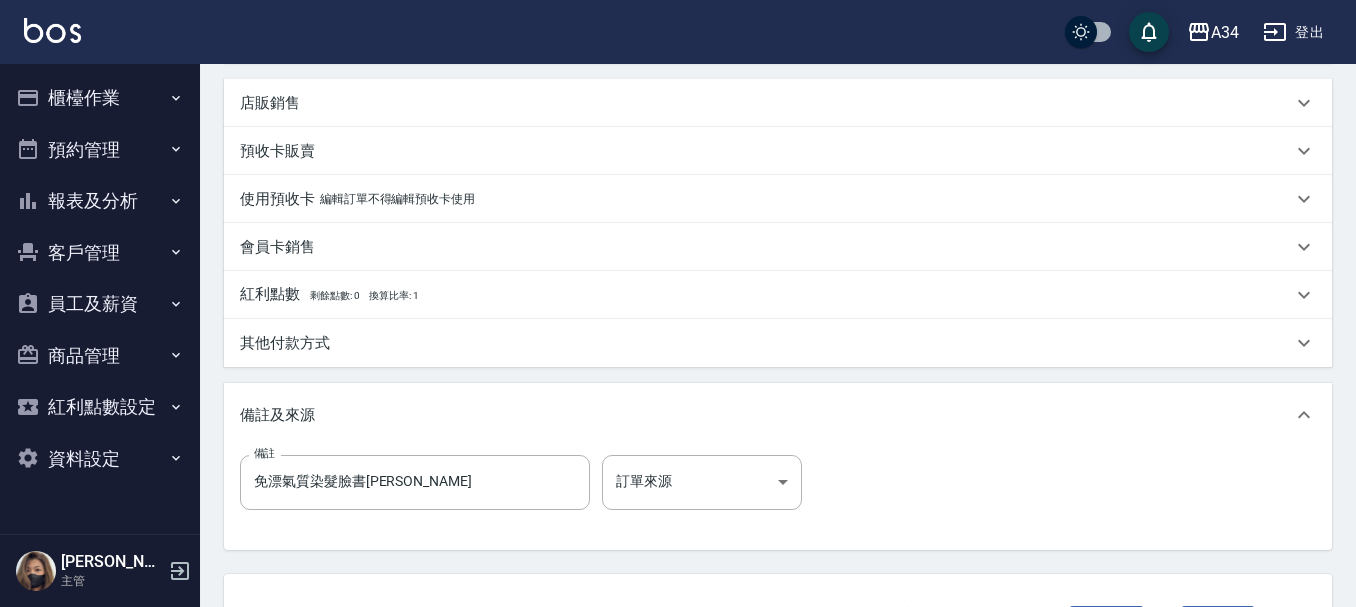 scroll, scrollTop: 700, scrollLeft: 0, axis: vertical 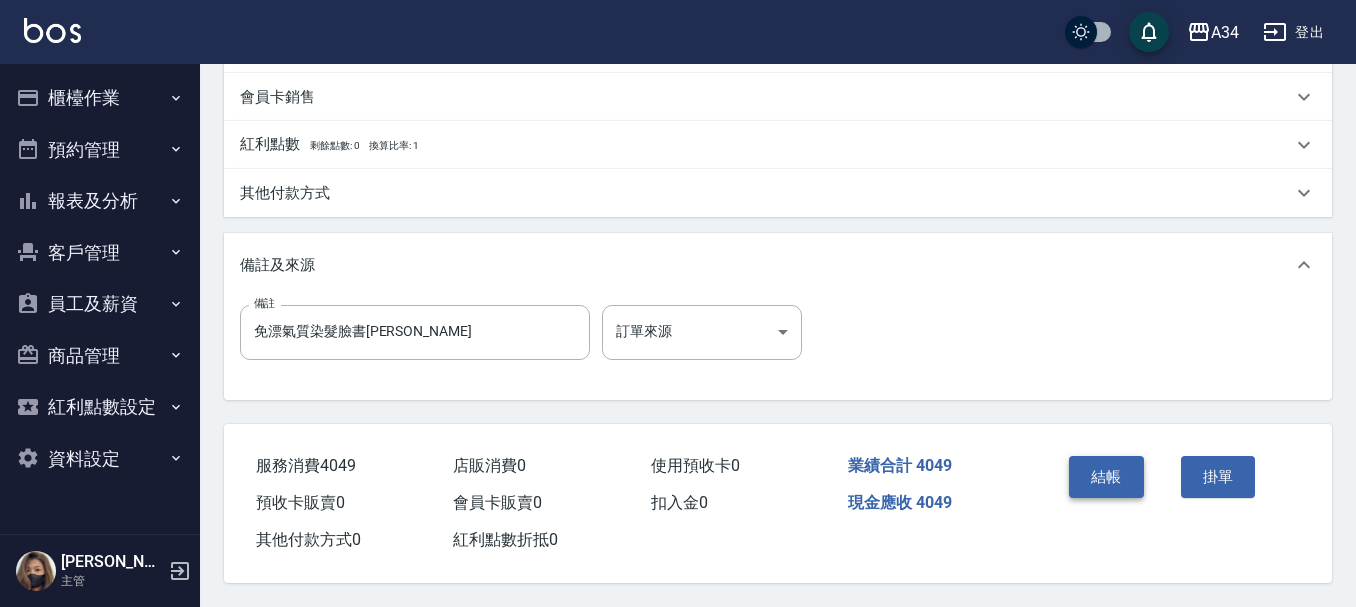 click on "結帳" at bounding box center [1106, 477] 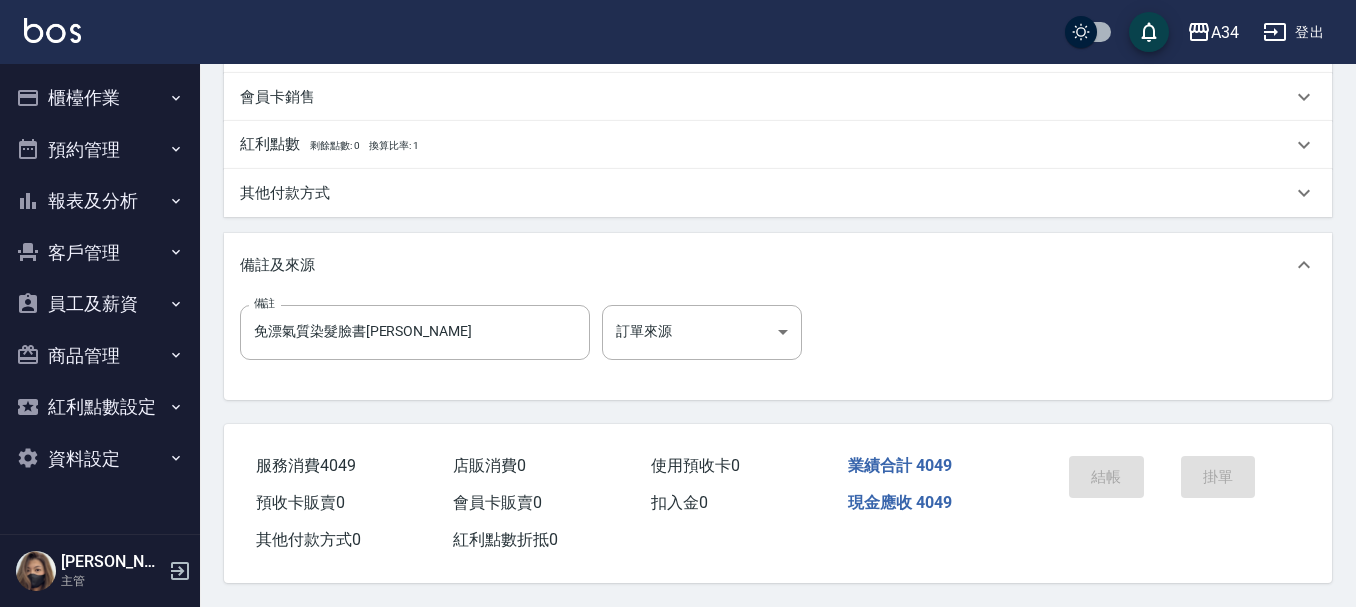 scroll, scrollTop: 0, scrollLeft: 0, axis: both 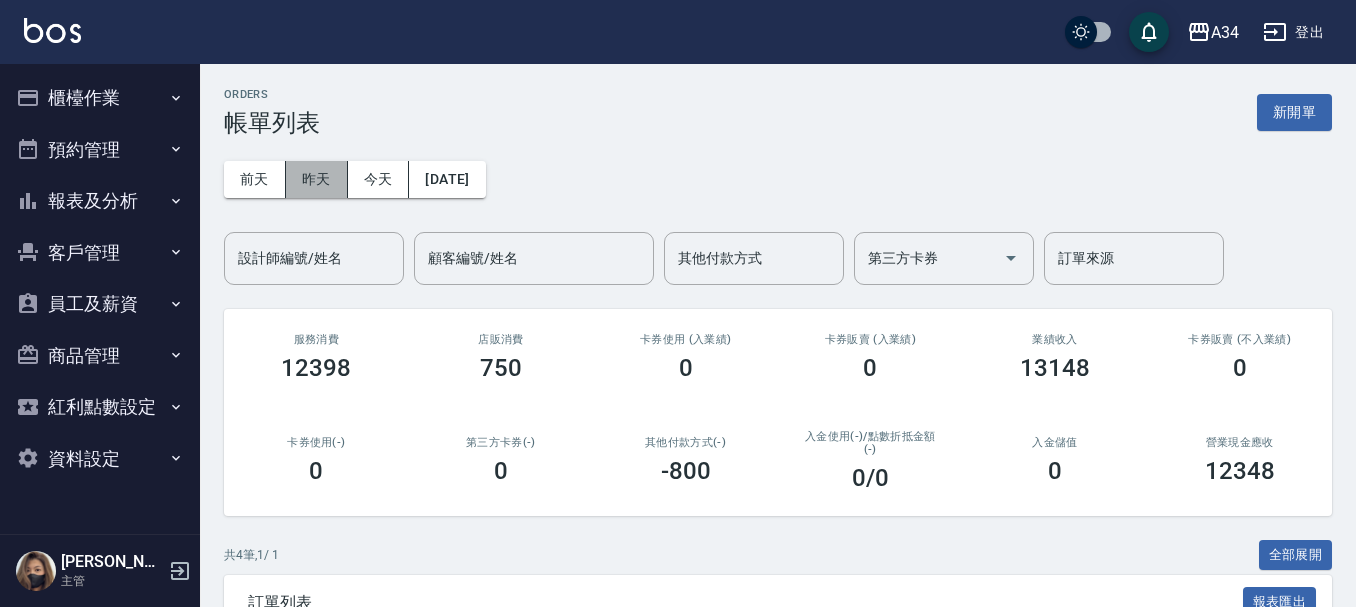 click on "昨天" at bounding box center [317, 179] 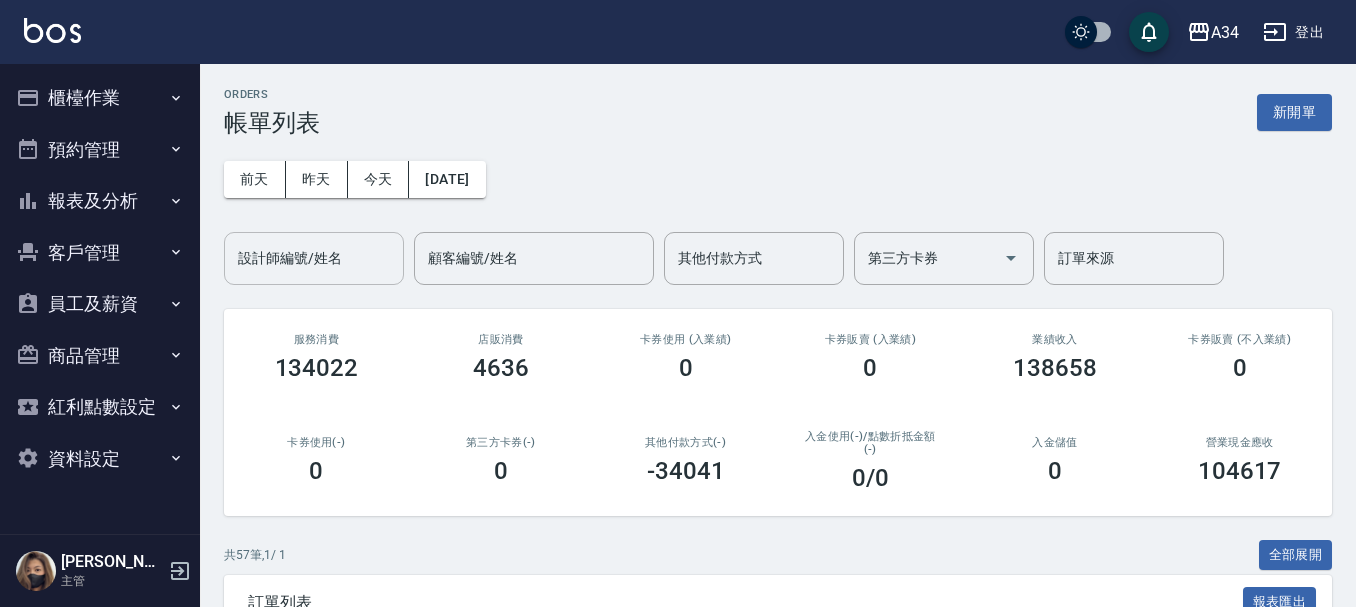 click on "設計師編號/姓名 設計師編號/姓名" at bounding box center [314, 258] 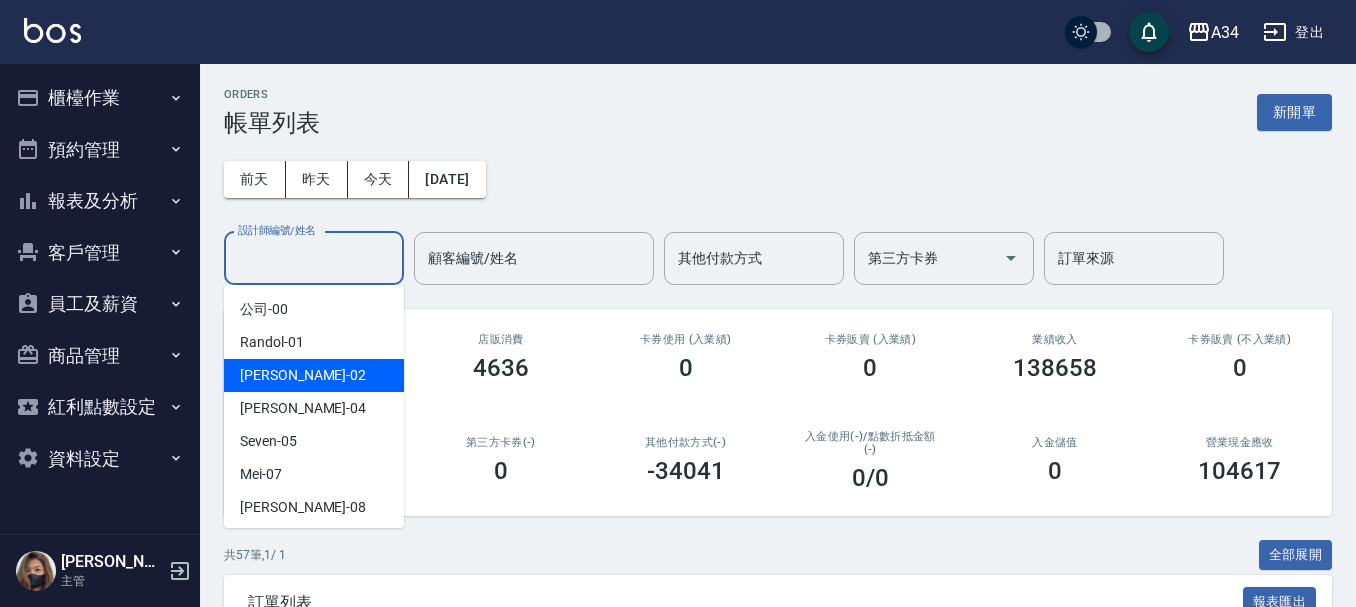 click on "Wendy -02" at bounding box center [303, 375] 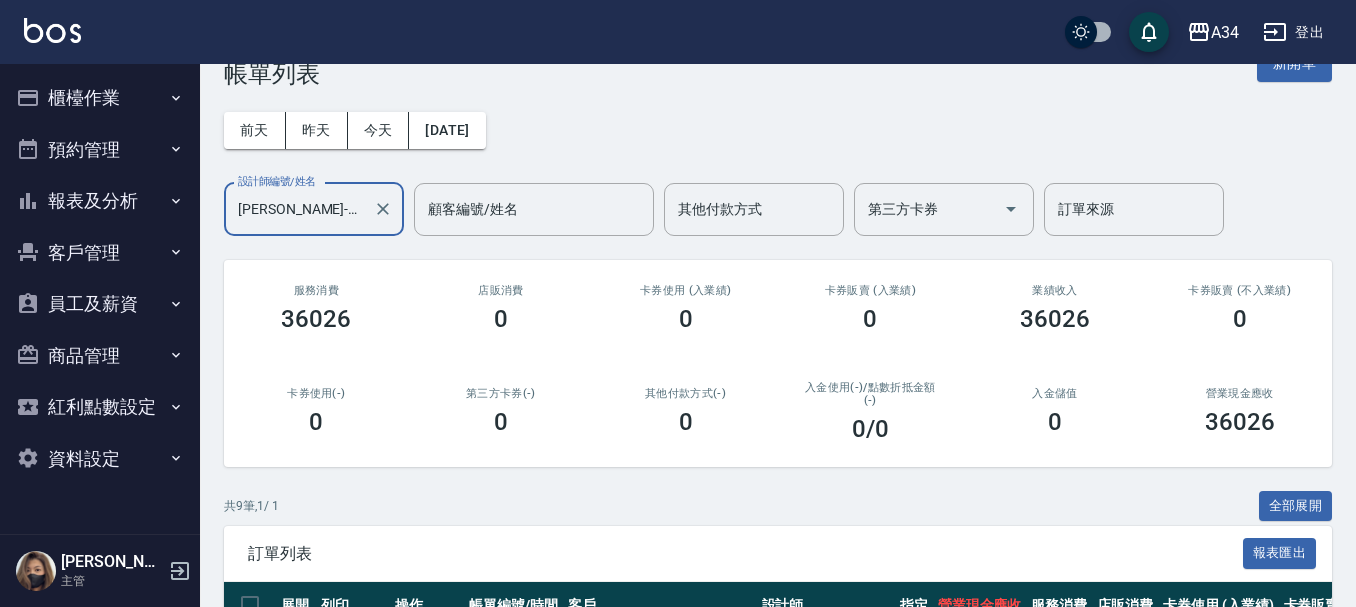 scroll, scrollTop: 0, scrollLeft: 0, axis: both 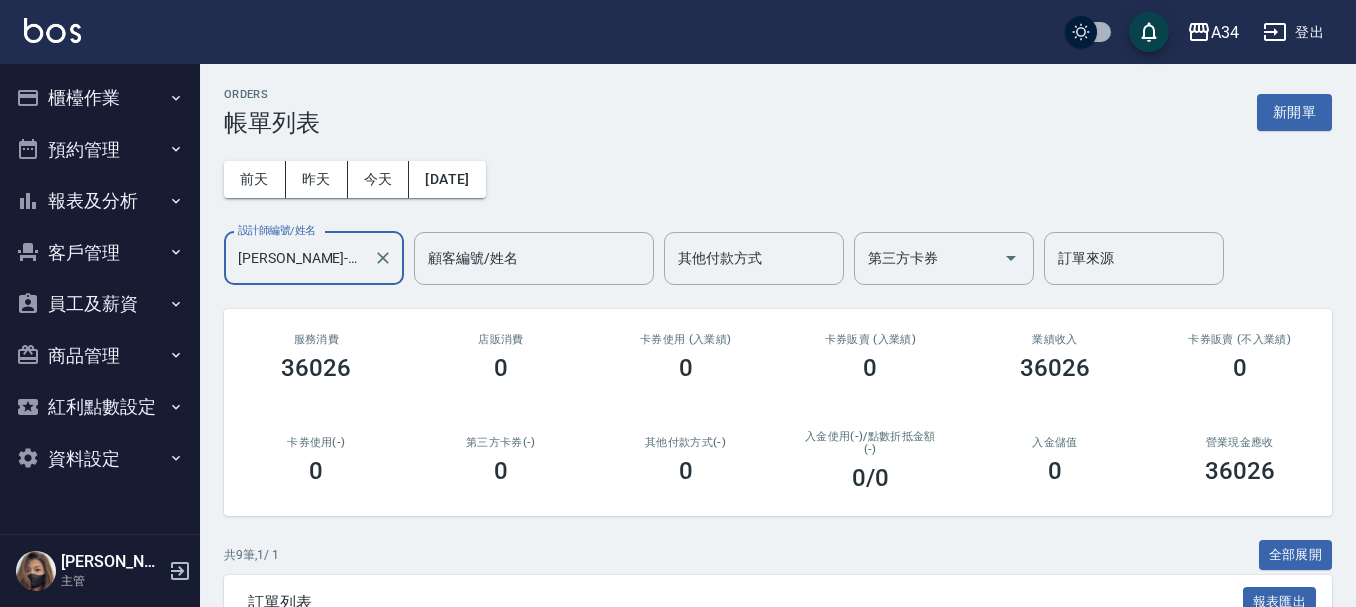 click on "報表及分析" at bounding box center (100, 201) 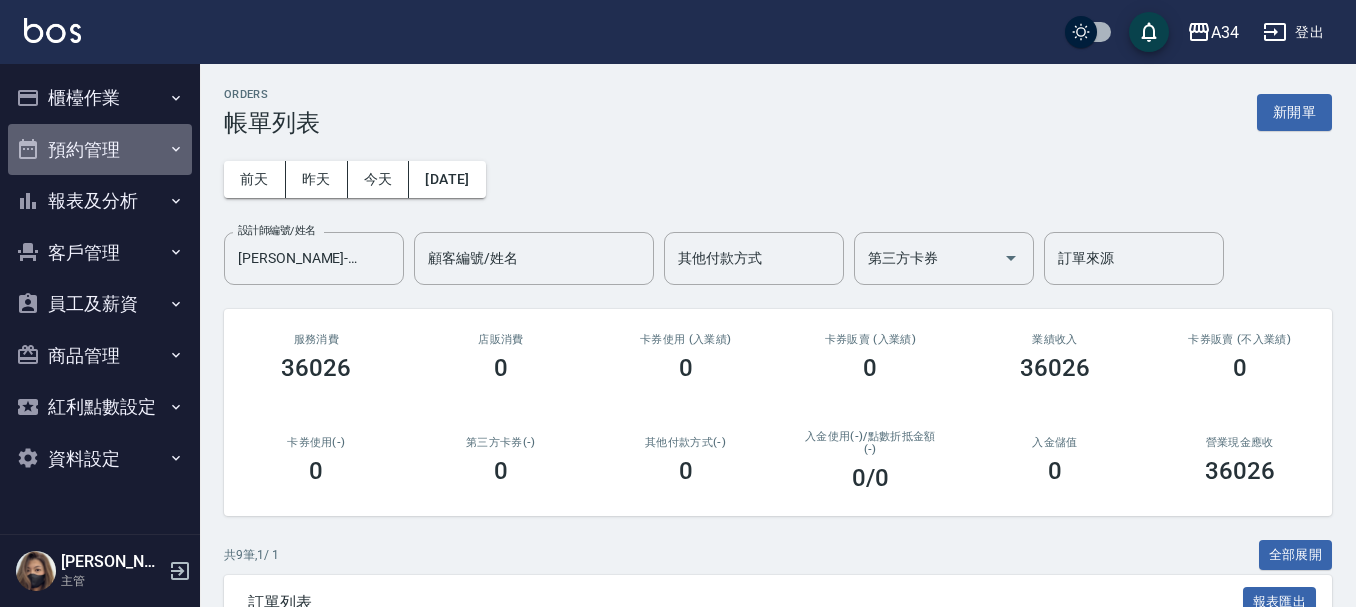 click on "預約管理" at bounding box center [100, 150] 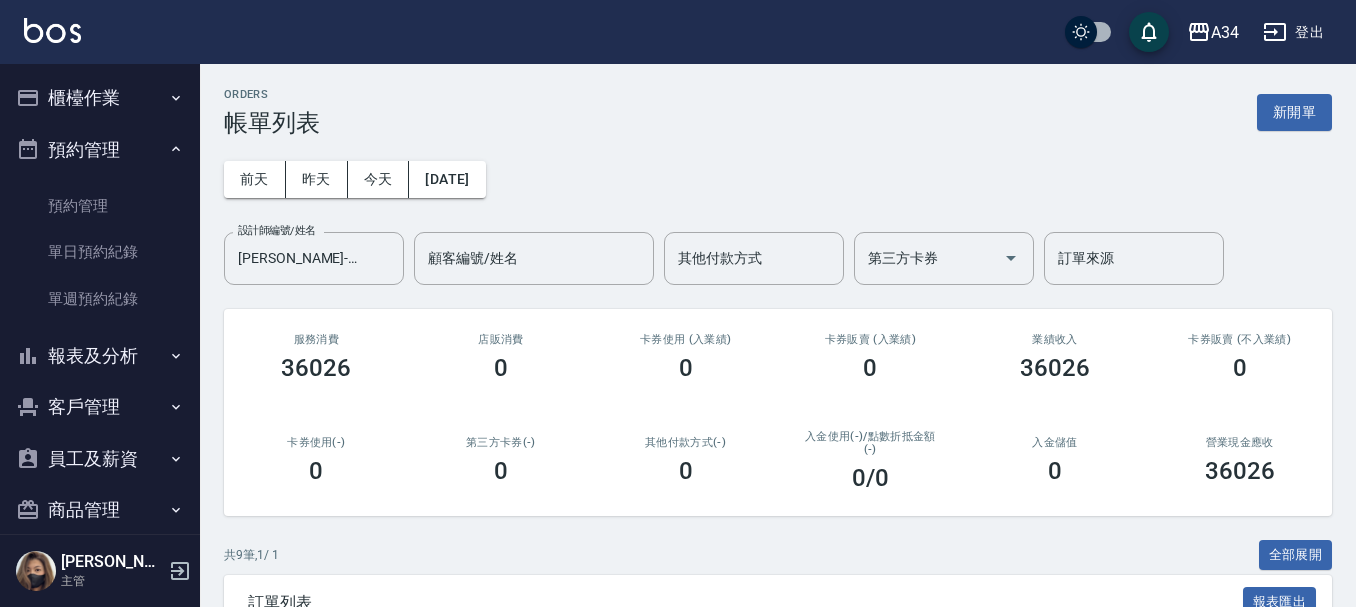 click on "報表及分析" at bounding box center [100, 356] 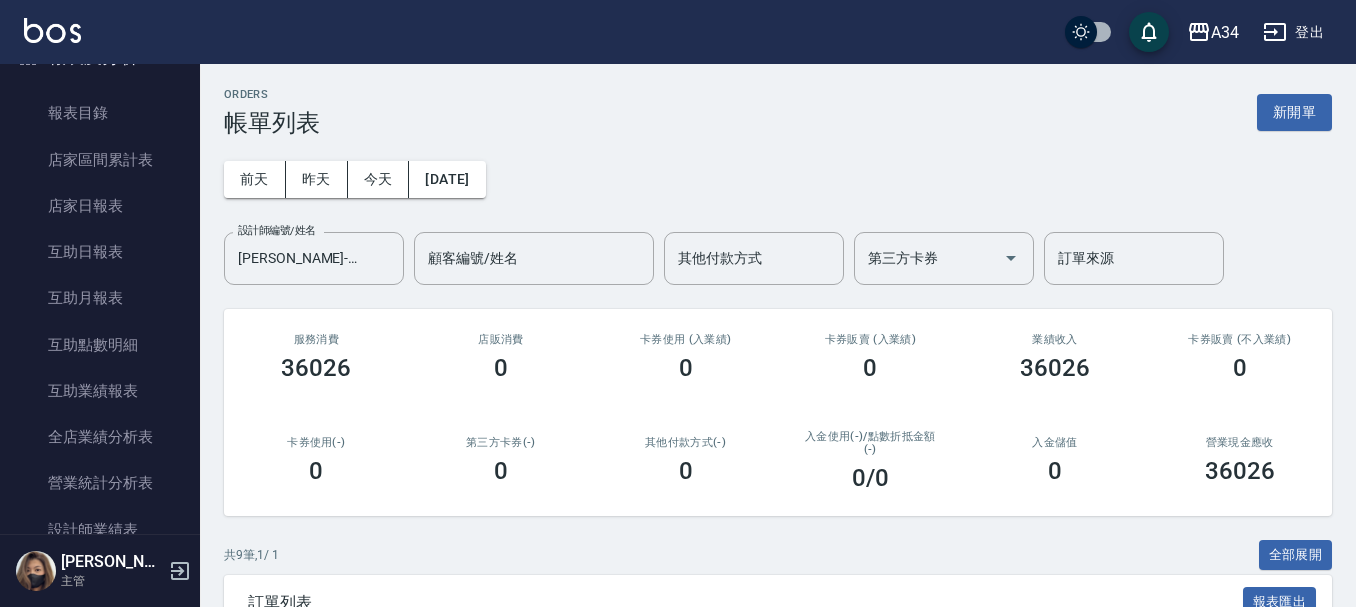 scroll, scrollTop: 300, scrollLeft: 0, axis: vertical 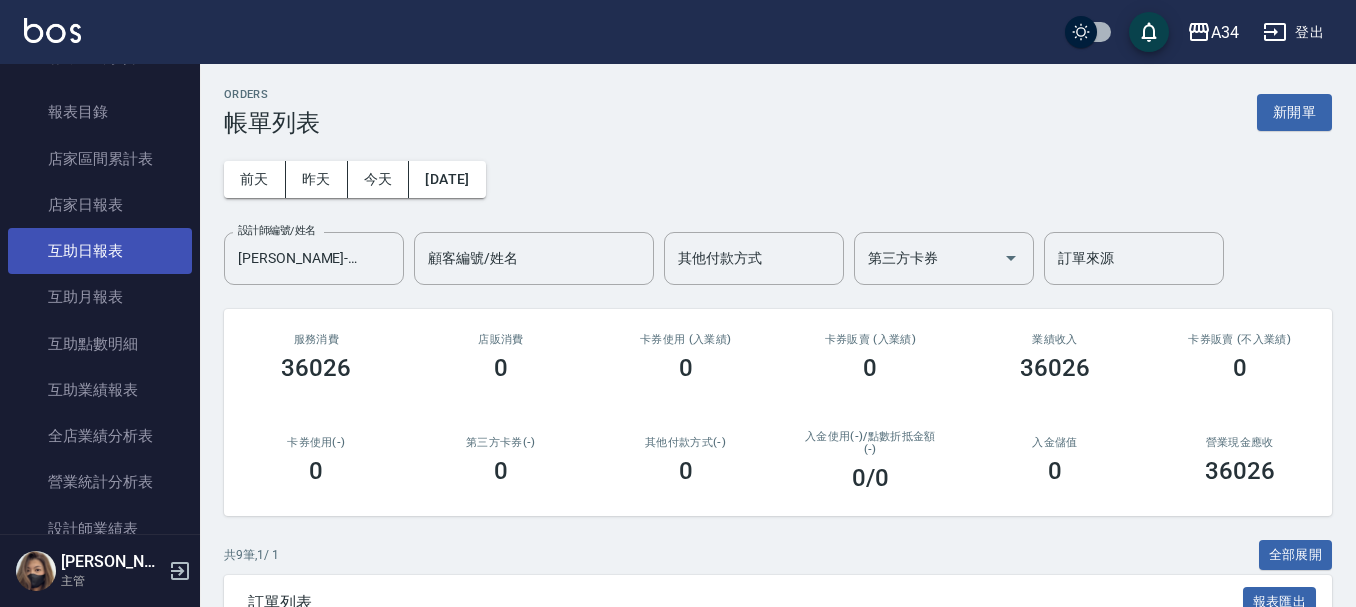 click on "互助日報表" at bounding box center (100, 251) 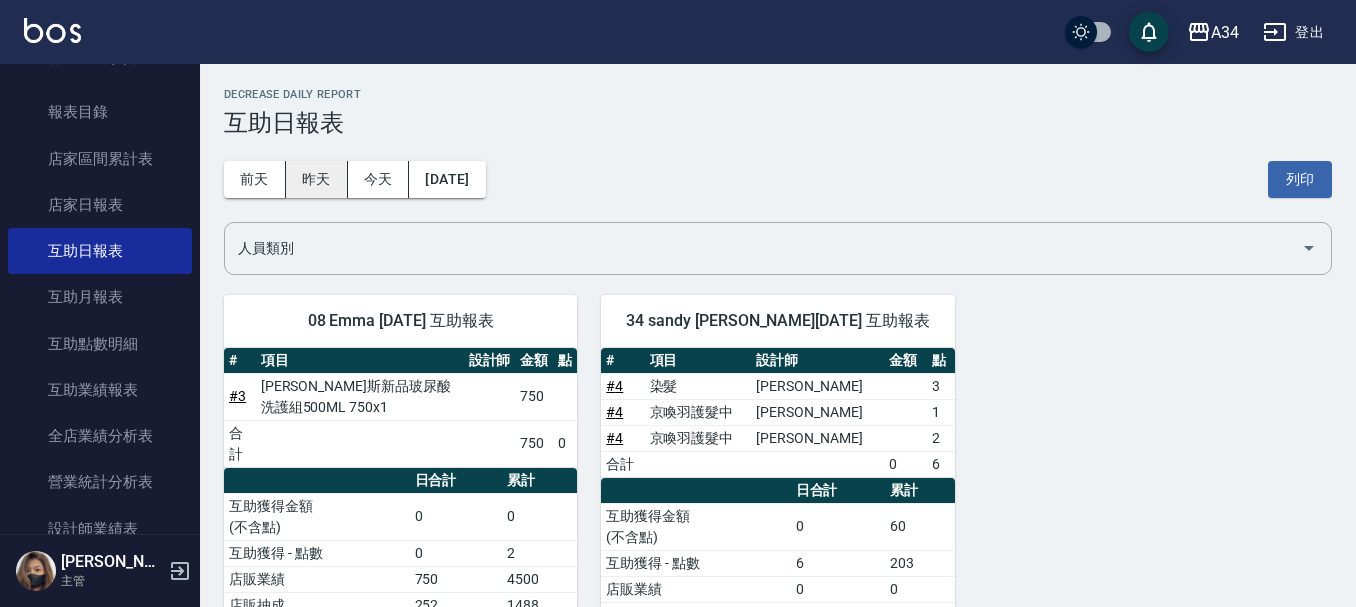click on "昨天" at bounding box center [317, 179] 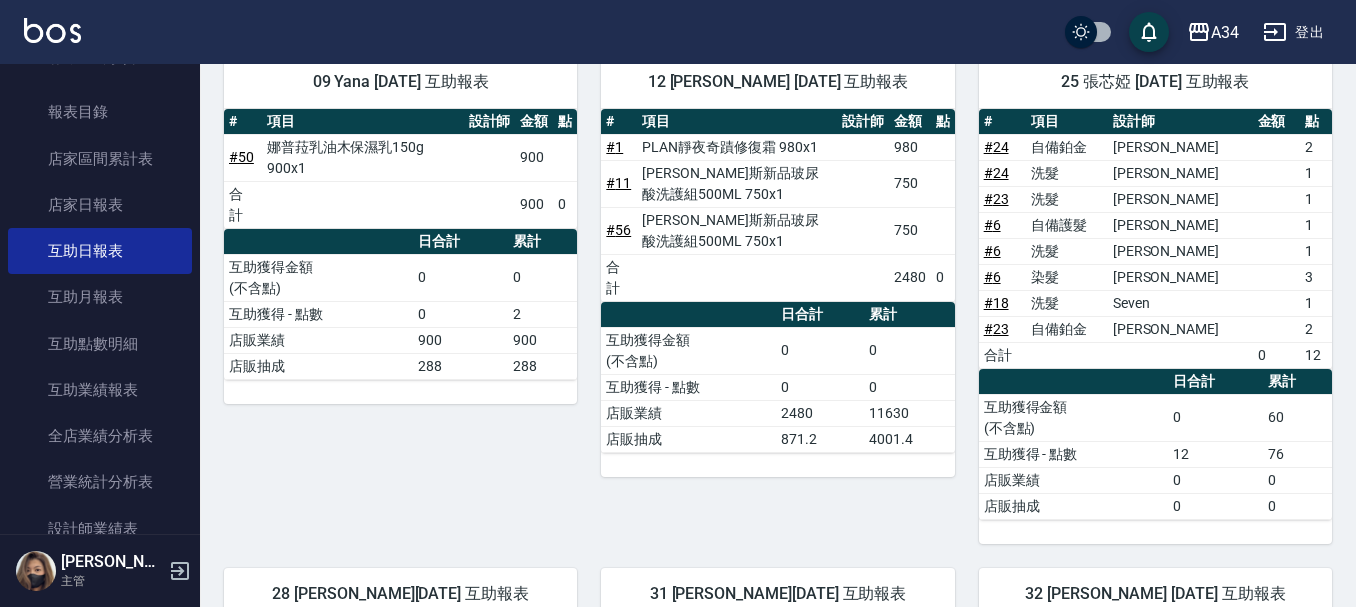 scroll, scrollTop: 560, scrollLeft: 0, axis: vertical 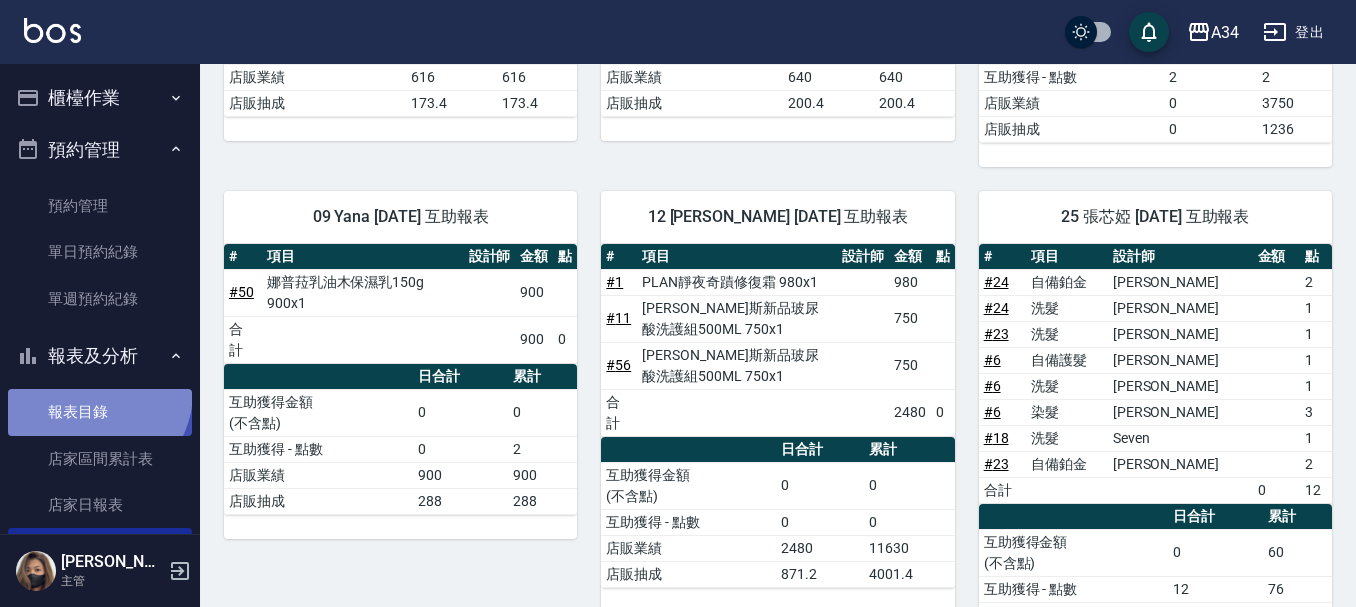 click on "報表目錄" at bounding box center [100, 412] 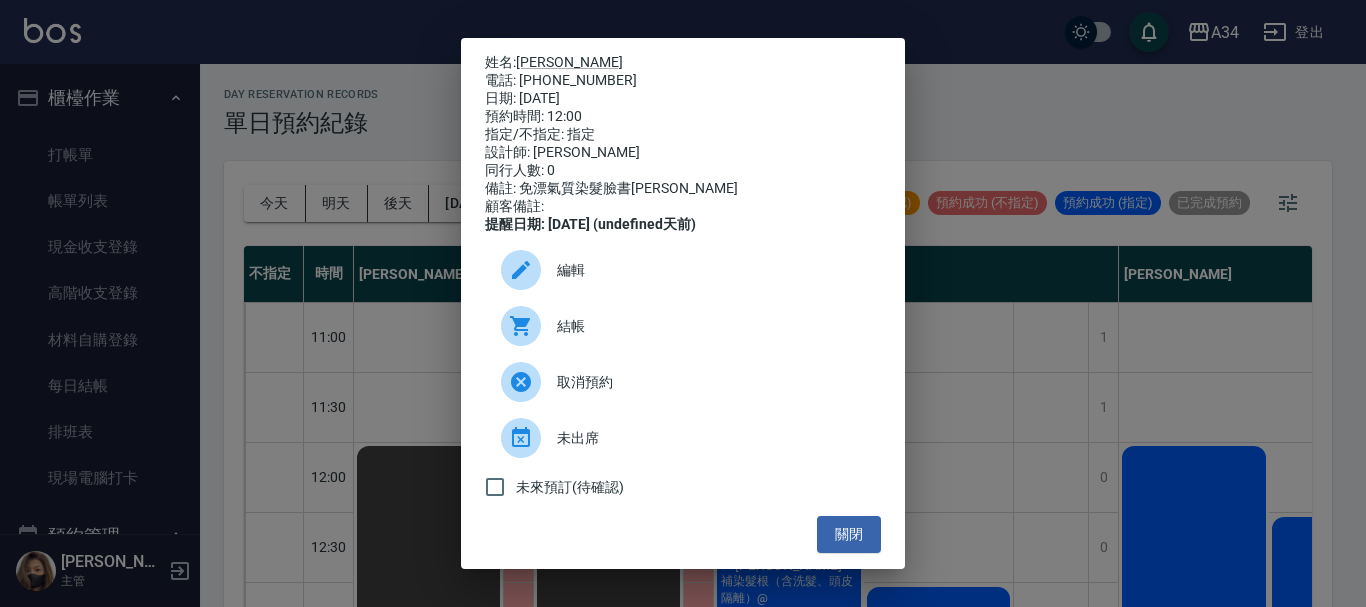scroll, scrollTop: 0, scrollLeft: 0, axis: both 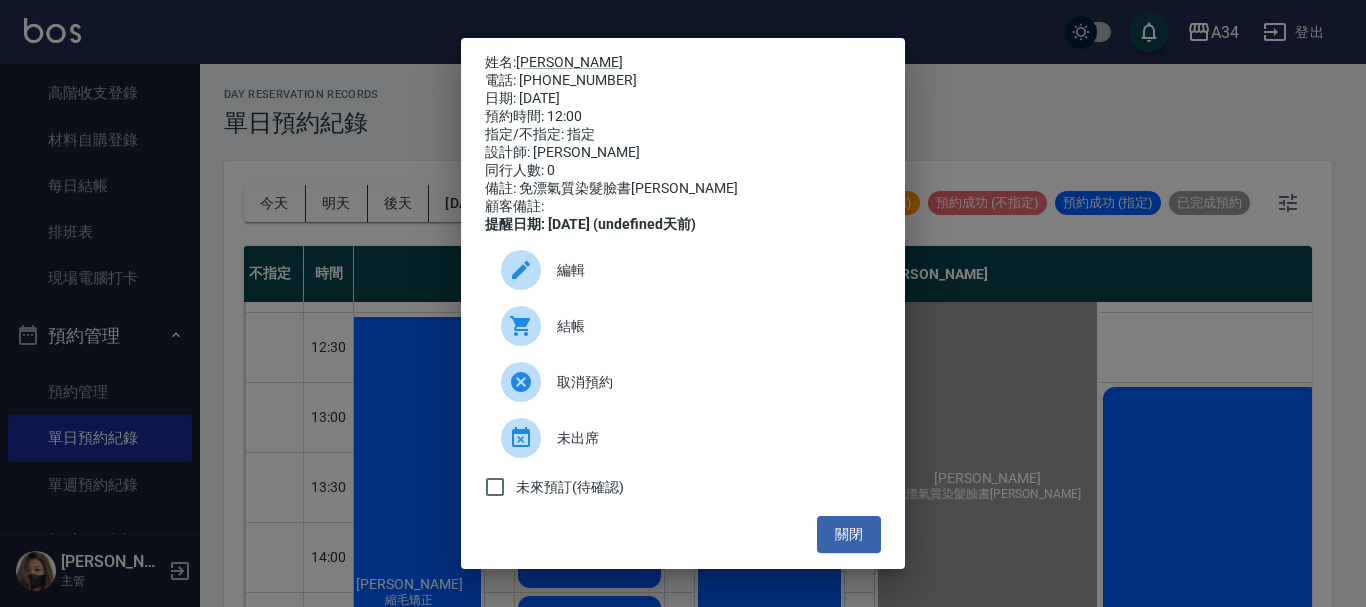 click on "姓名:  郭雅倫 電話: 0961064331 日期: 2025/07/13 預約時間: 12:00 指定/不指定: 指定 設計師: Emily 同行人數: 0 備註: 免漂氣質染髮臉書郭小倫 顧客備註:  提醒日期: 2025/07/12 (undefined天前) 編輯 結帳 取消預約 未出席 未來預訂(待確認) 關閉" at bounding box center [683, 303] 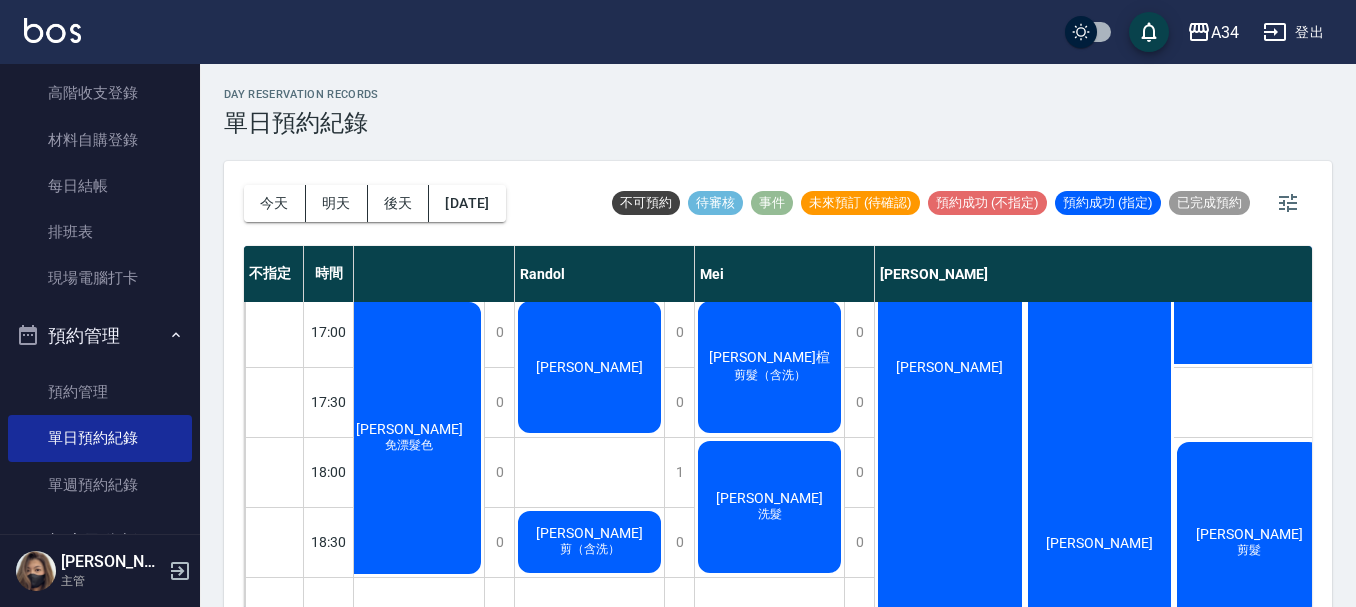 scroll, scrollTop: 500, scrollLeft: 934, axis: both 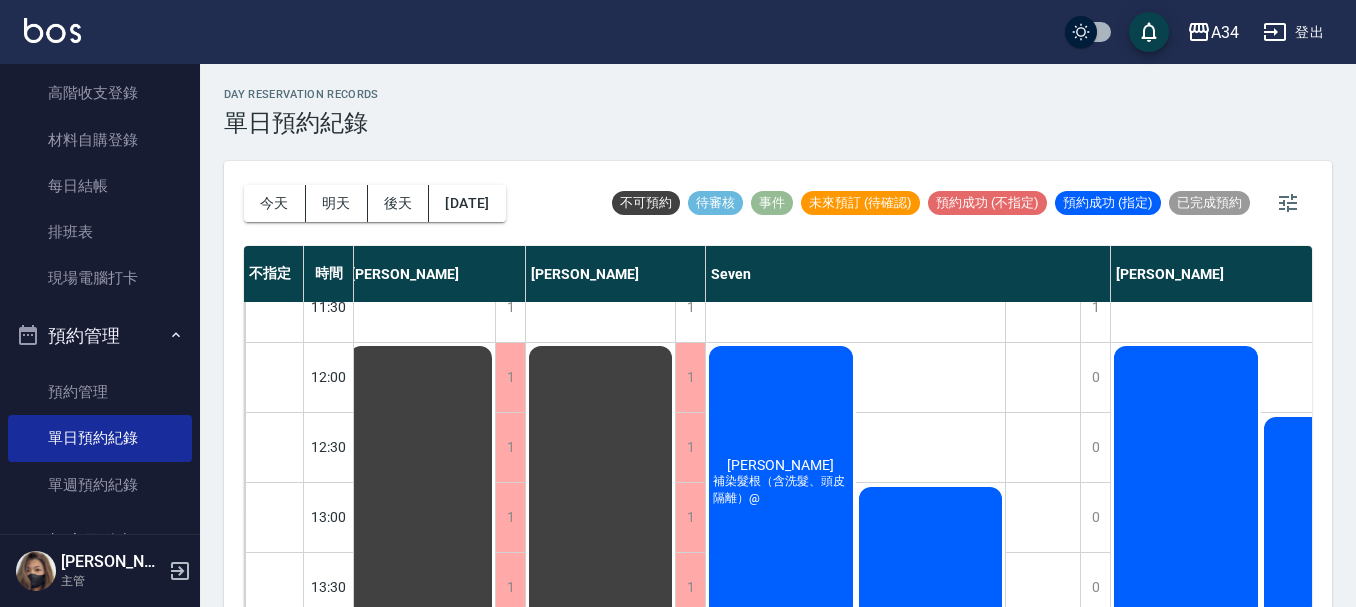click on "羅悅心 補染髮根（含洗髮、頭皮隔離）@" at bounding box center (420, 867) 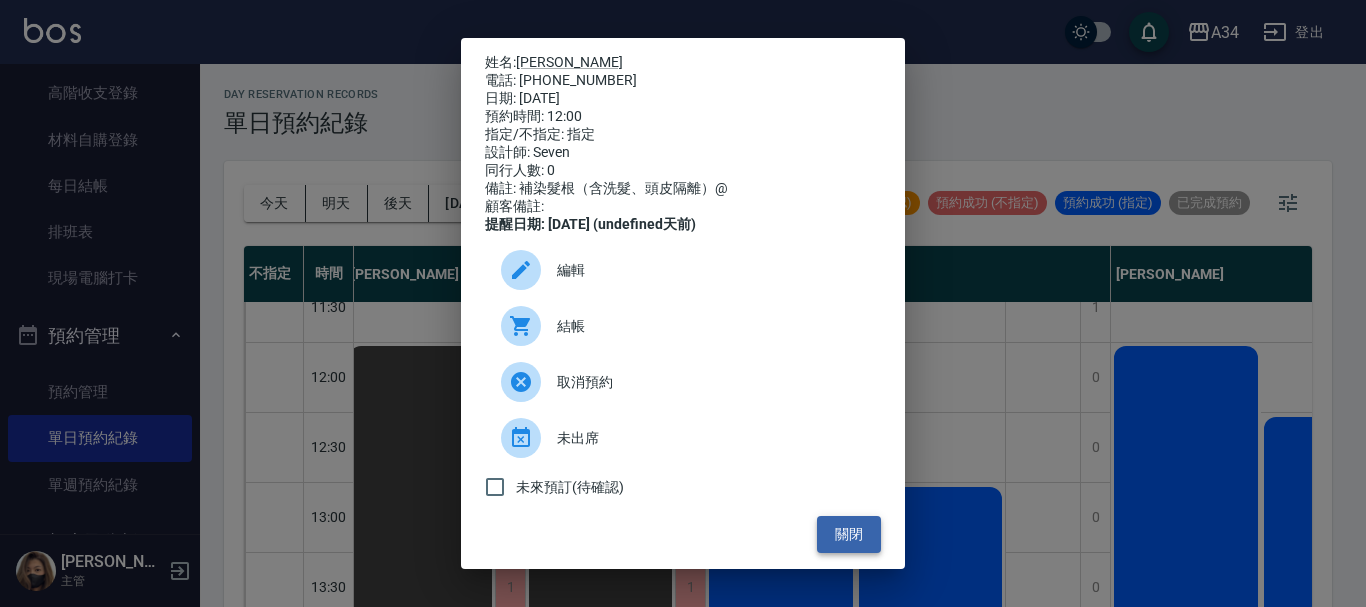 click on "關閉" at bounding box center (849, 534) 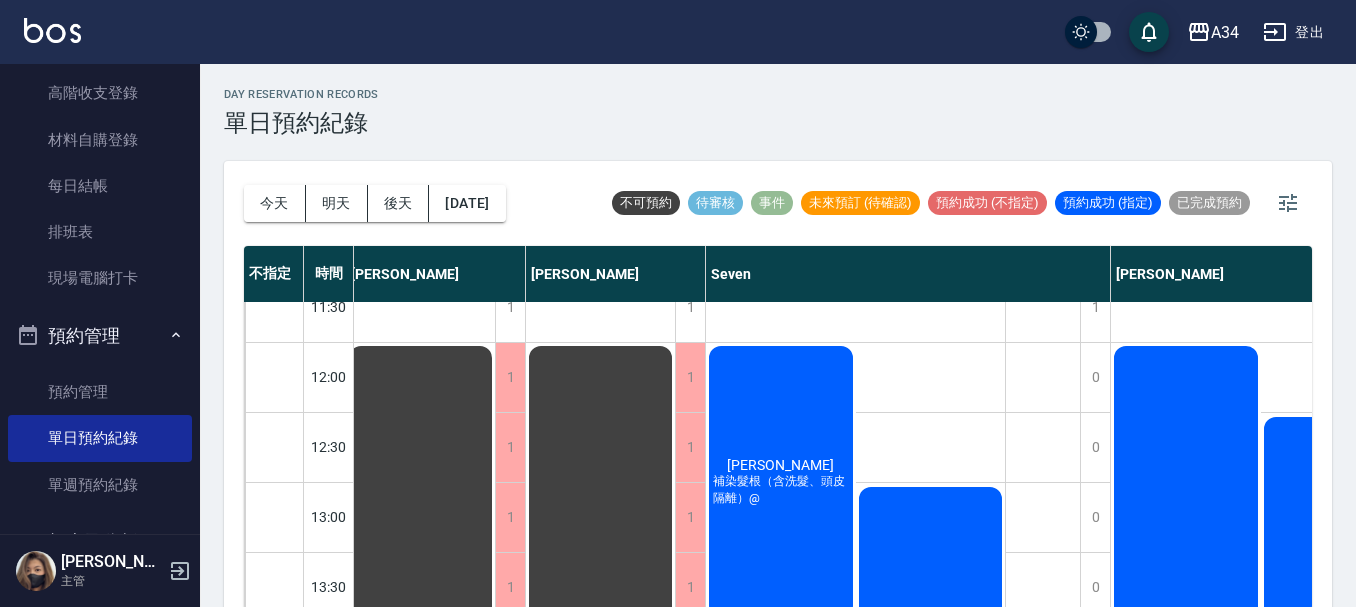 click on "羅悅心 補染髮根（含洗髮、頭皮隔離）@" at bounding box center (420, 867) 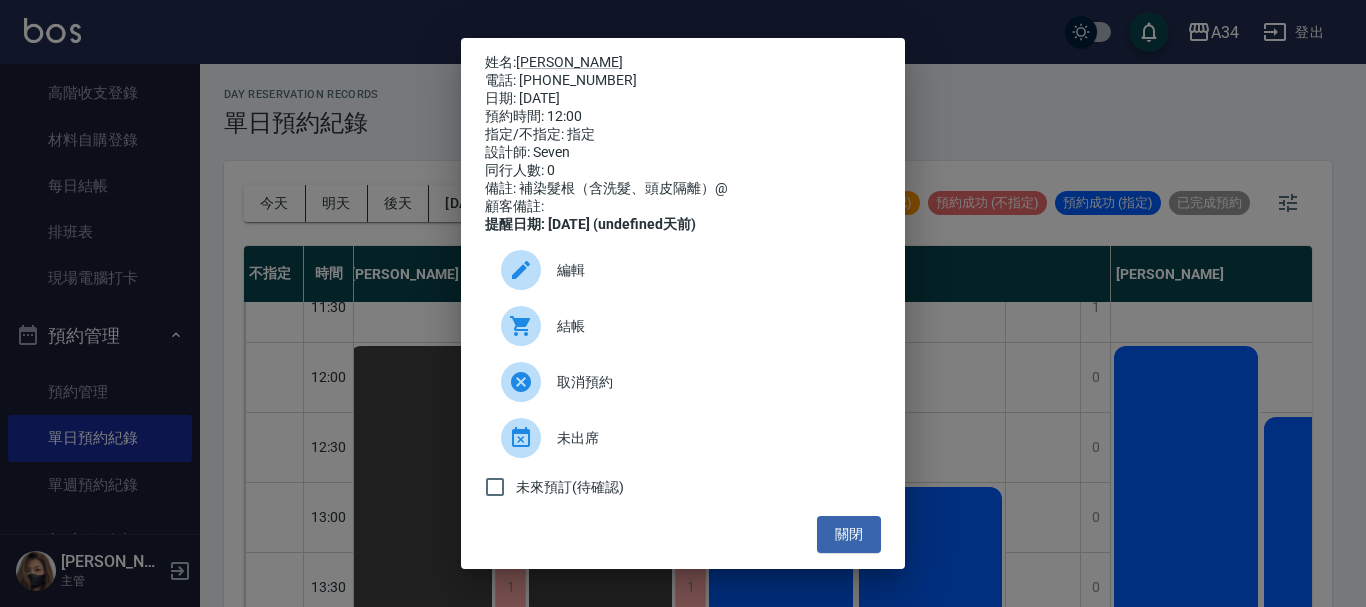 click on "結帳" at bounding box center (711, 326) 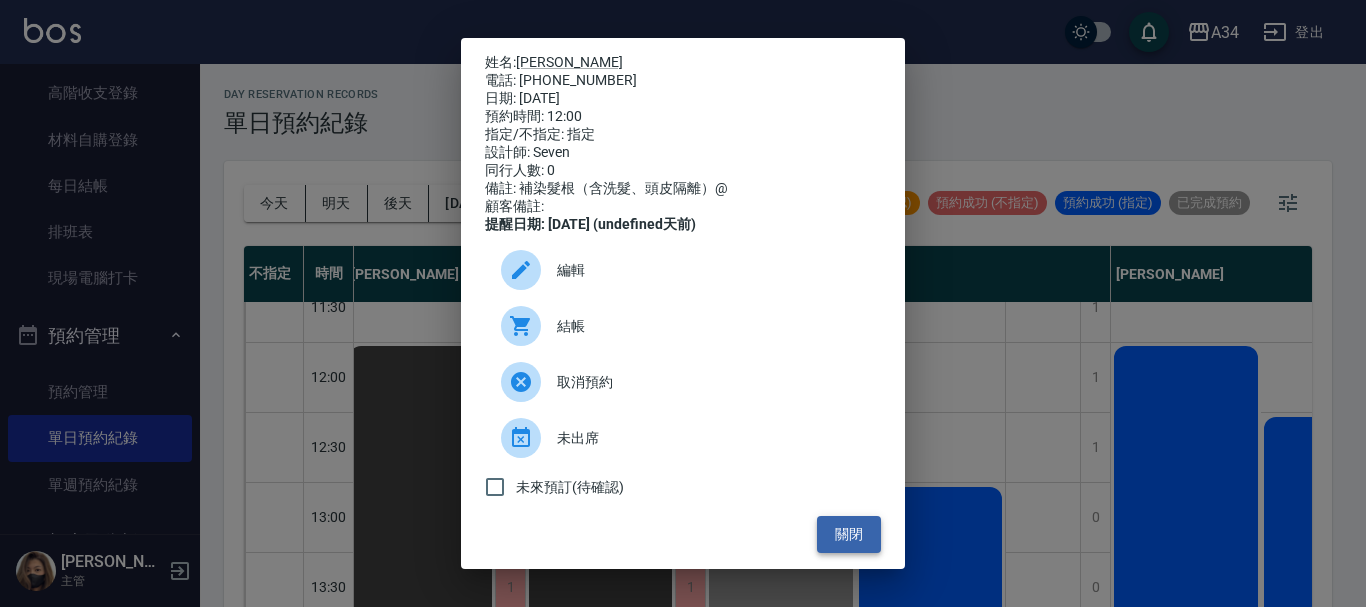 click on "關閉" at bounding box center (849, 534) 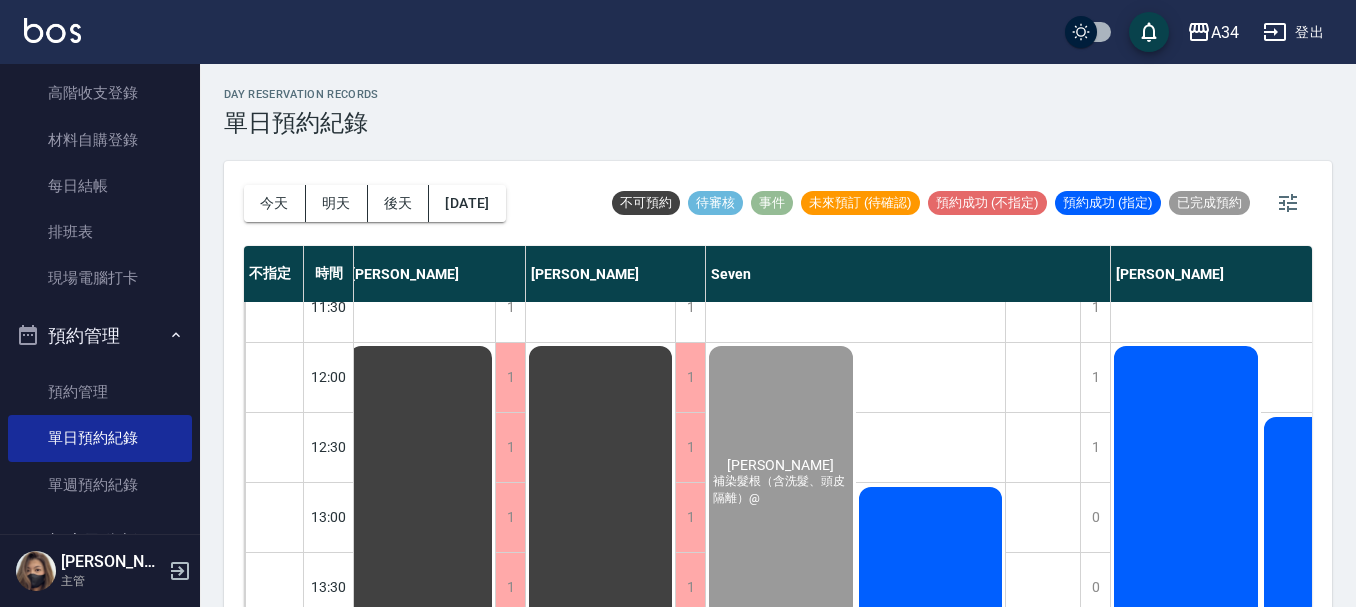scroll, scrollTop: 100, scrollLeft: 934, axis: both 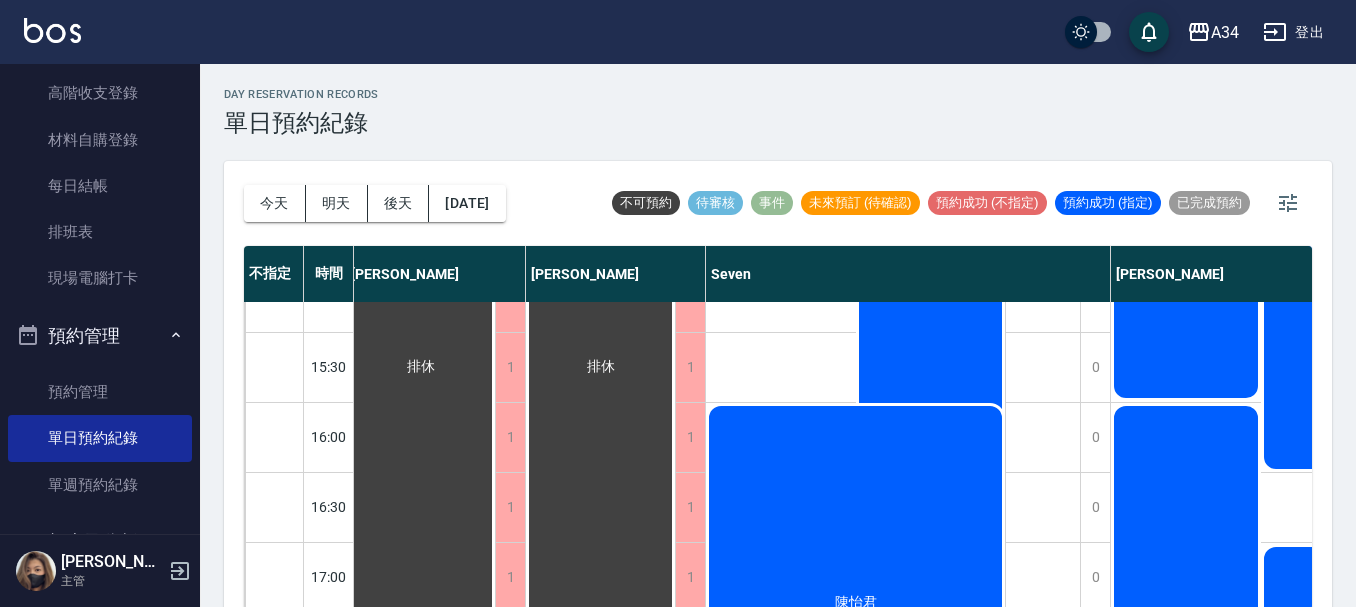click on "陳怡君" at bounding box center (421, 367) 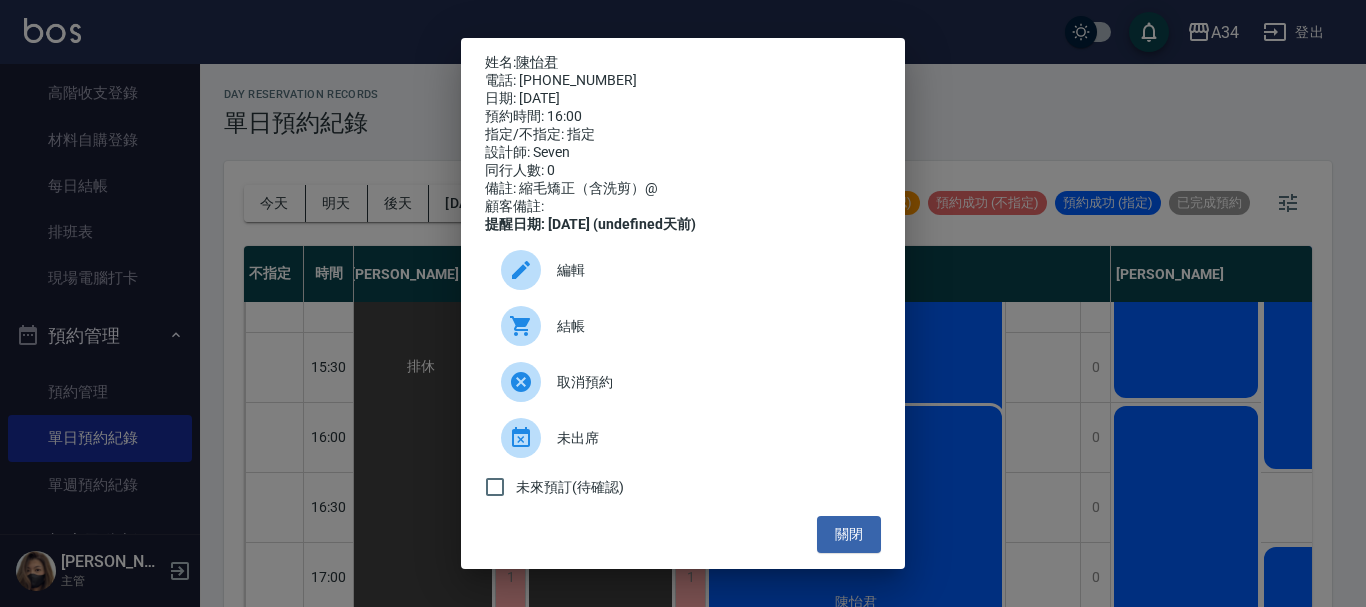 click on "姓名:  陳怡君  電話: 0918493931 日期: 2025/07/13 預約時間: 16:00 指定/不指定: 指定 設計師: Seven 同行人數: 0 備註: 縮毛矯正（含洗剪）@ 顧客備註:  提醒日期: 2025/07/12 (undefined天前) 編輯 結帳 取消預約 未出席 未來預訂(待確認) 關閉" at bounding box center (683, 303) 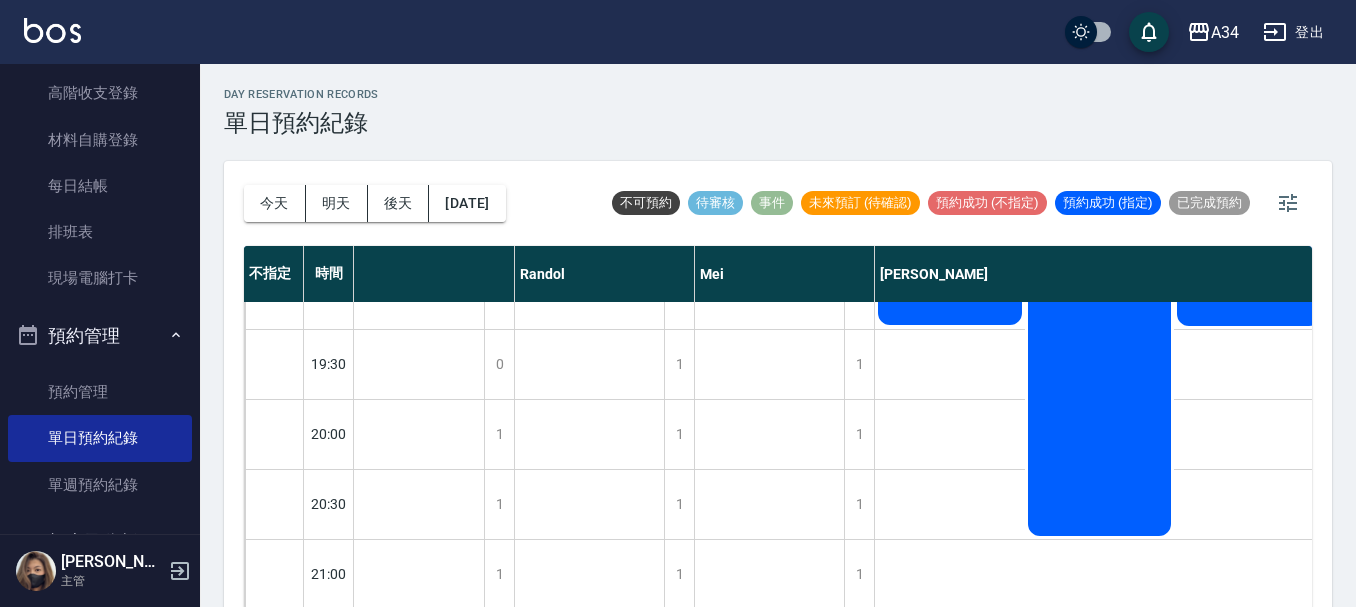 scroll, scrollTop: 1178, scrollLeft: 934, axis: both 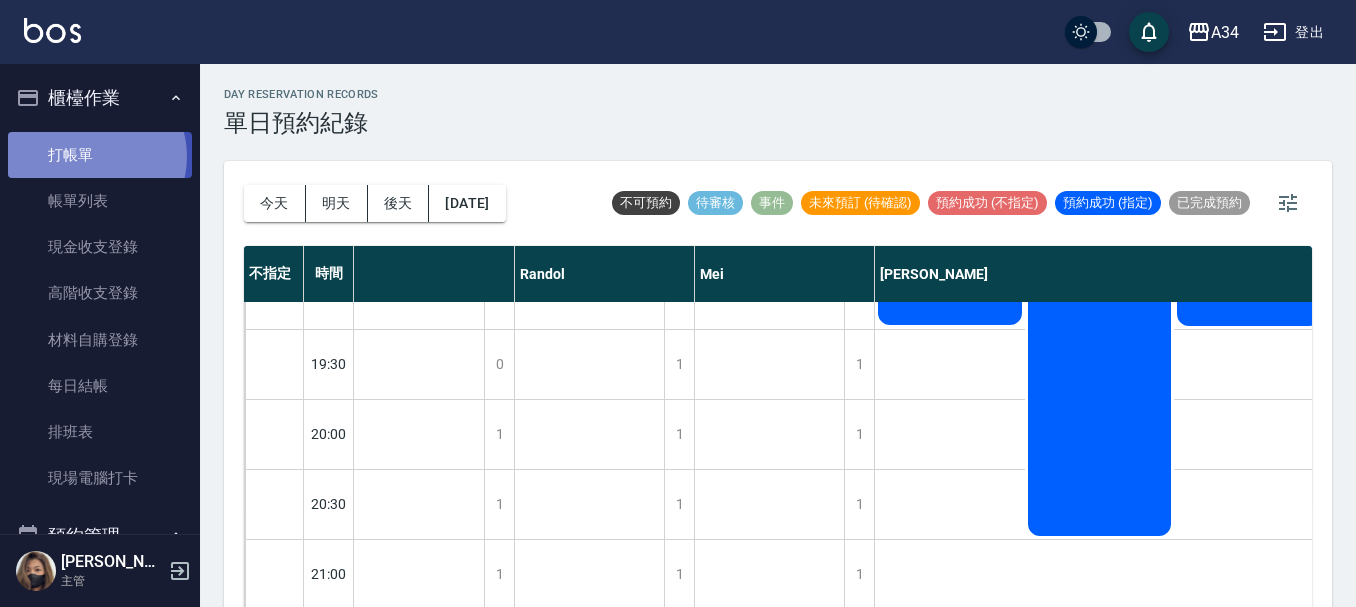 click on "打帳單" at bounding box center [100, 155] 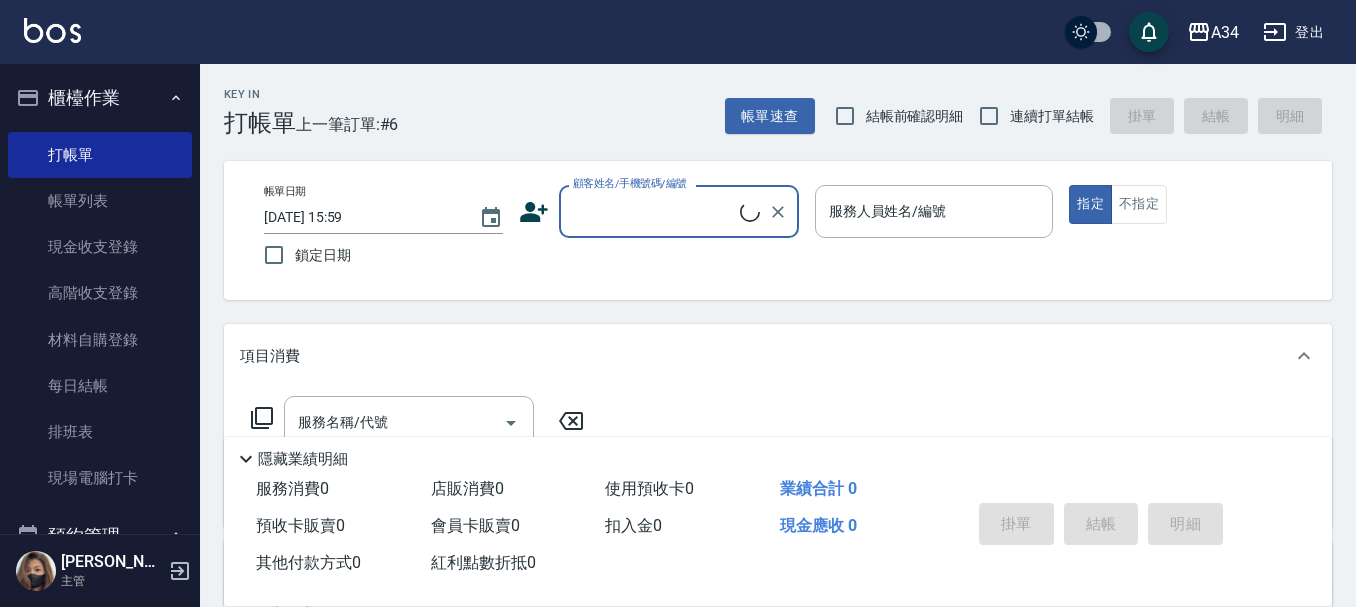 click on "顧客姓名/手機號碼/編號" at bounding box center [654, 211] 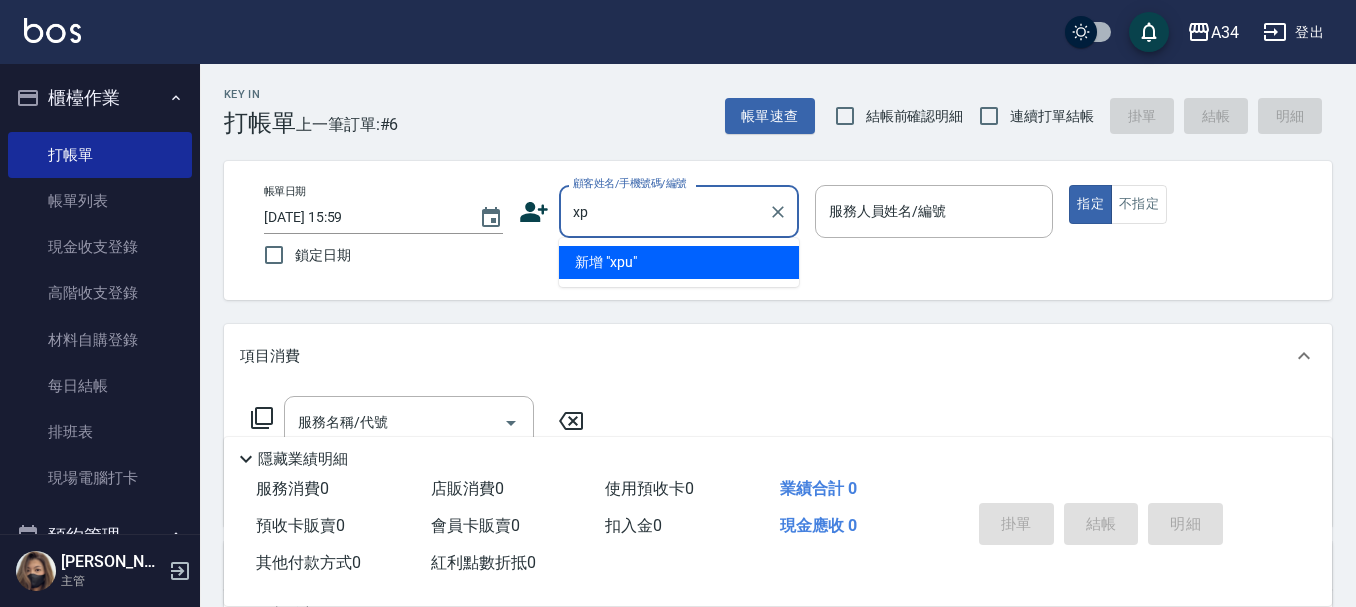 type on "x" 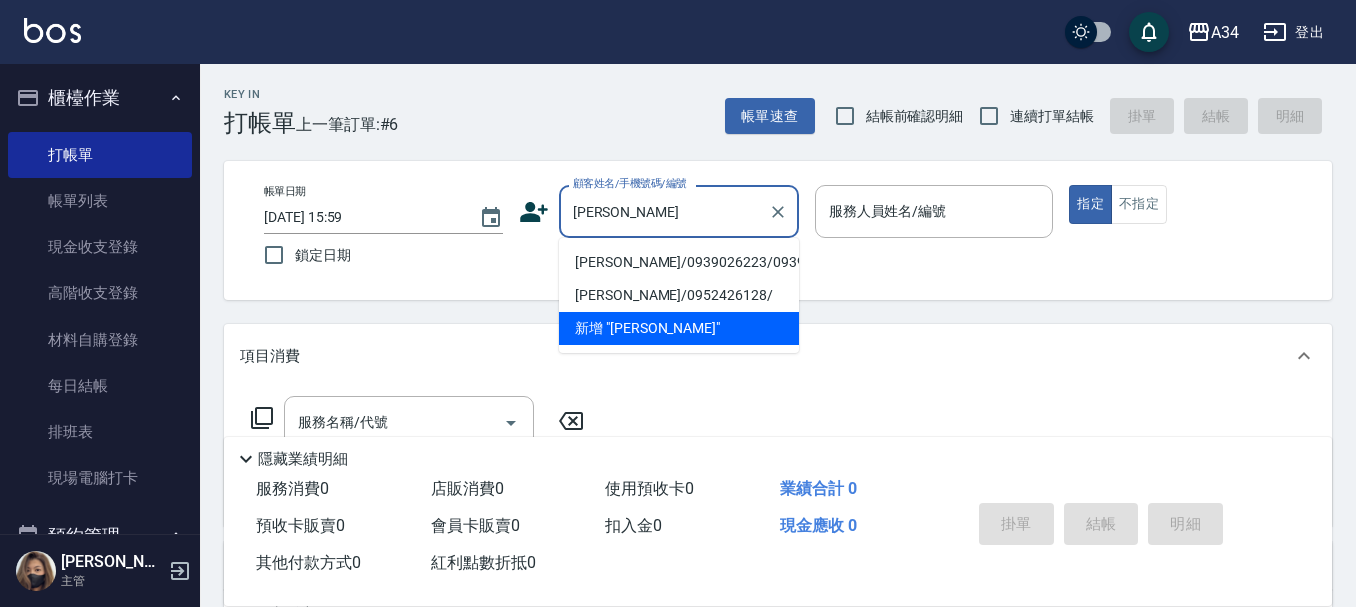click on "林真雅/0939026223/0939026223" at bounding box center (679, 262) 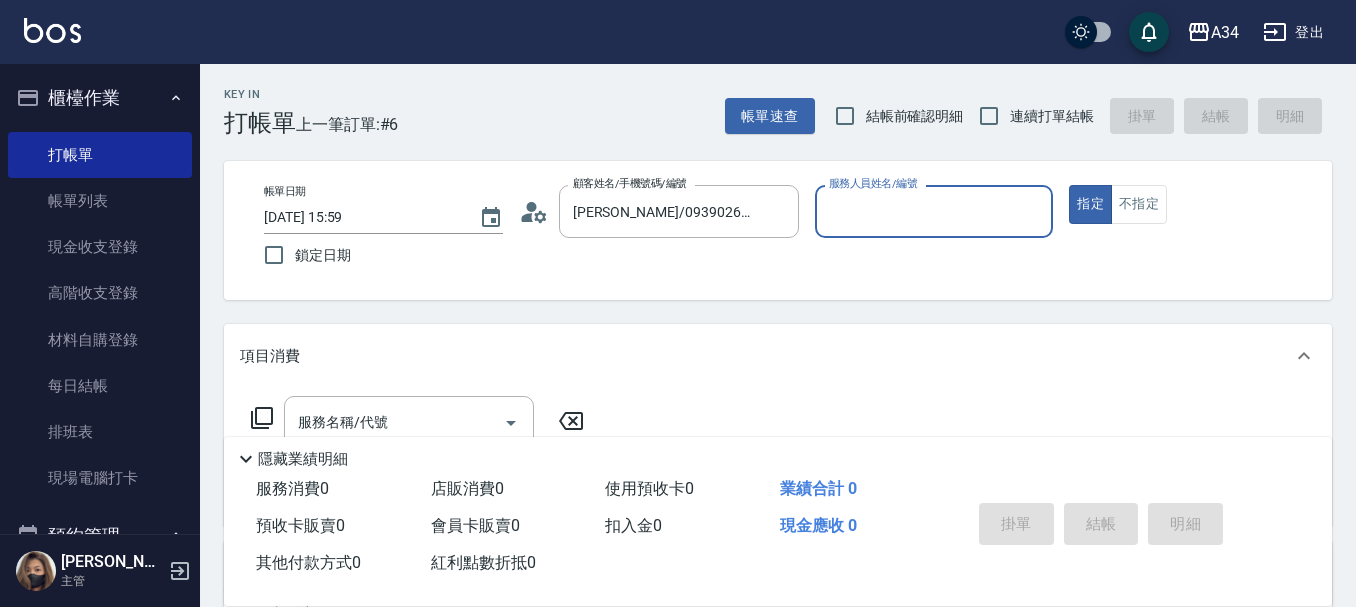 type on "Mei-07" 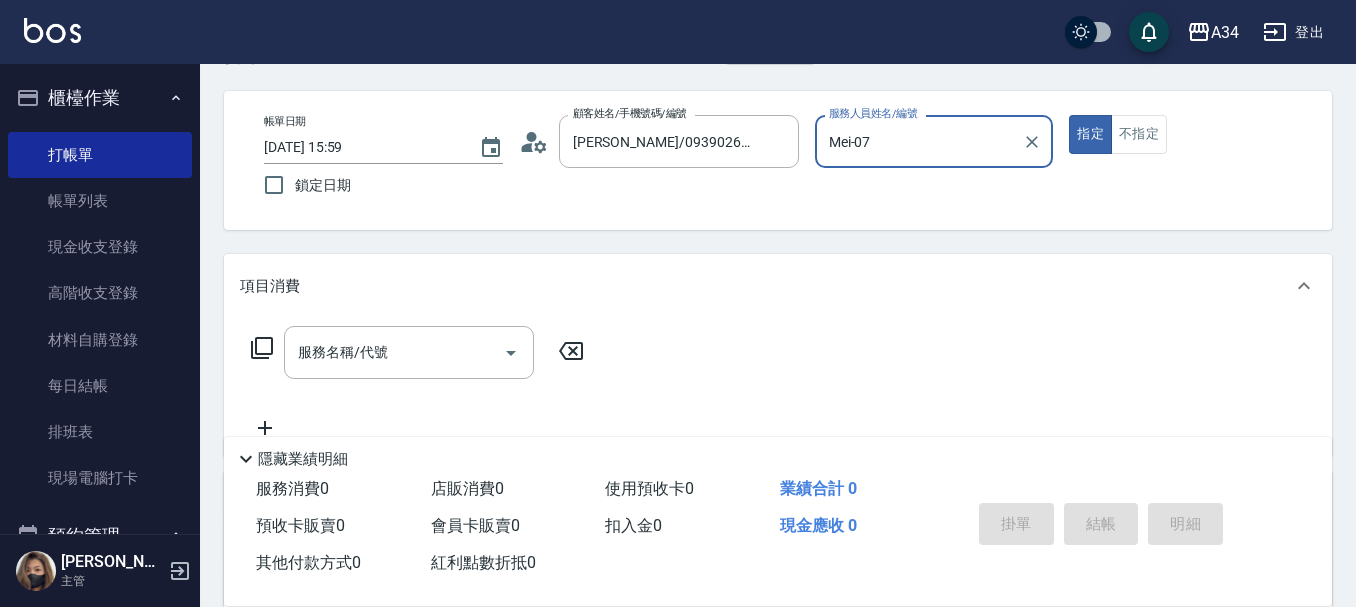 scroll, scrollTop: 100, scrollLeft: 0, axis: vertical 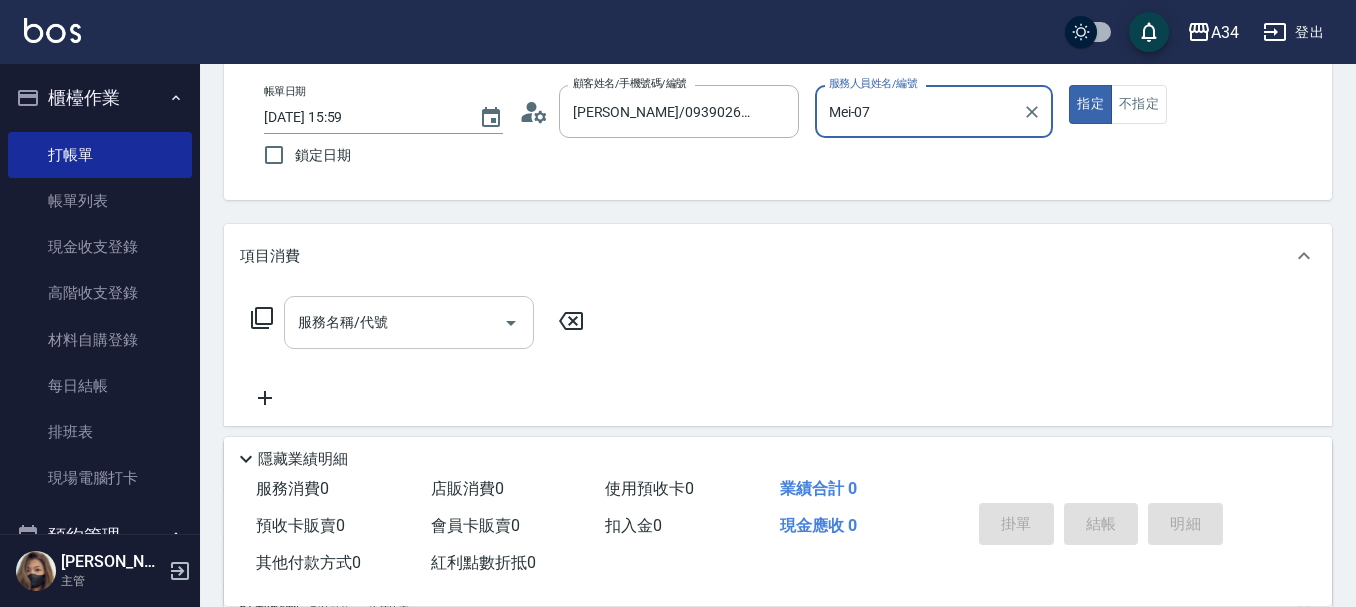 click on "服務名稱/代號" at bounding box center [409, 322] 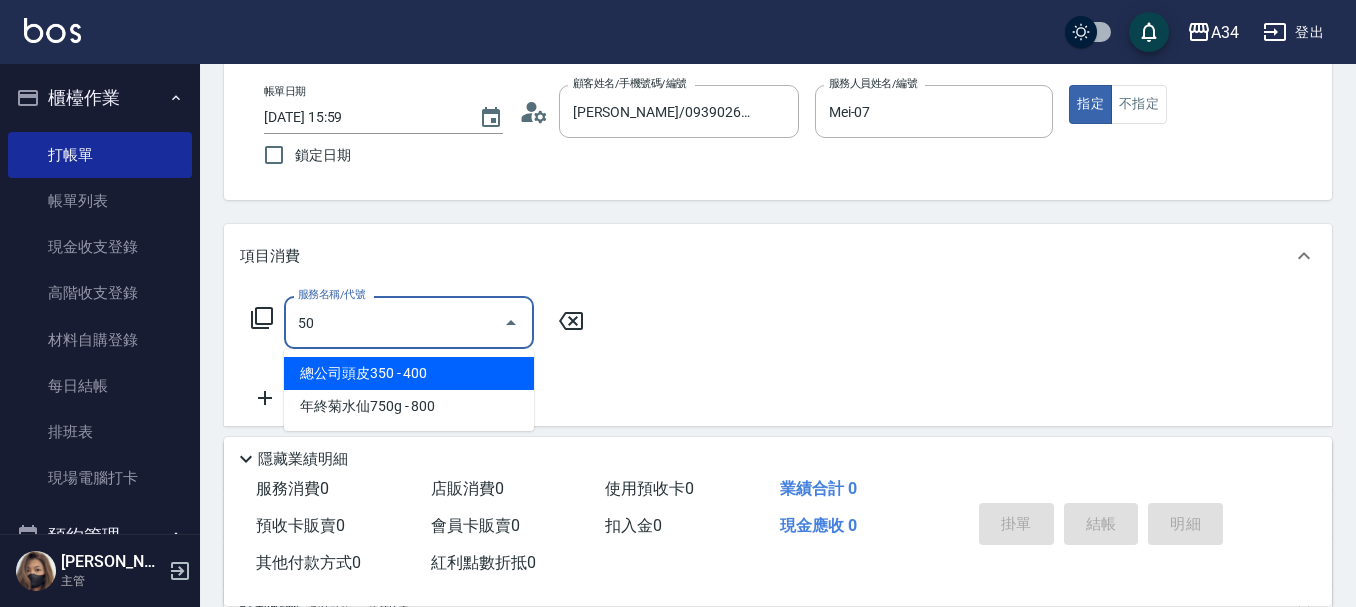 type on "501" 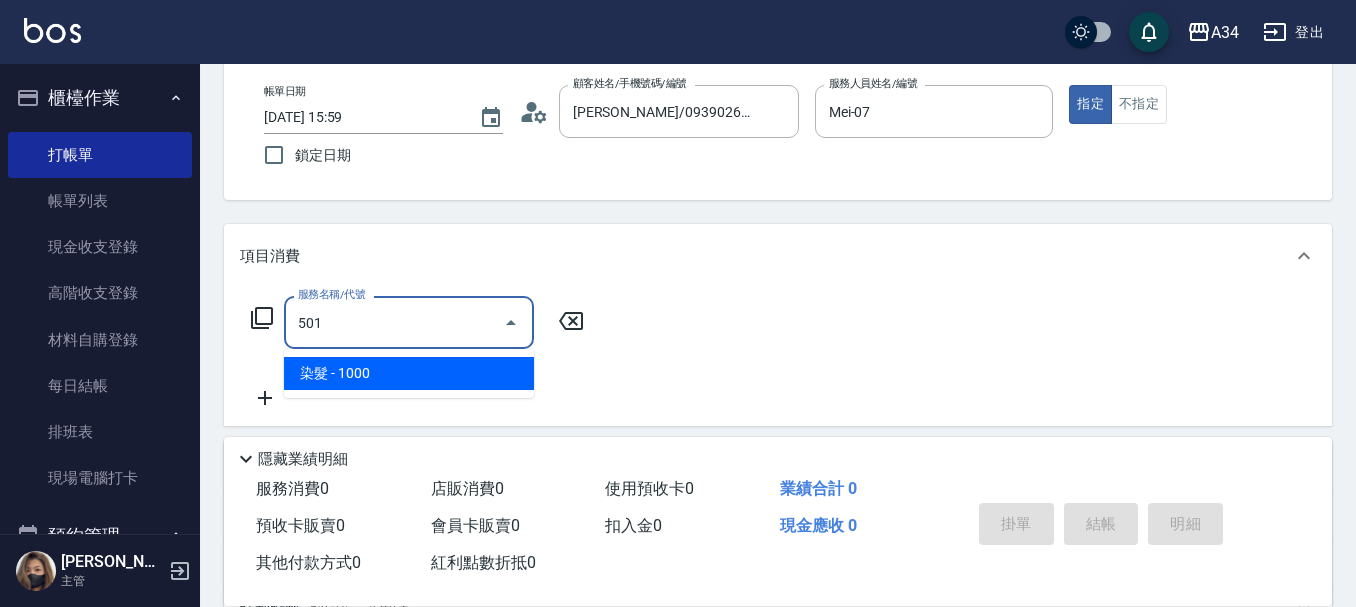 type on "100" 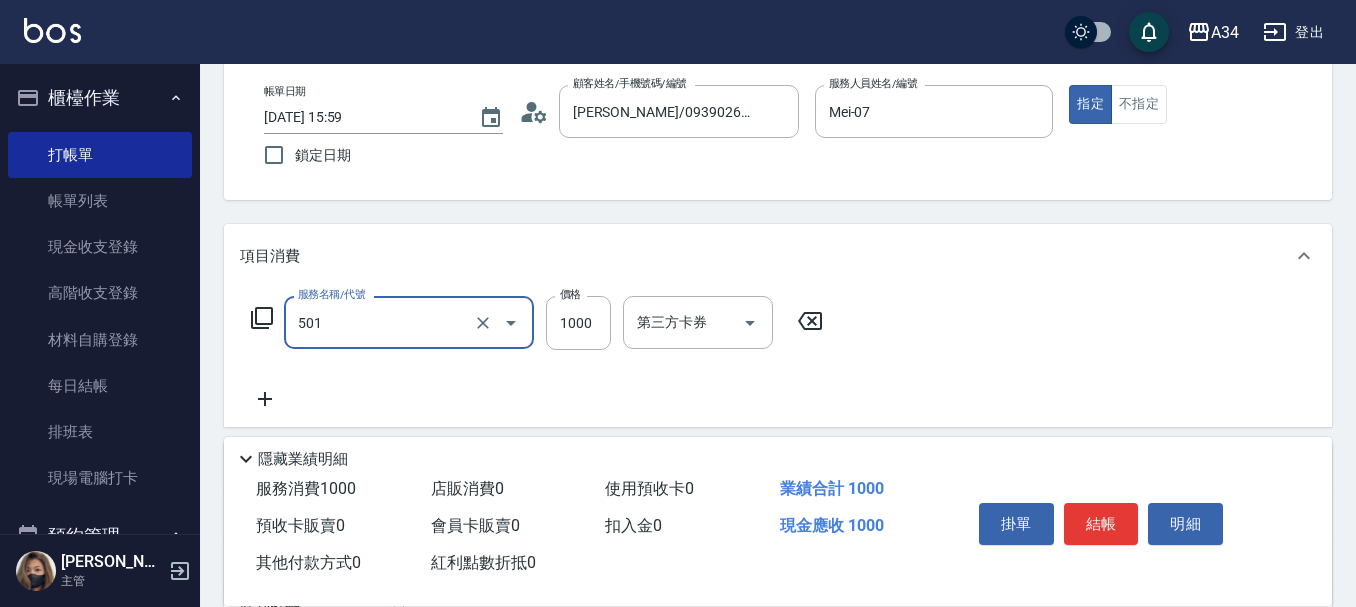 type on "染髮(501)" 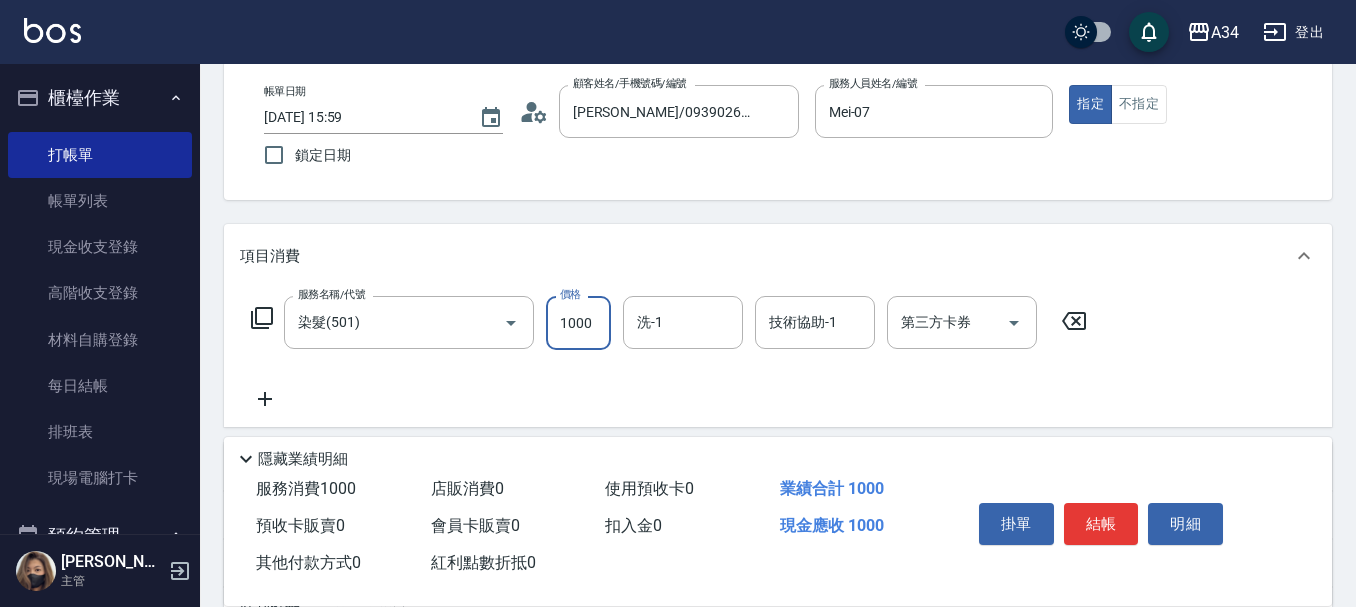 type on "2" 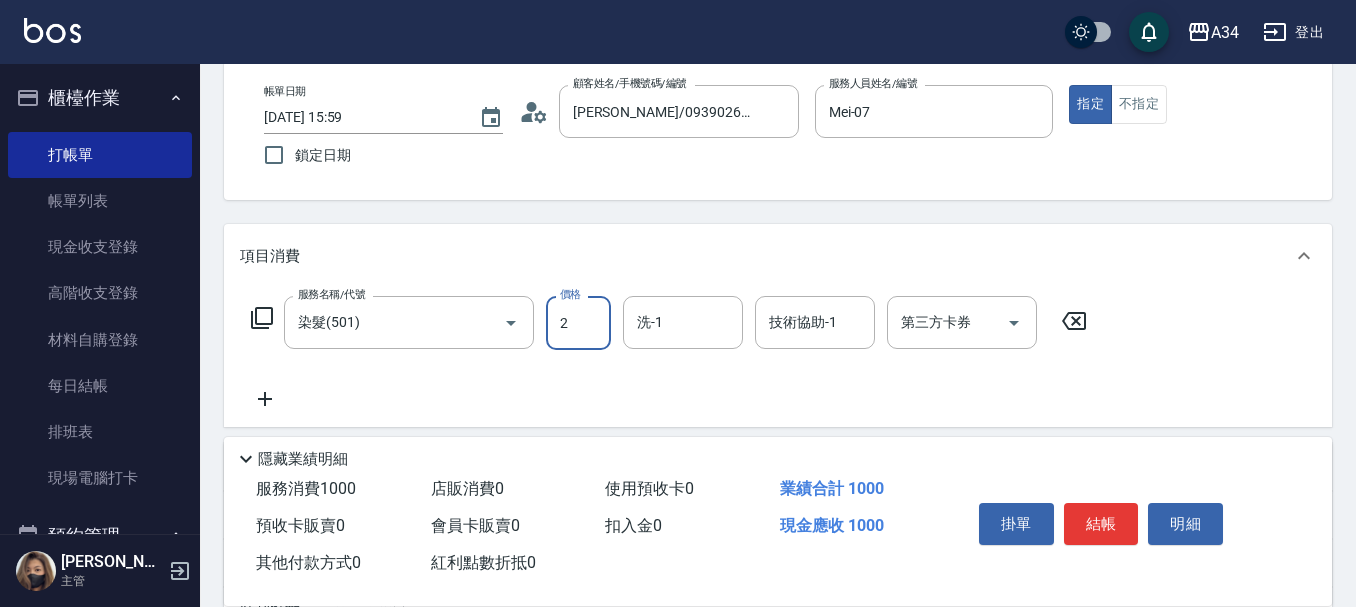 type on "0" 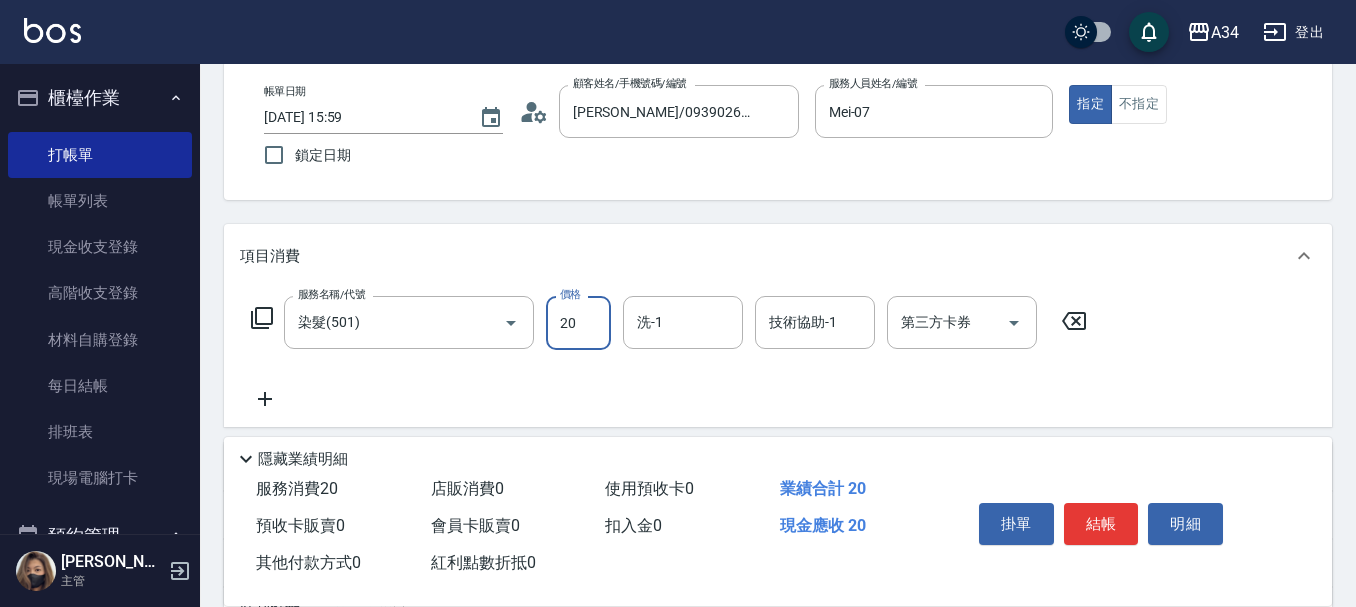 type on "200" 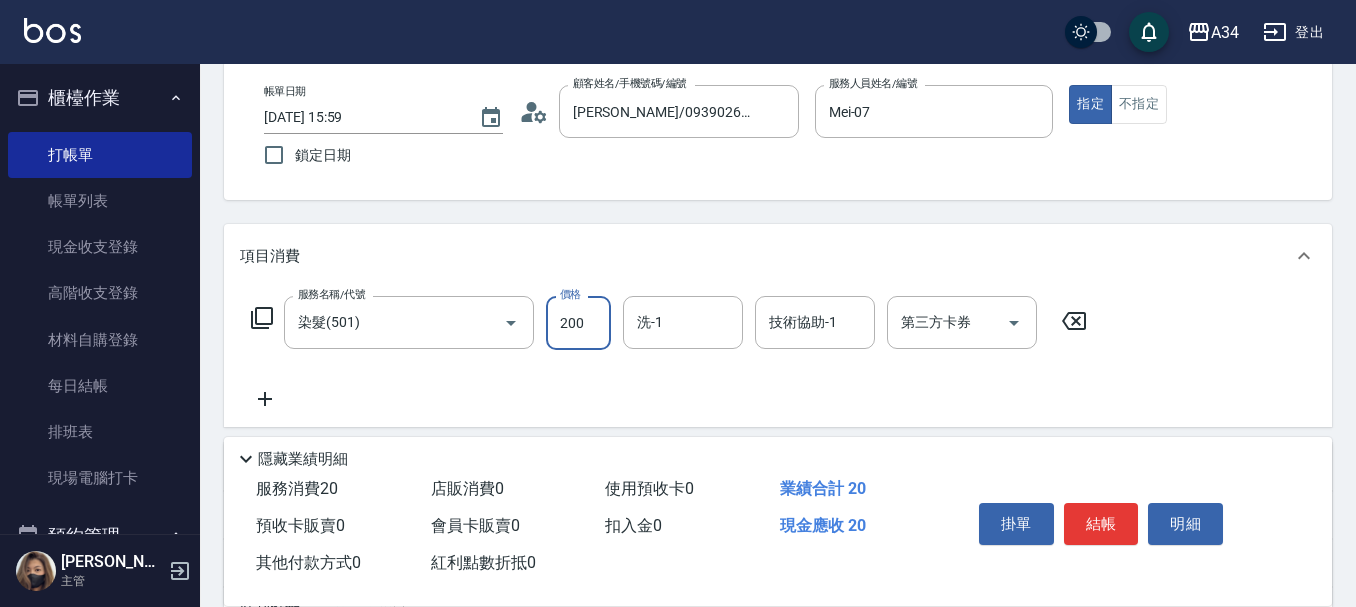 type on "20" 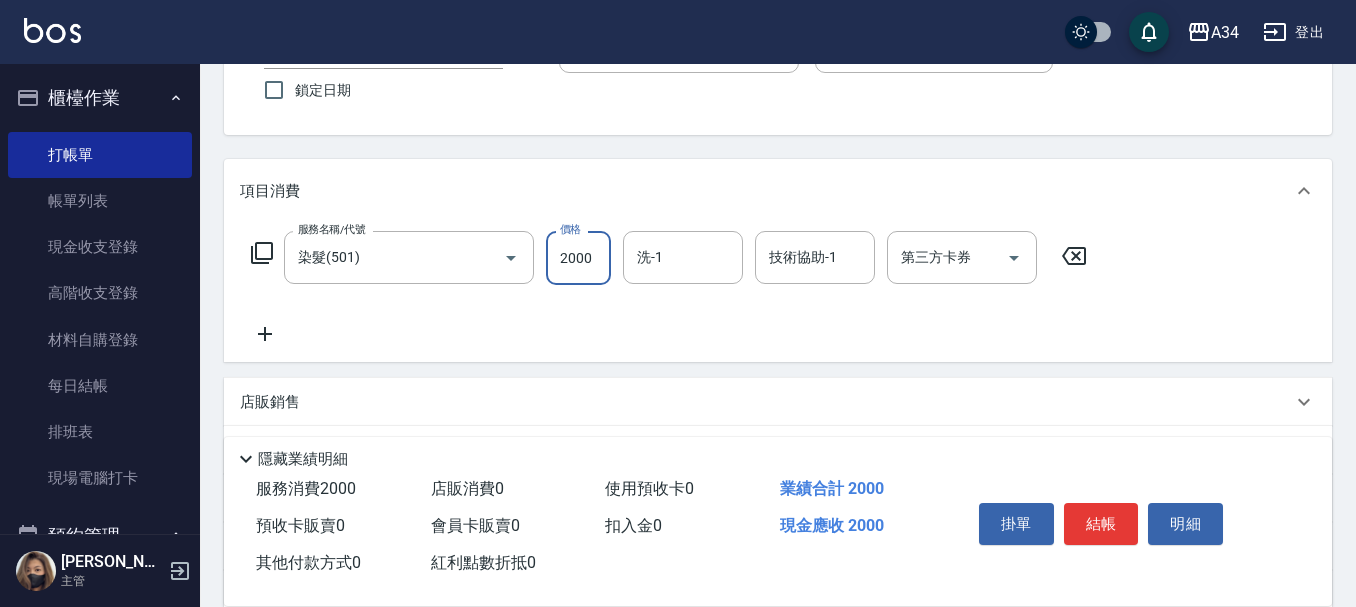 scroll, scrollTop: 200, scrollLeft: 0, axis: vertical 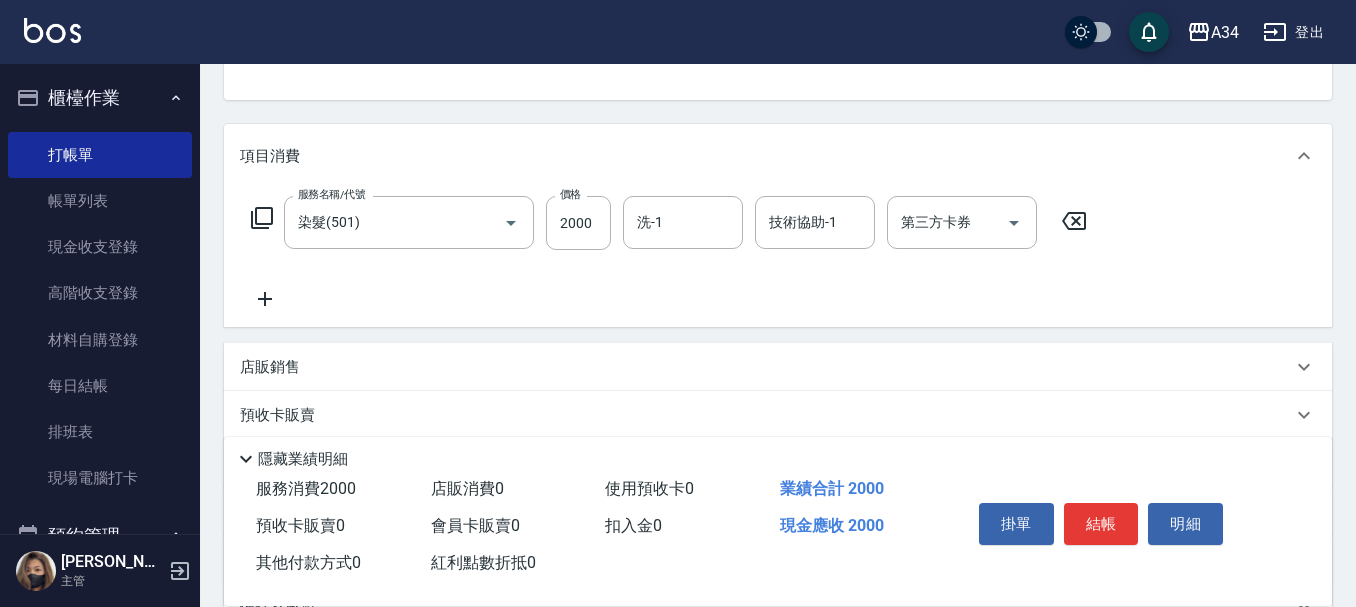 click 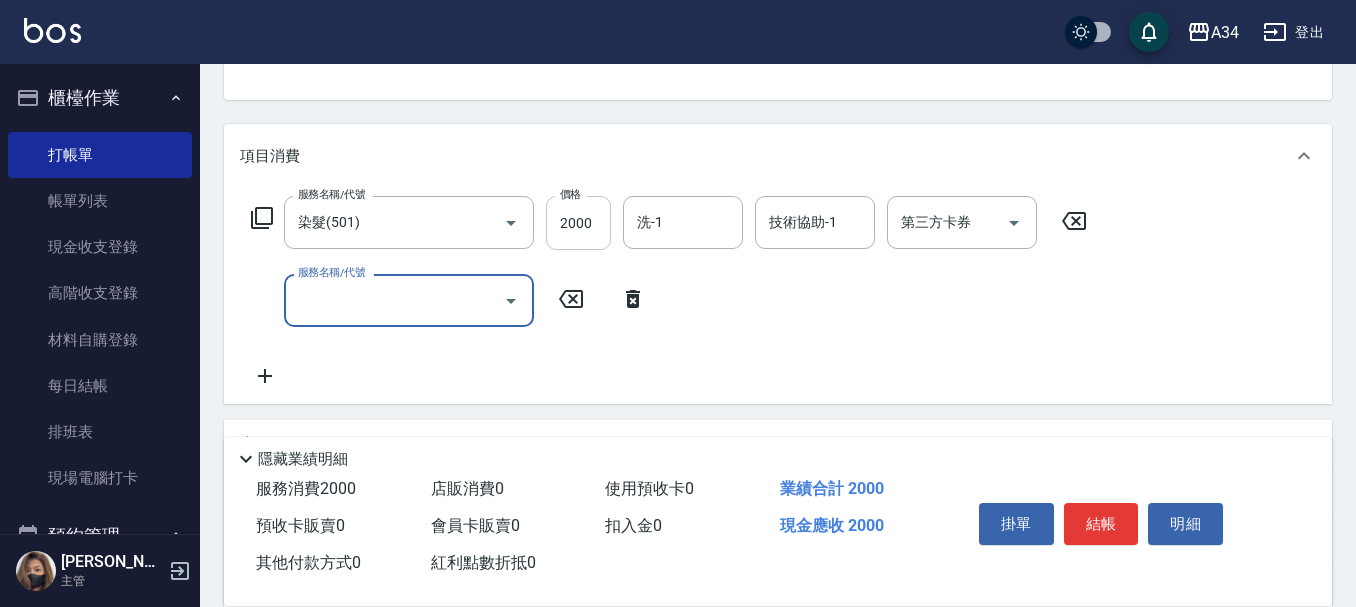click on "2000" at bounding box center [578, 223] 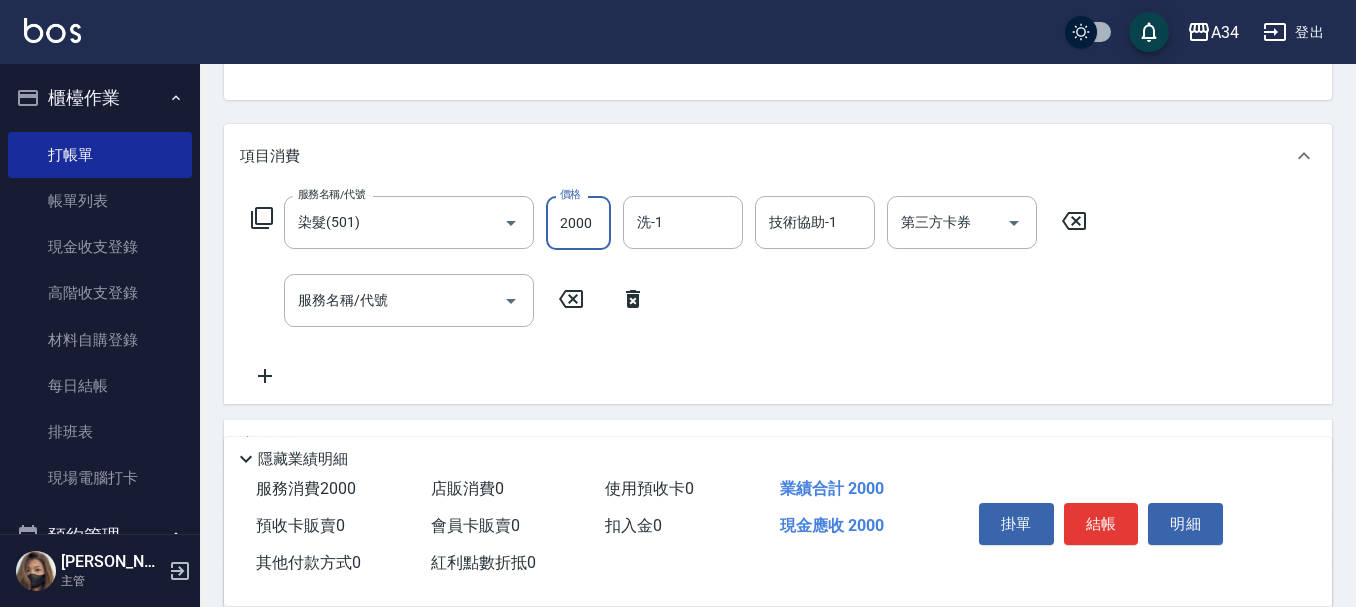 click on "2000" at bounding box center (578, 223) 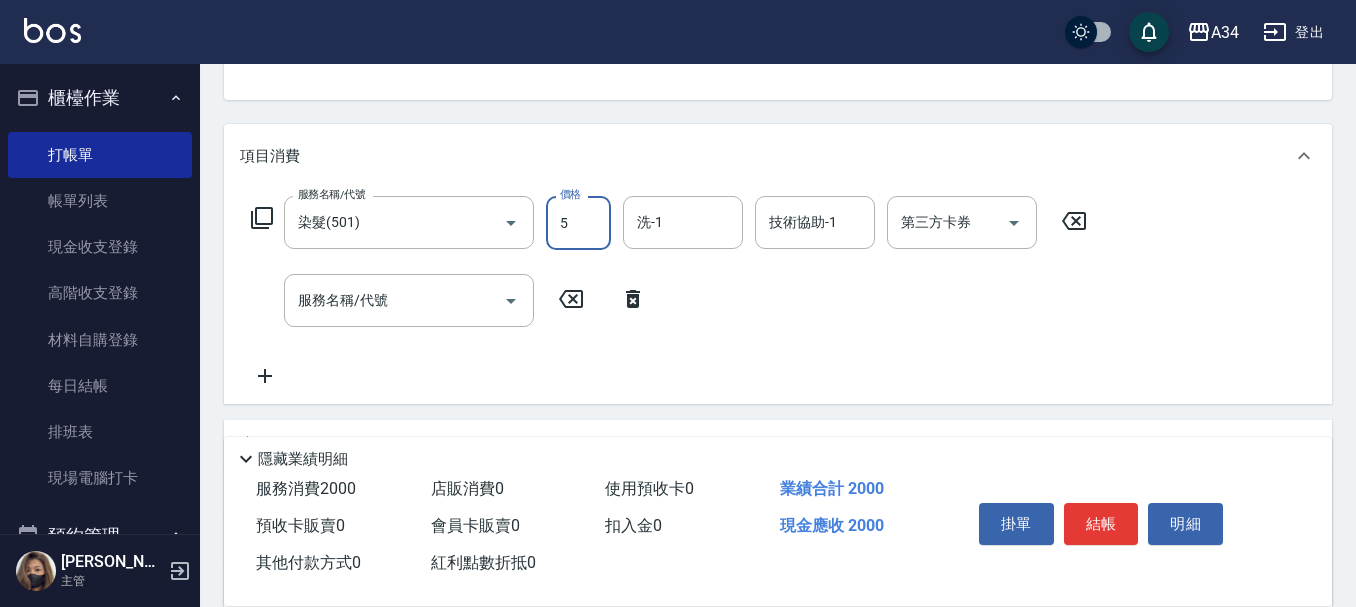 type on "50" 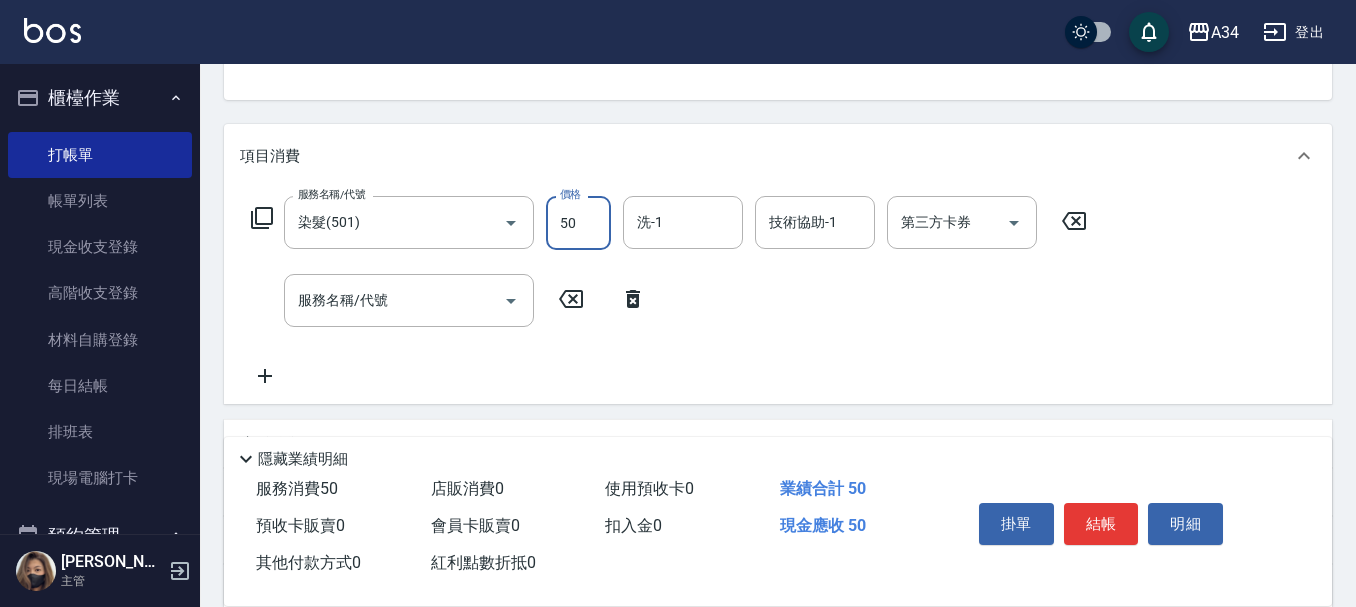 type on "50" 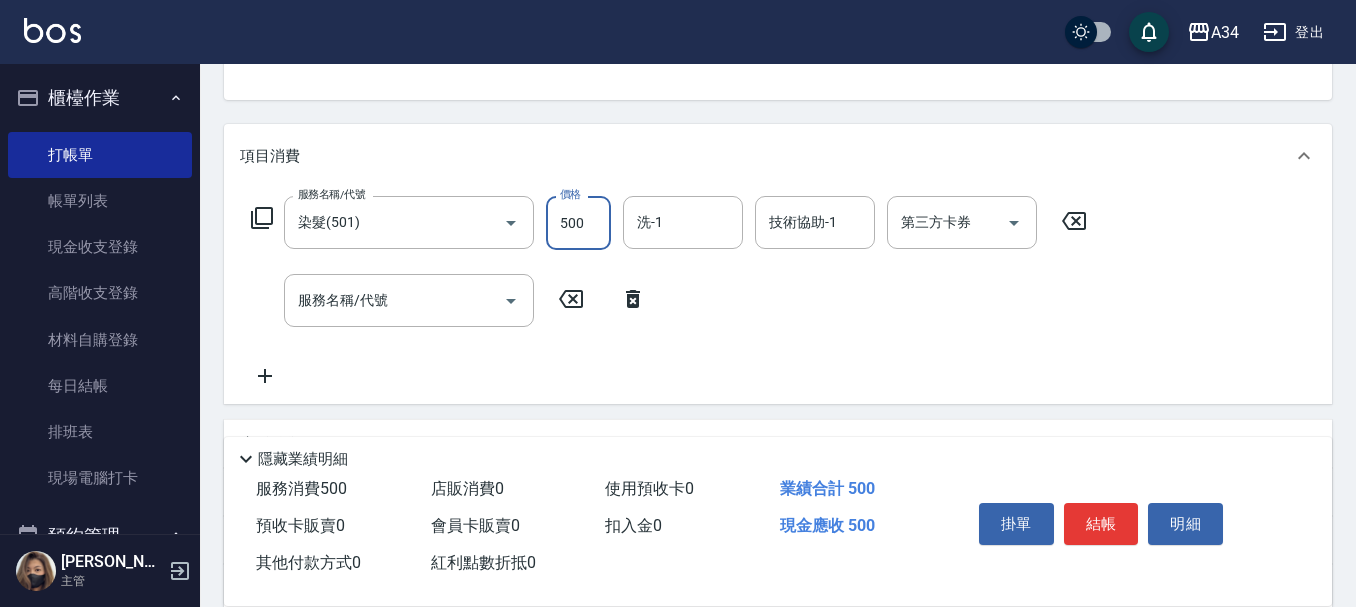 type on "500" 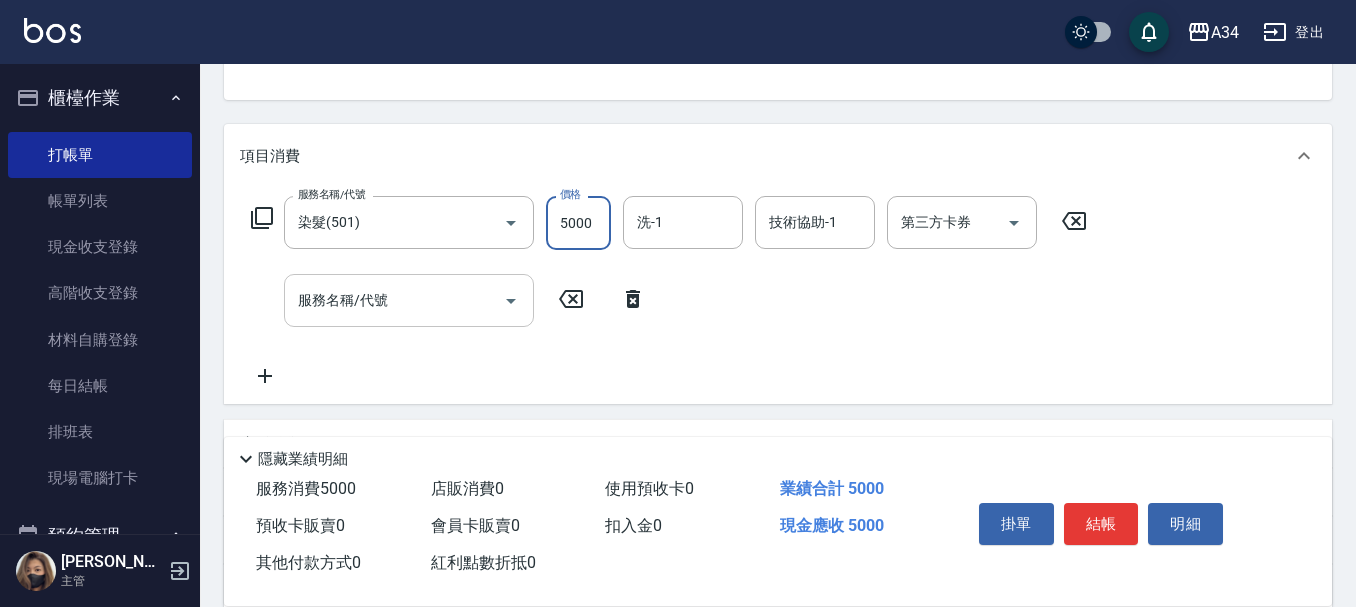 type on "5000" 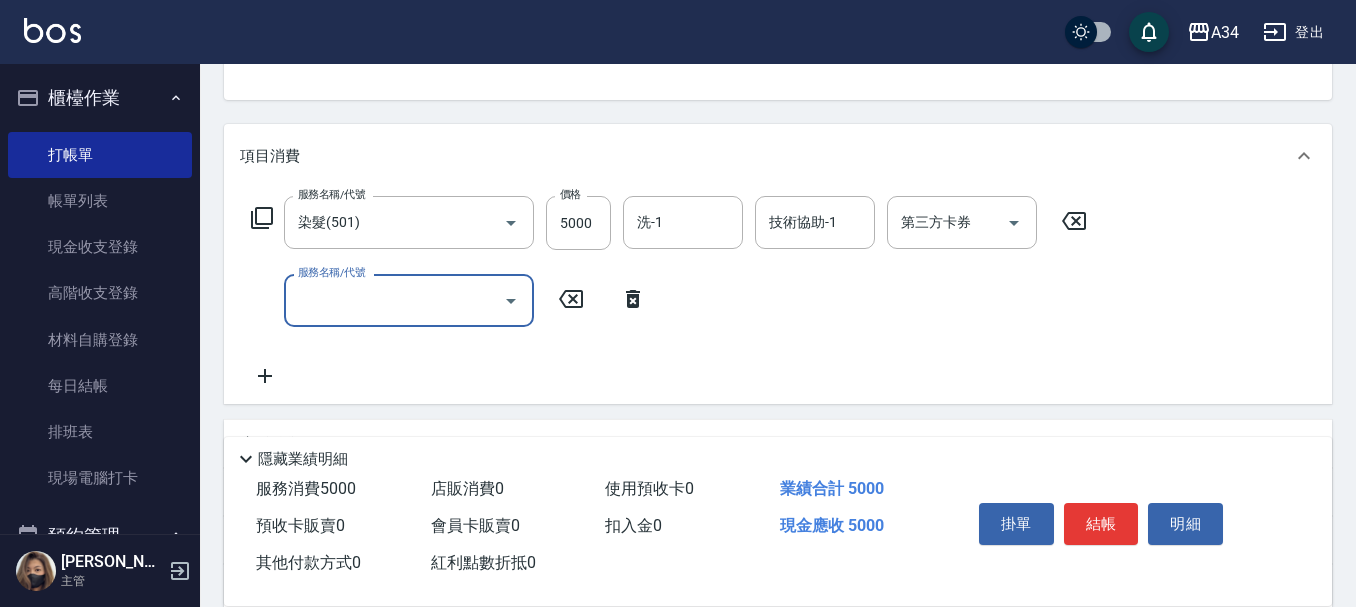 scroll, scrollTop: 300, scrollLeft: 0, axis: vertical 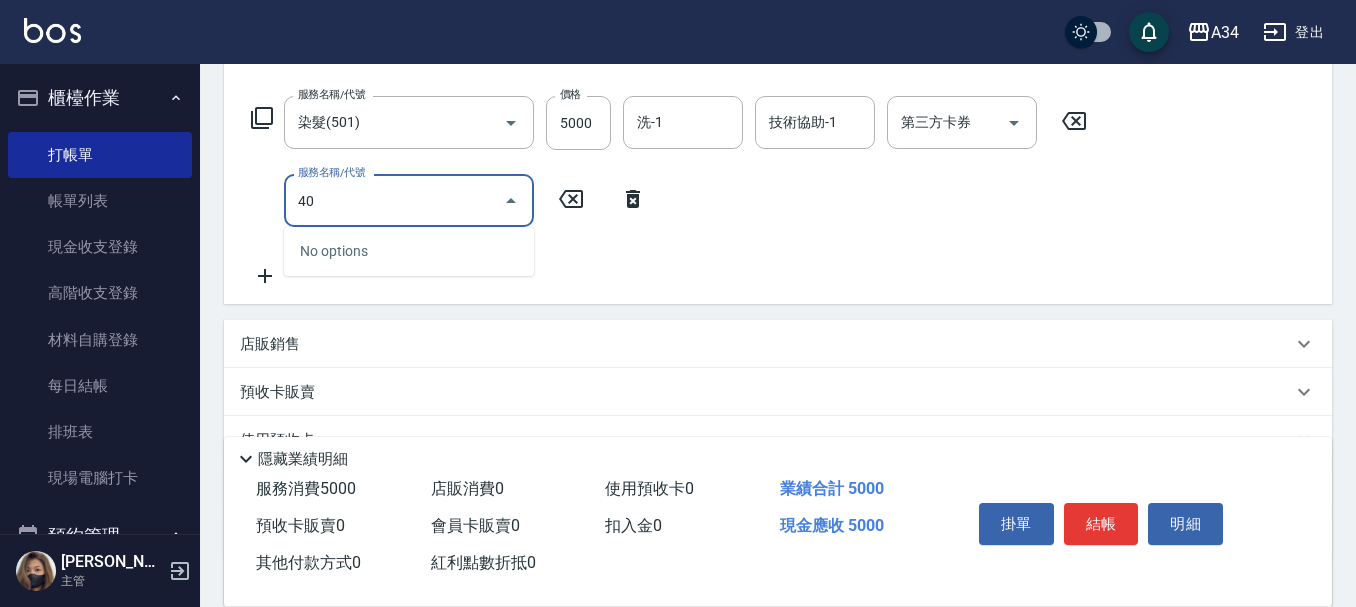 type on "401" 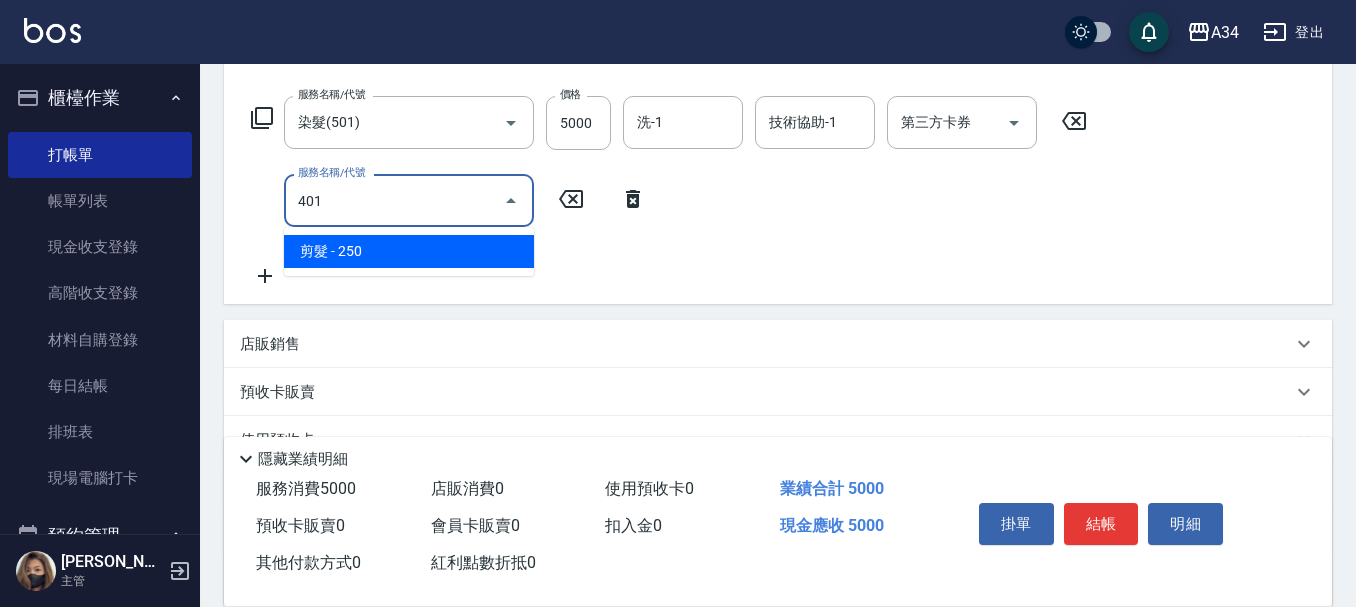 type on "520" 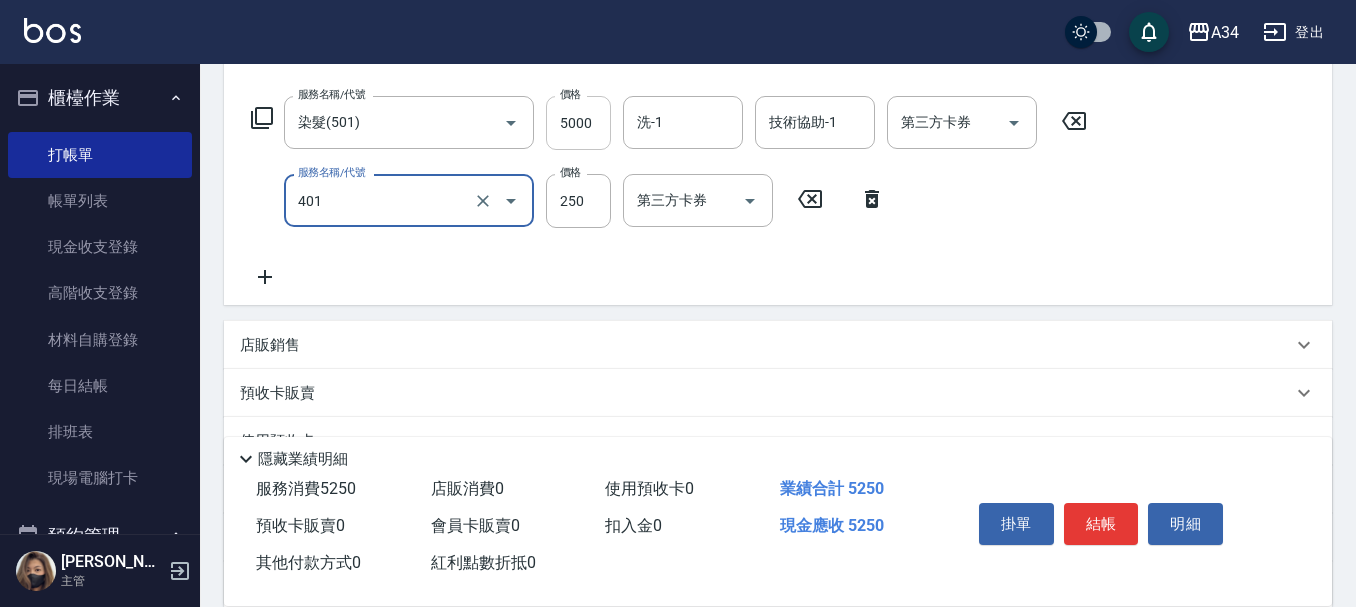 click on "5000" at bounding box center (578, 123) 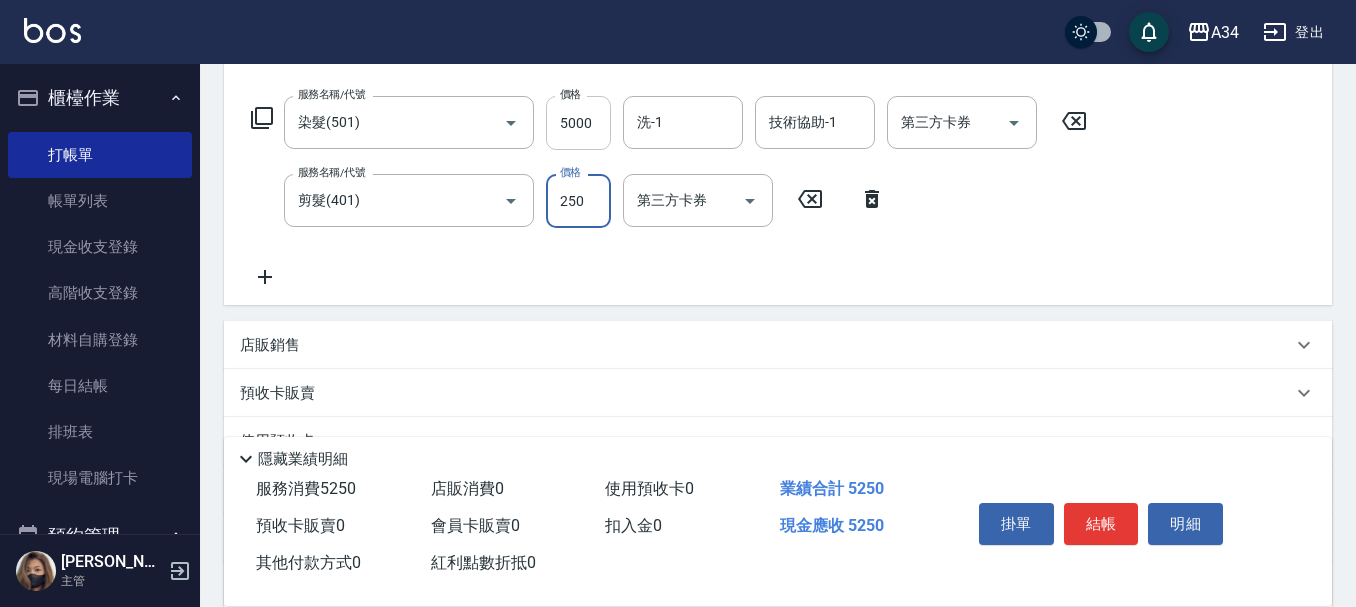 click on "5000" at bounding box center (578, 123) 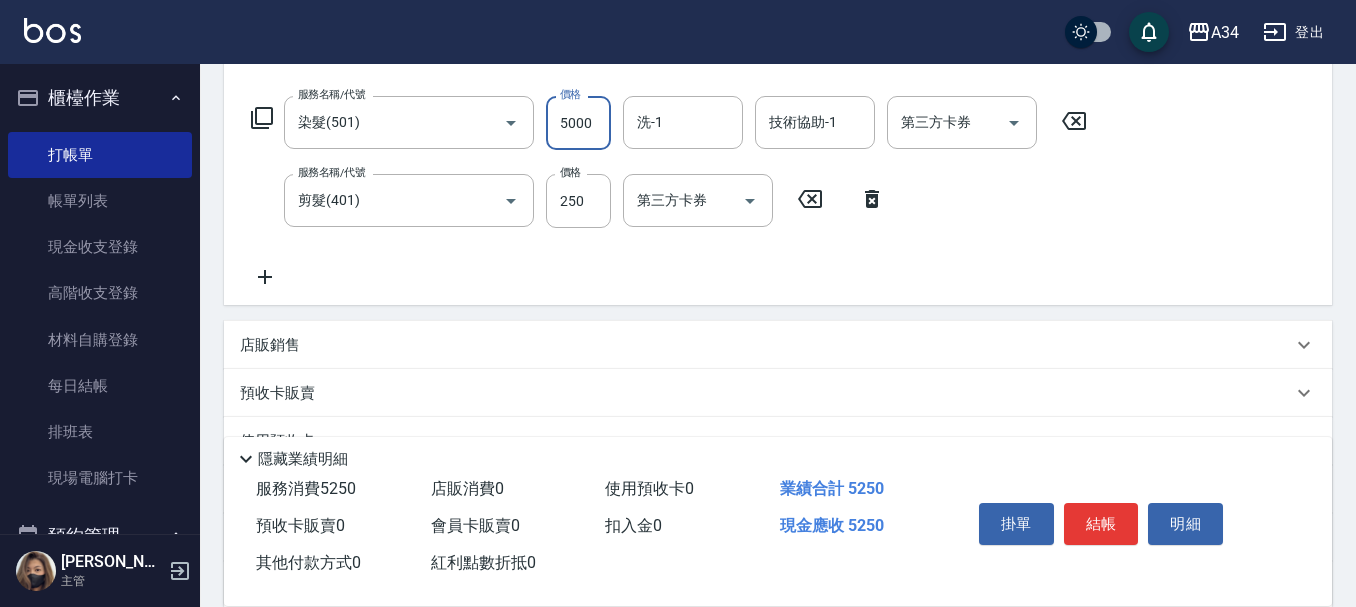 click on "5000" at bounding box center [578, 123] 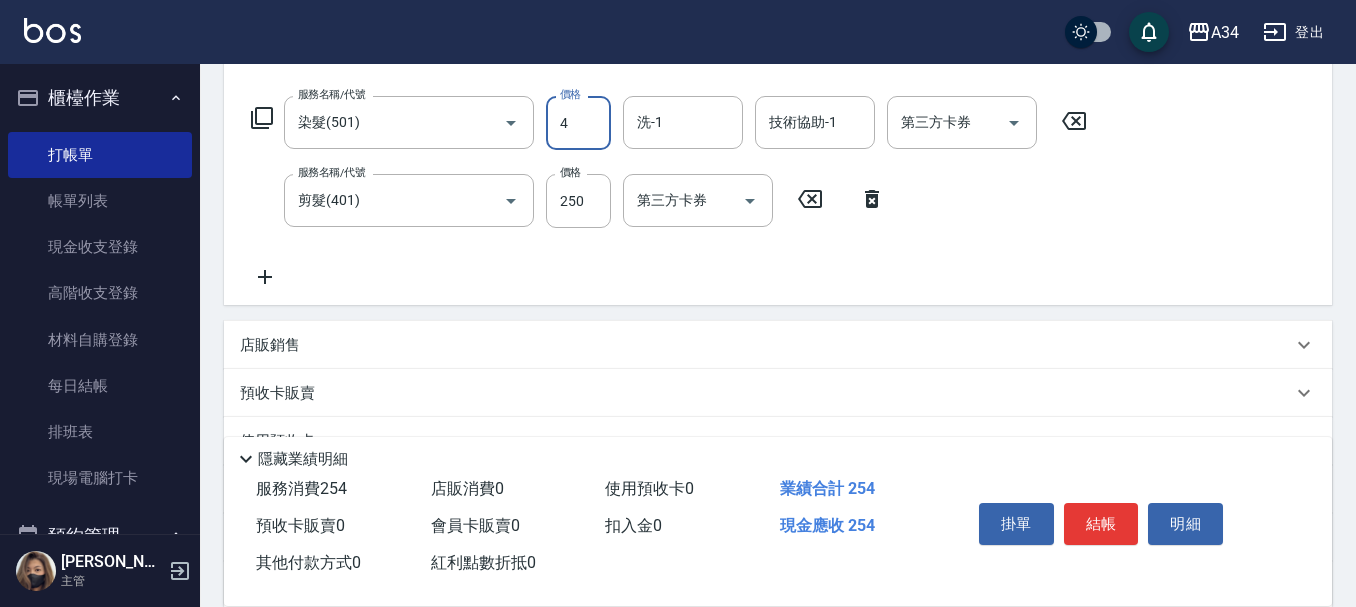 type on "43" 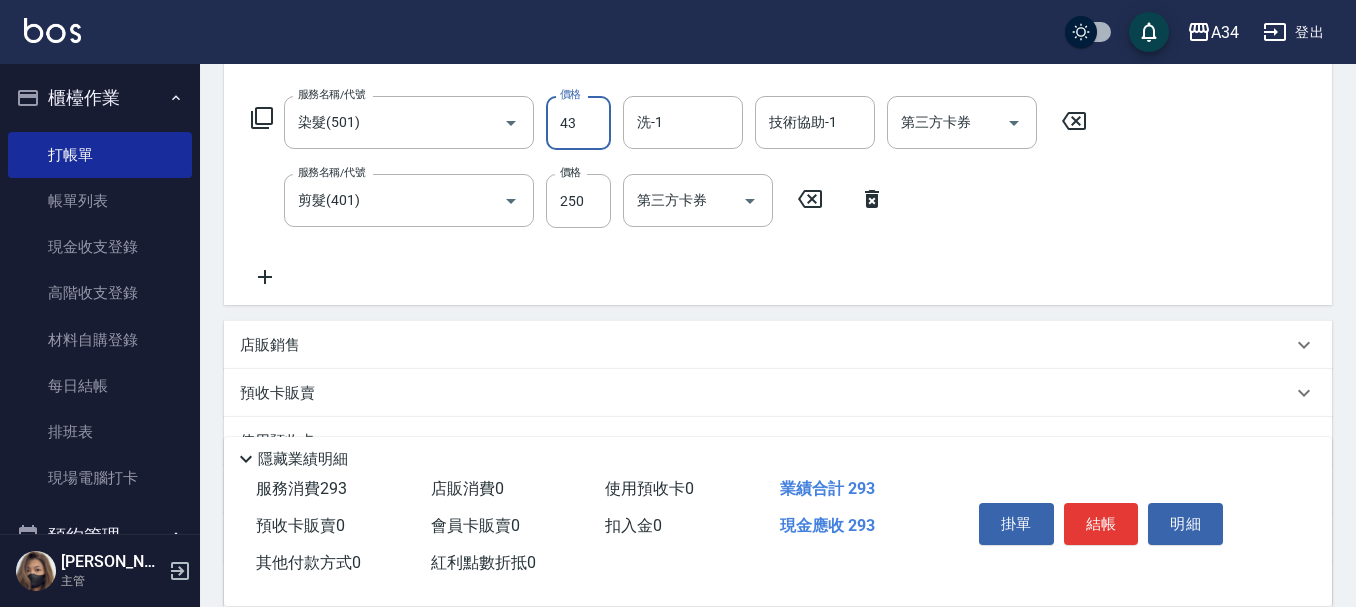 type on "60" 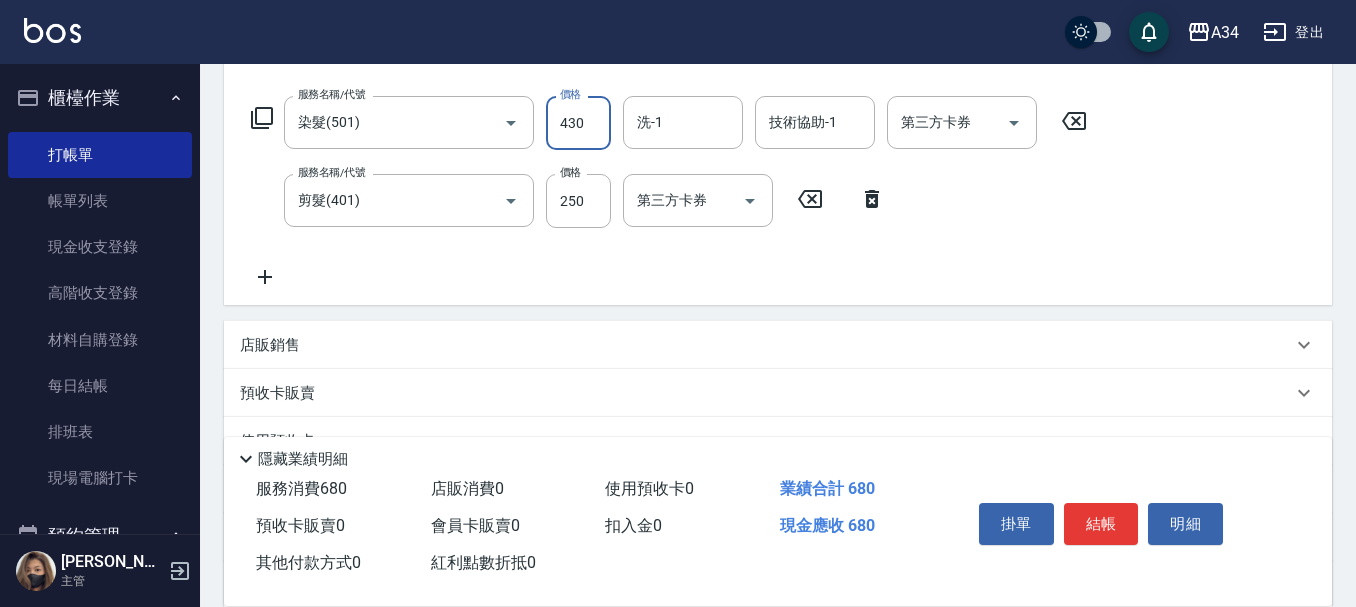 type on "4300" 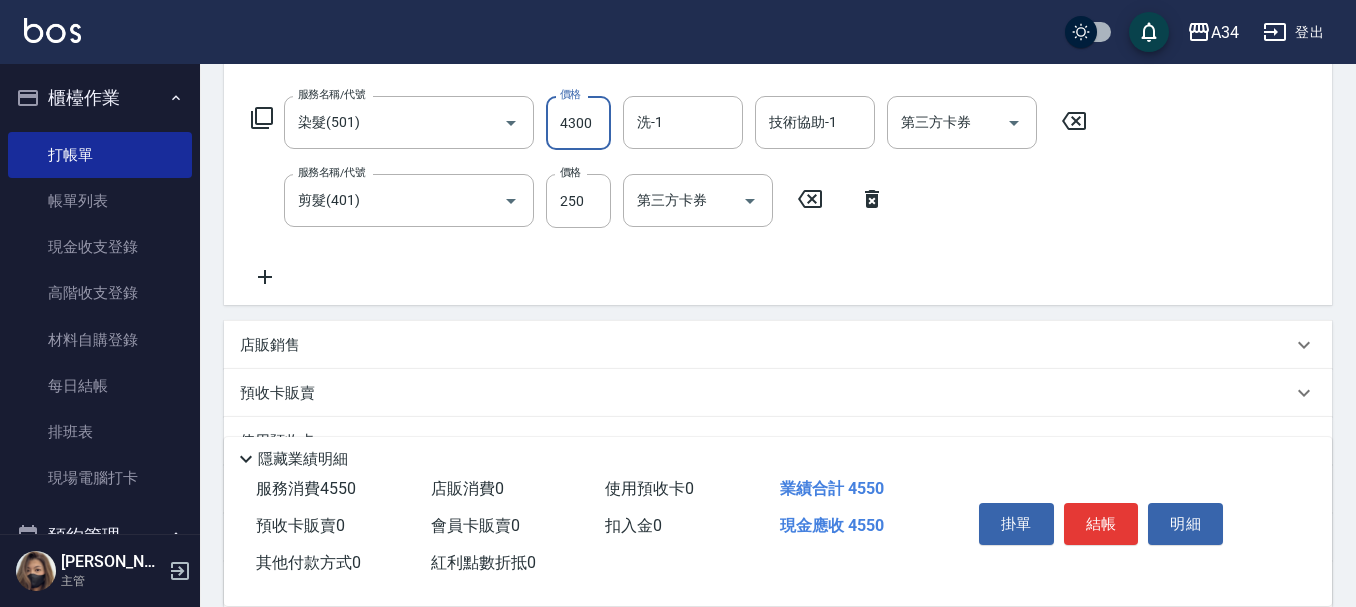 type on "4300" 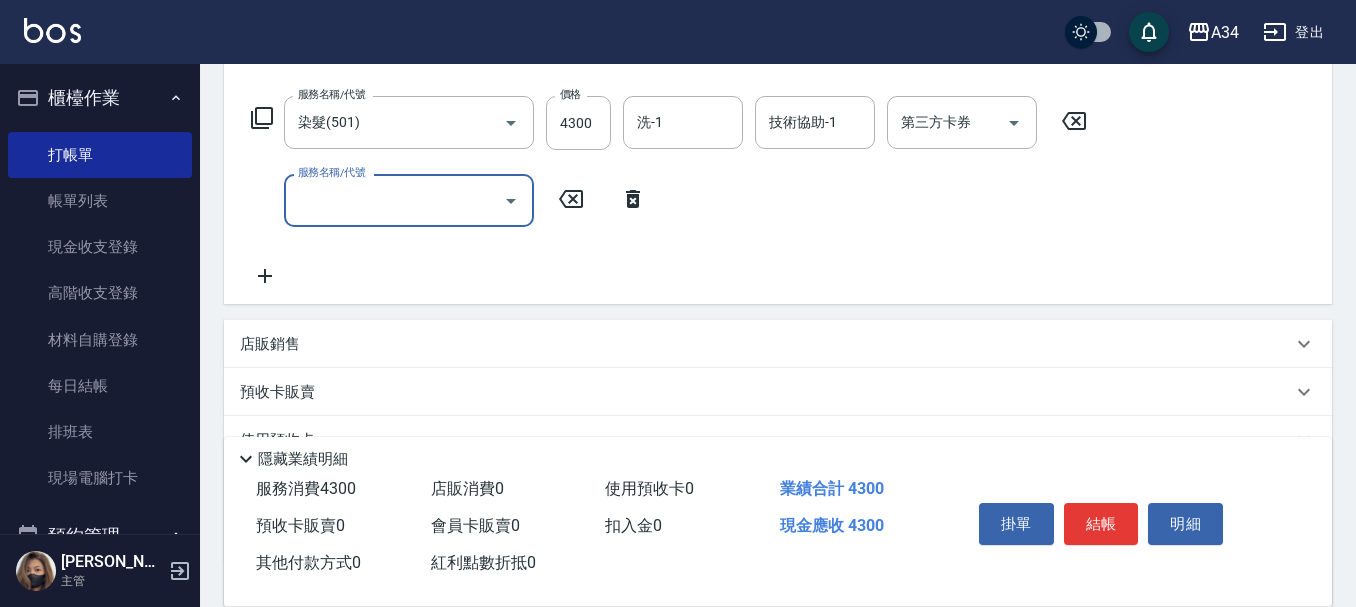click on "服務名稱/代號" at bounding box center (409, 200) 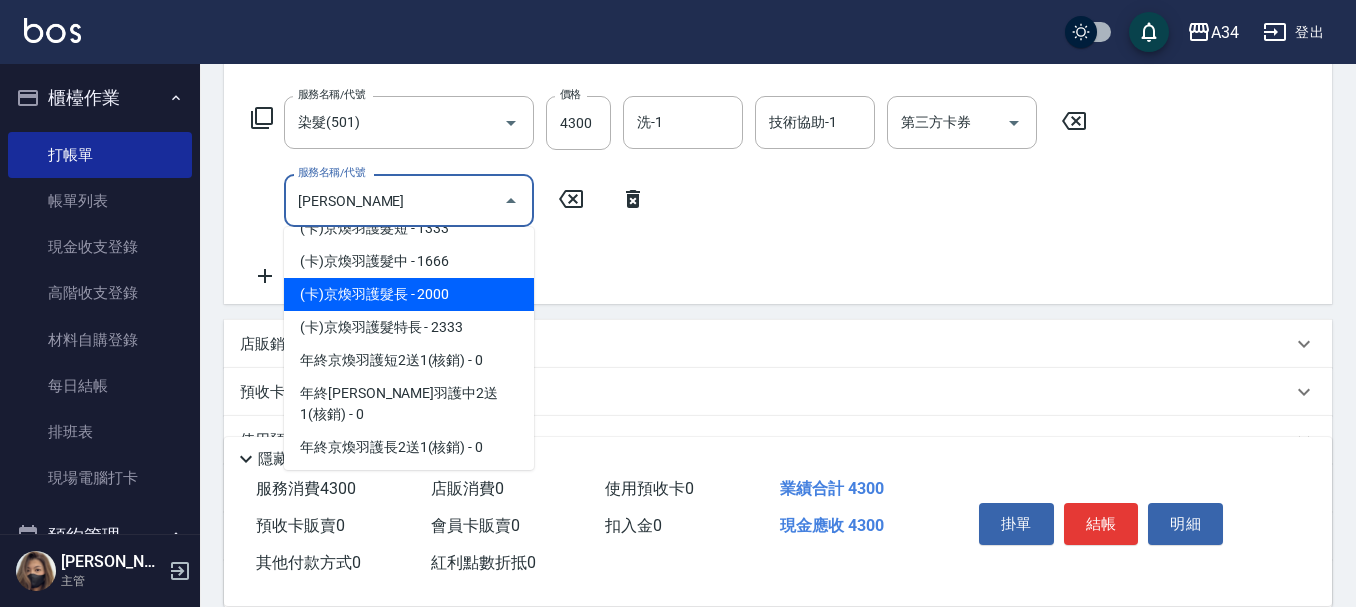 scroll, scrollTop: 433, scrollLeft: 0, axis: vertical 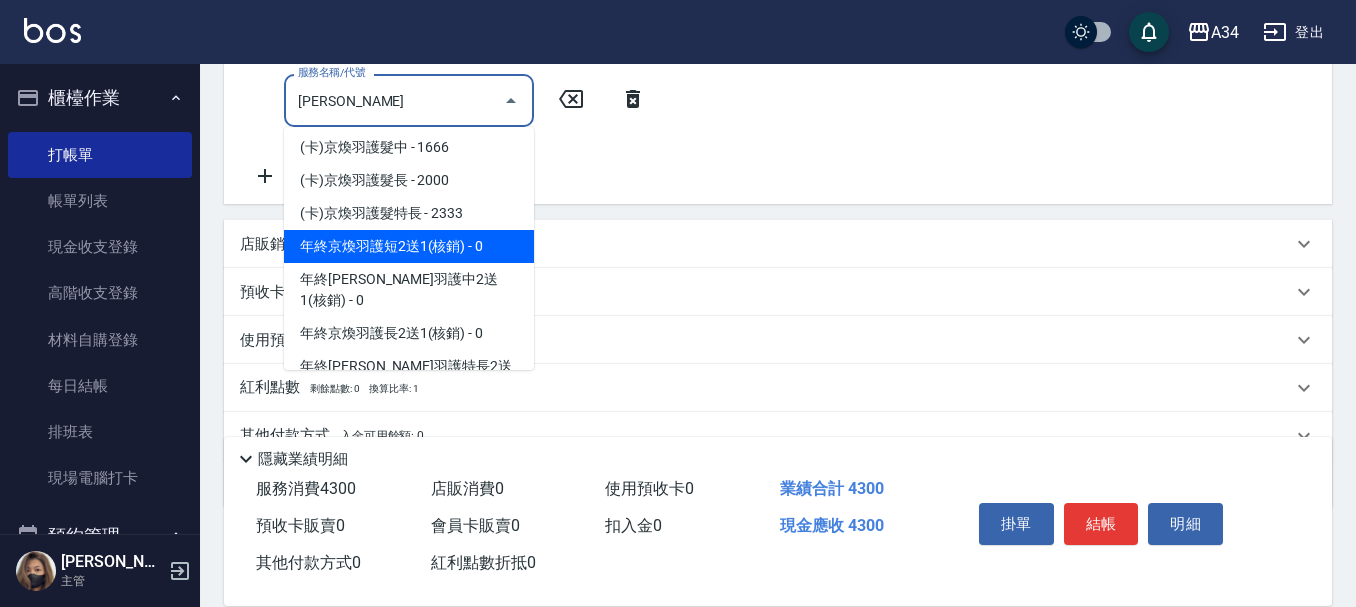 click on "年終京煥羽護短2送1(核銷) - 0" at bounding box center [409, 246] 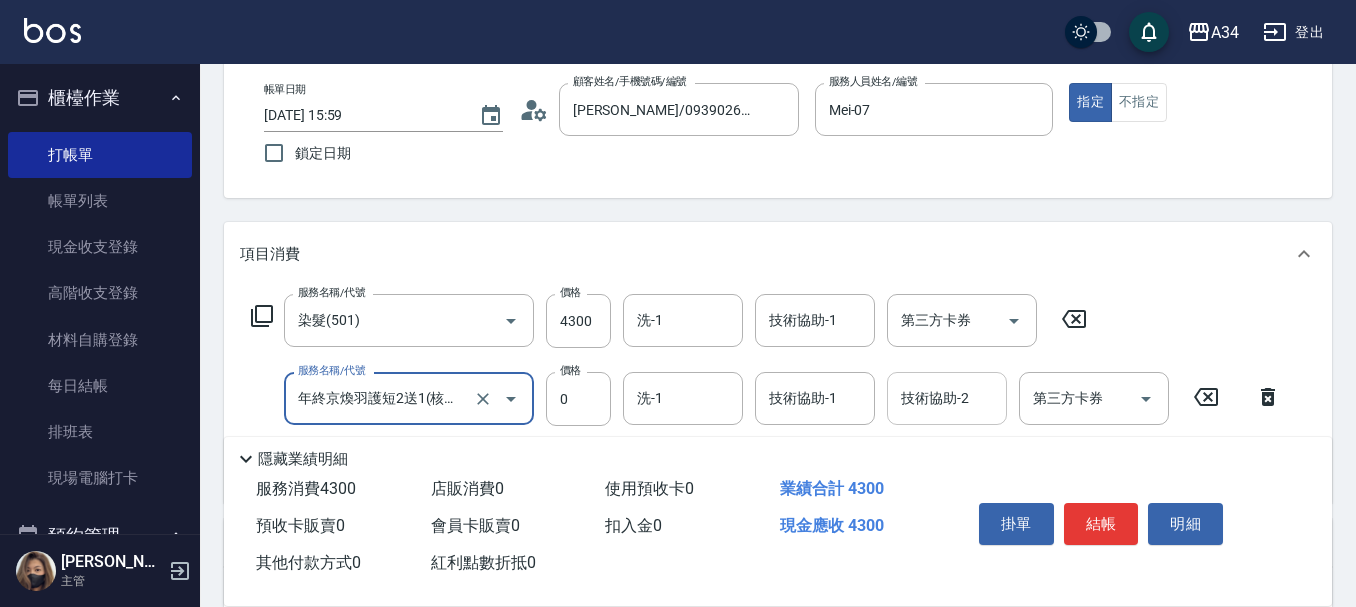 scroll, scrollTop: 100, scrollLeft: 0, axis: vertical 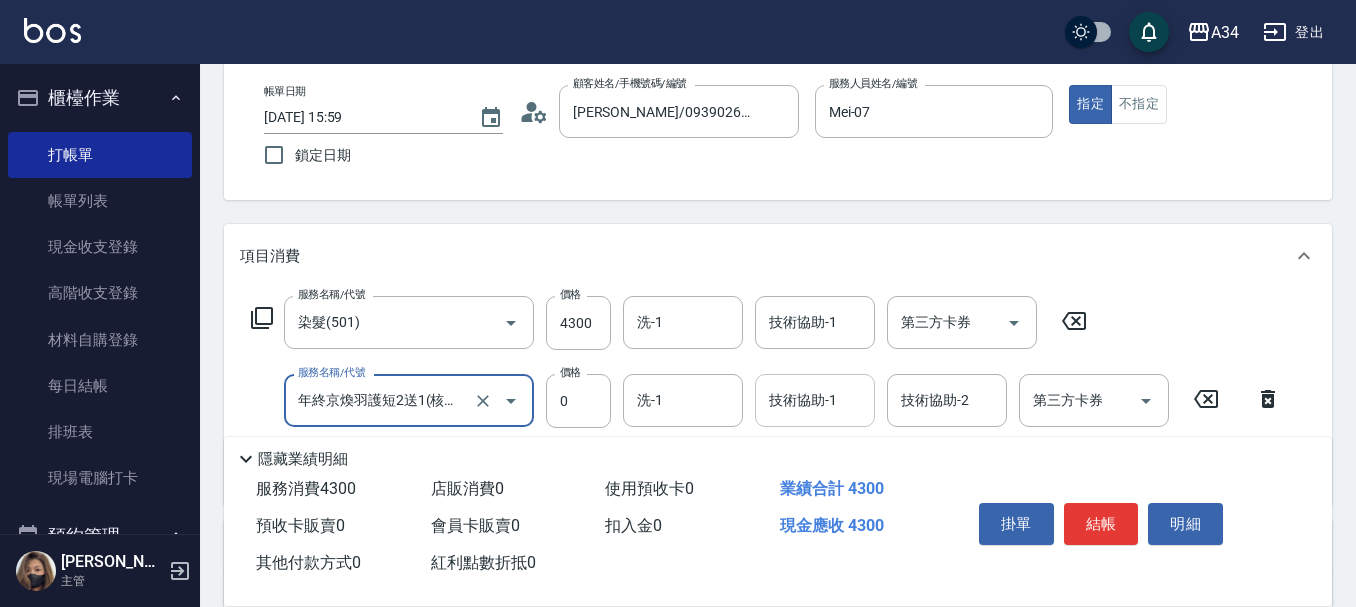 type on "年終京煥羽護短2送1(核銷)(1225)" 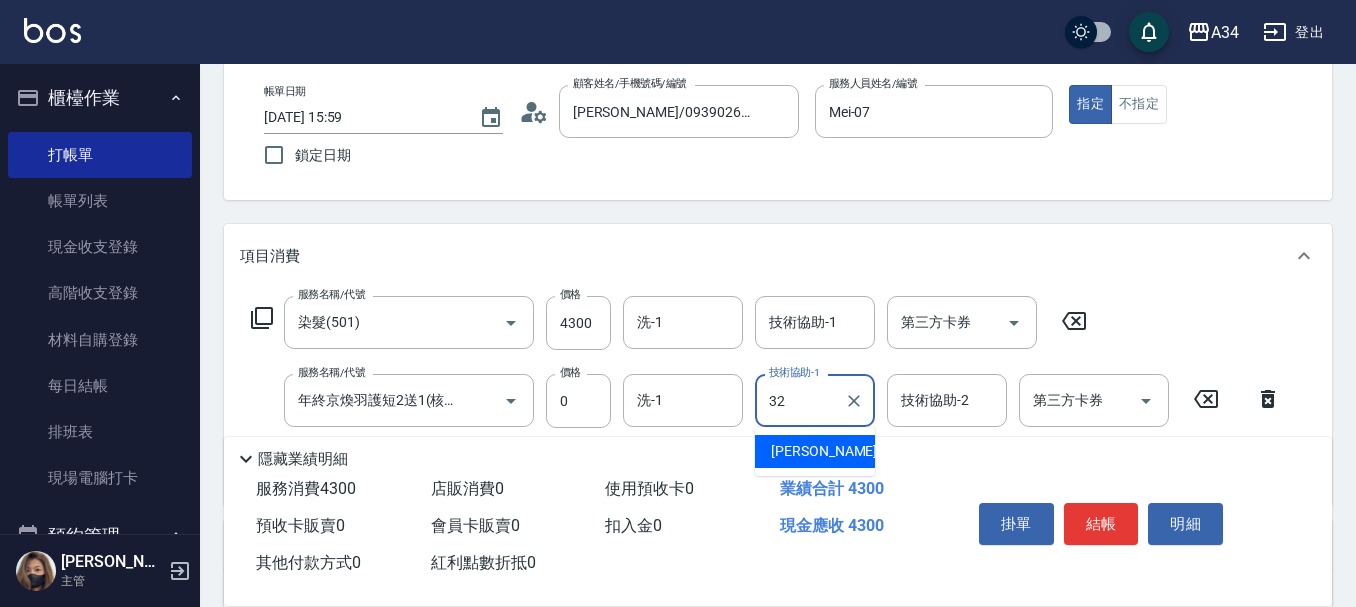 type on "阿源-32" 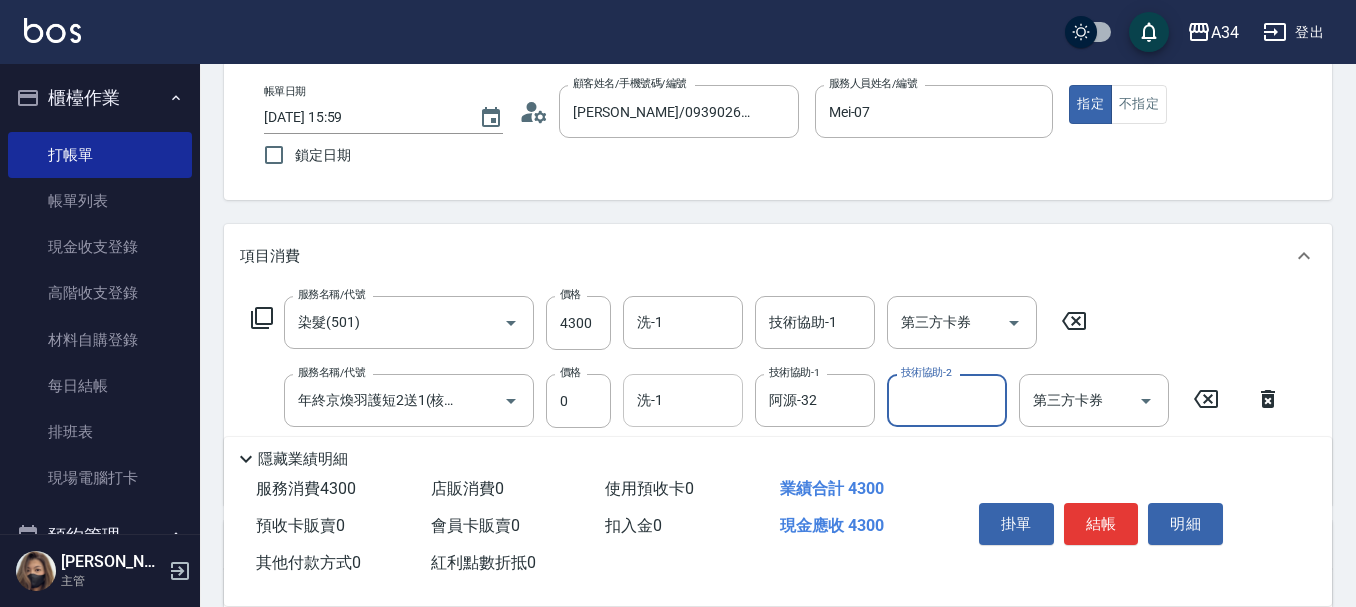 click on "洗-1" at bounding box center (683, 400) 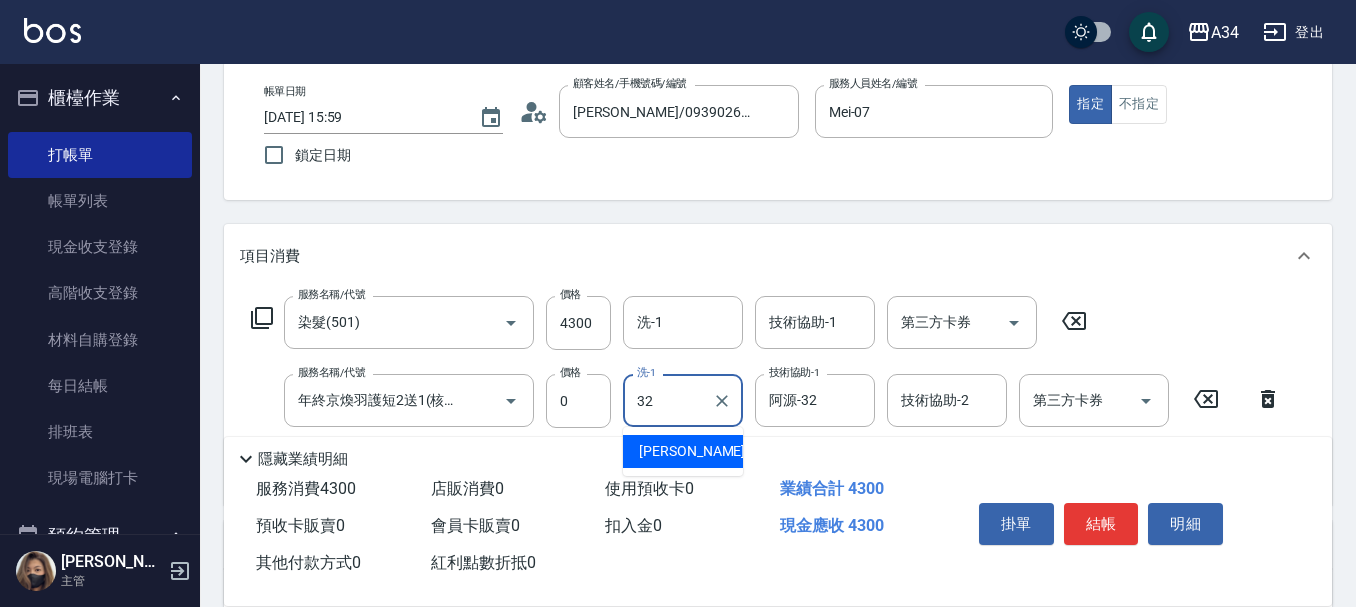 type on "阿源-32" 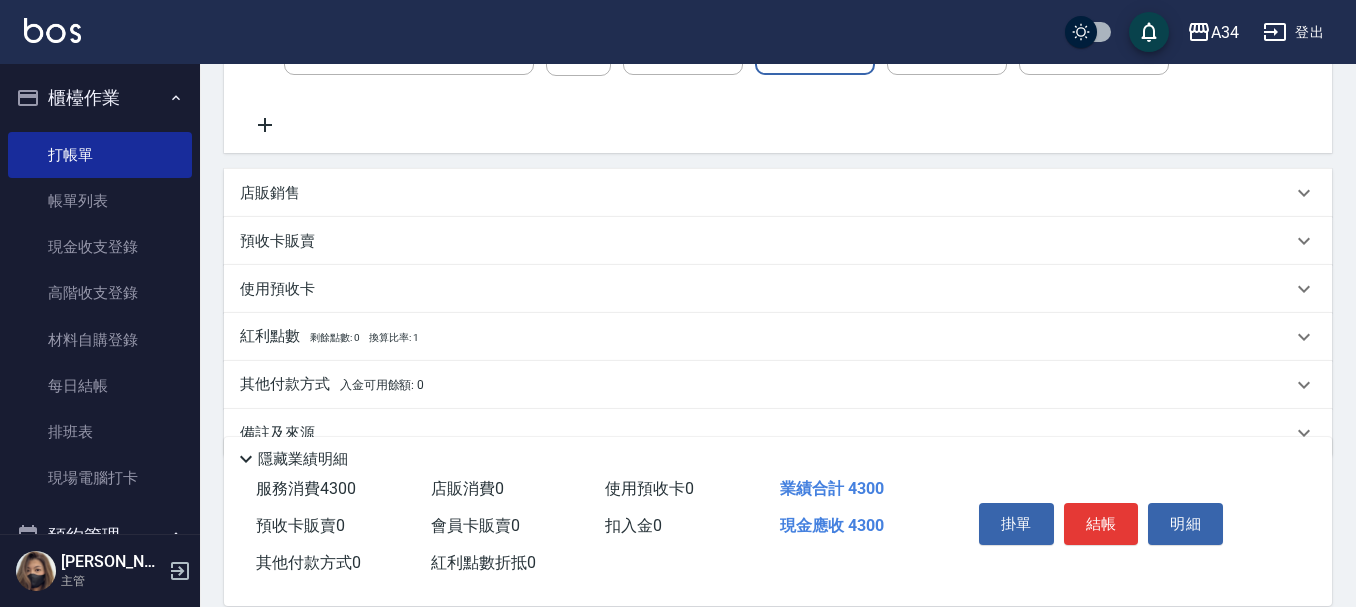 scroll, scrollTop: 494, scrollLeft: 0, axis: vertical 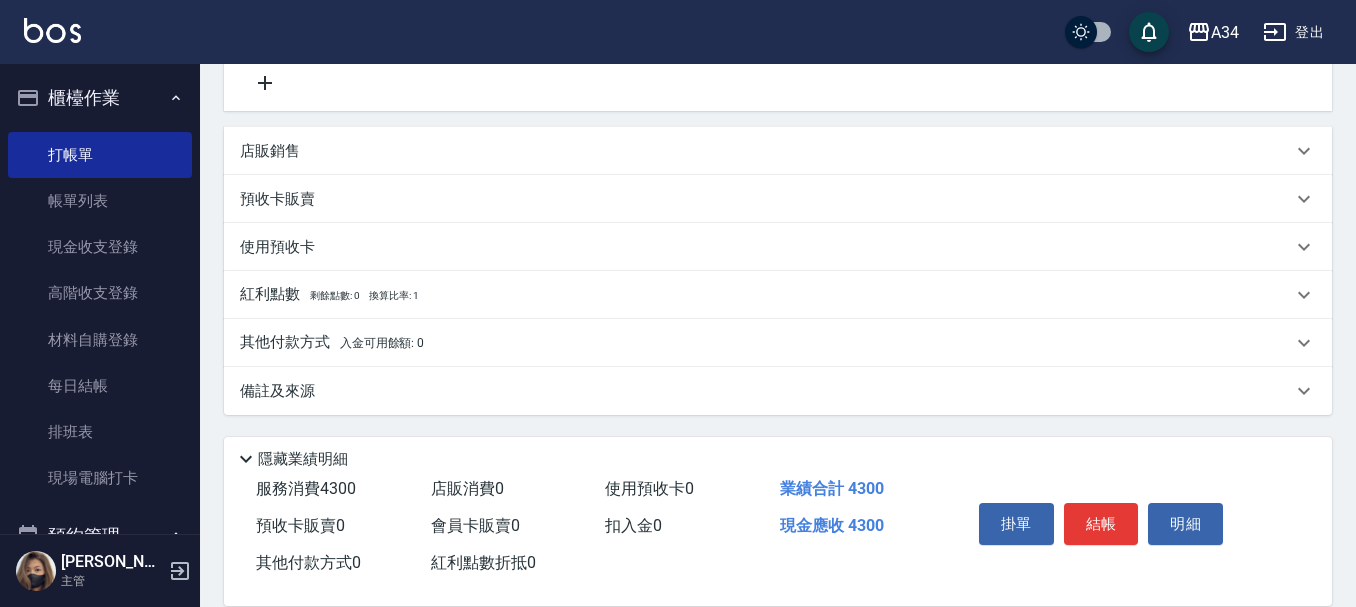 click on "其他付款方式 入金可用餘額: 0" at bounding box center [778, 343] 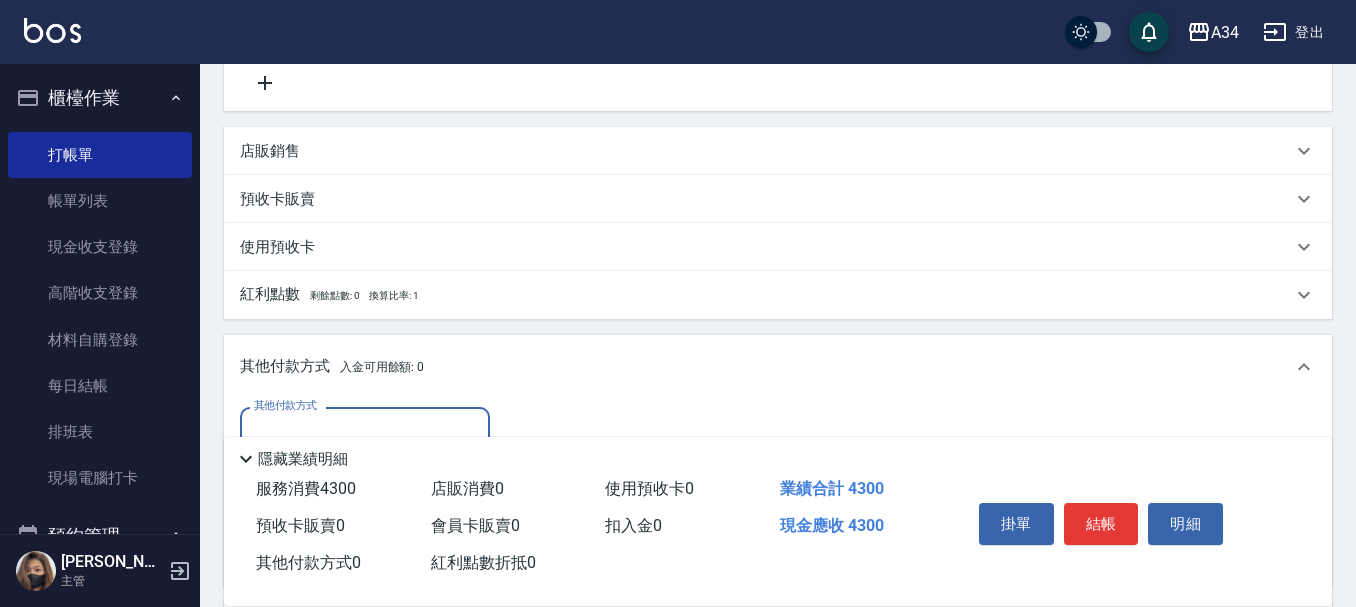 scroll, scrollTop: 0, scrollLeft: 0, axis: both 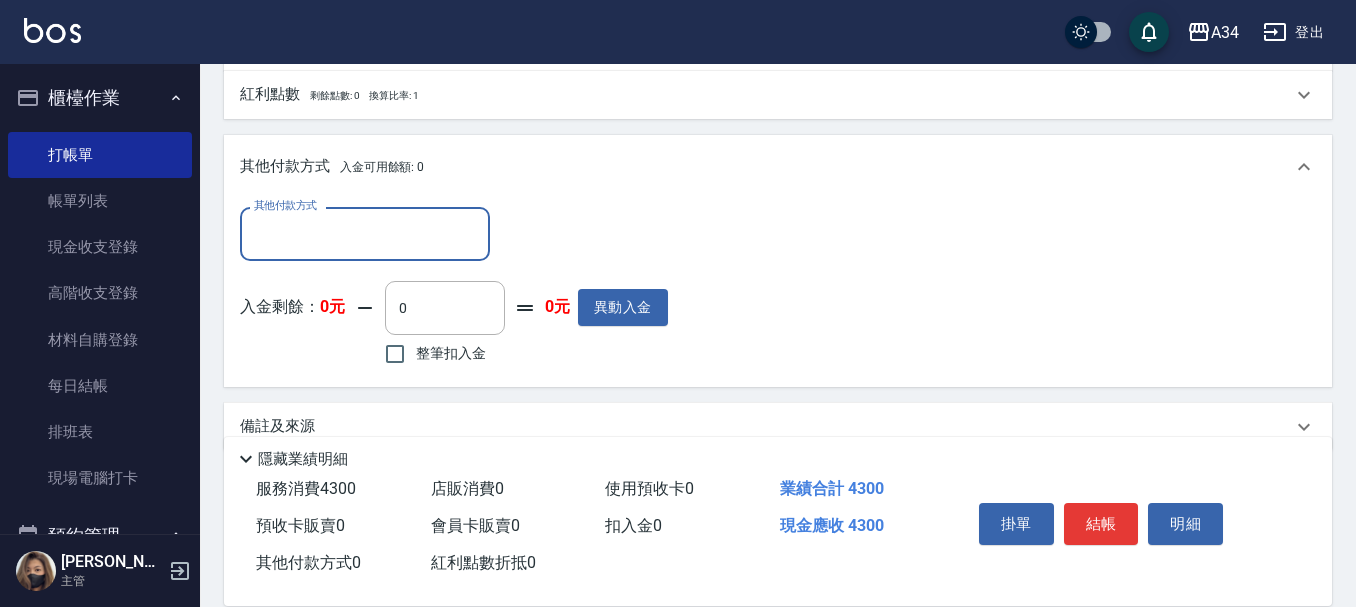 click on "其他付款方式" at bounding box center (365, 233) 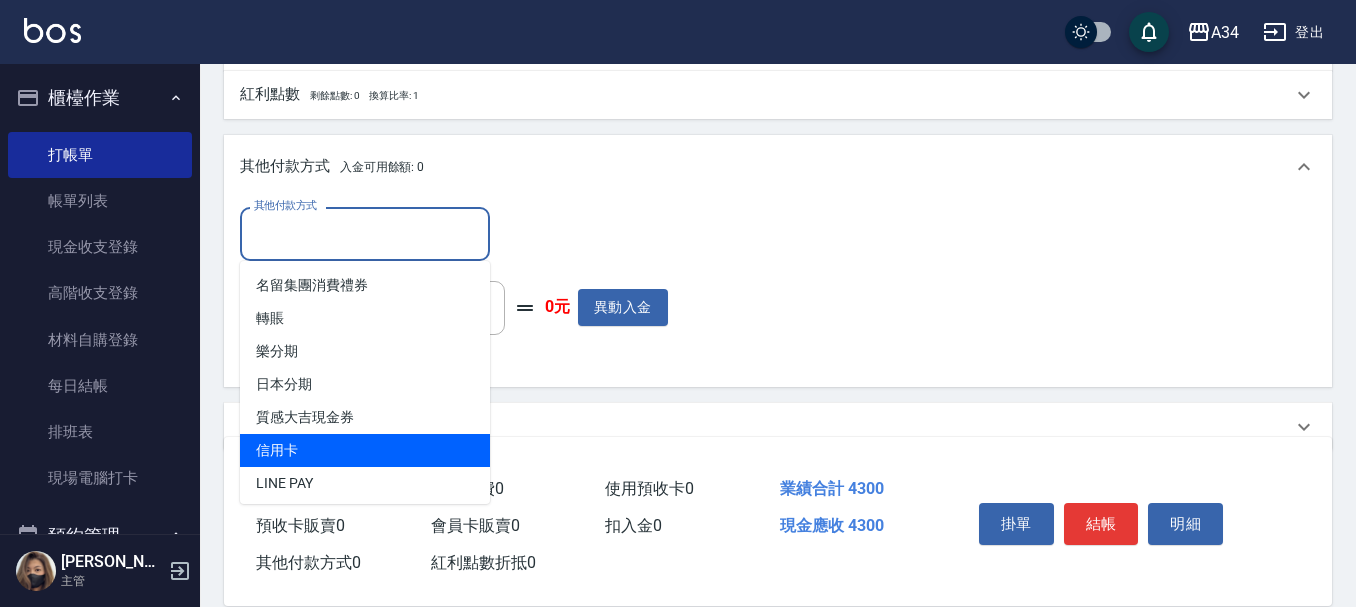 click on "信用卡" at bounding box center (365, 450) 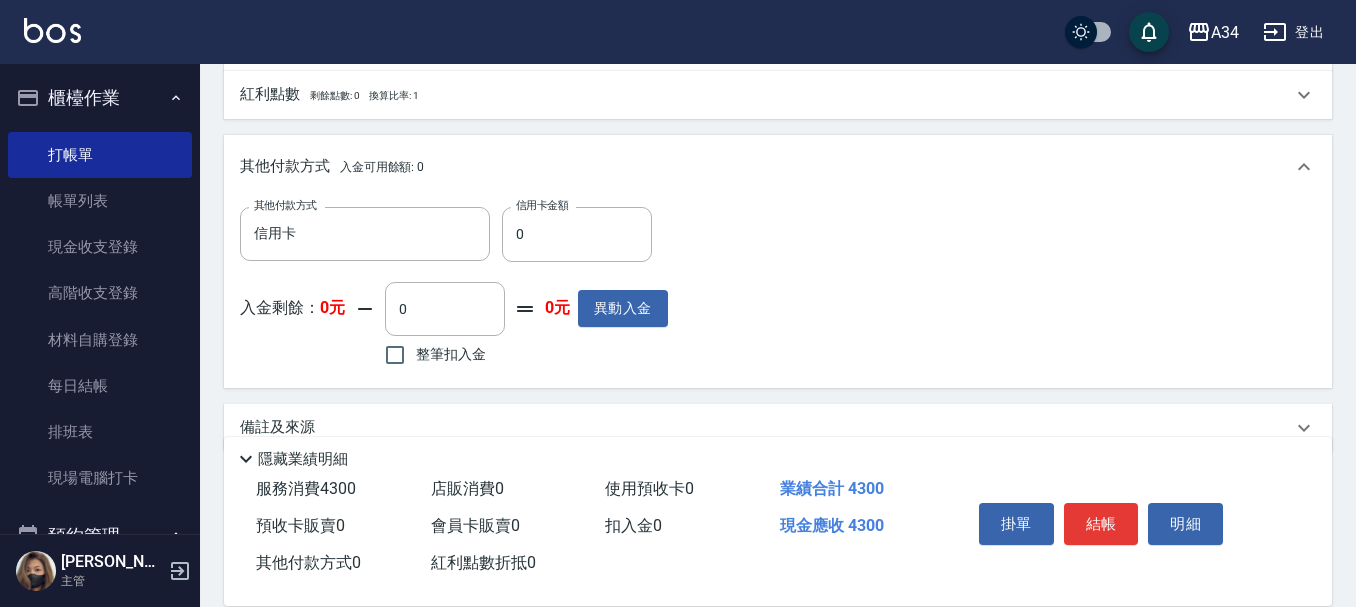 click on "隱藏業績明細" at bounding box center [778, 454] 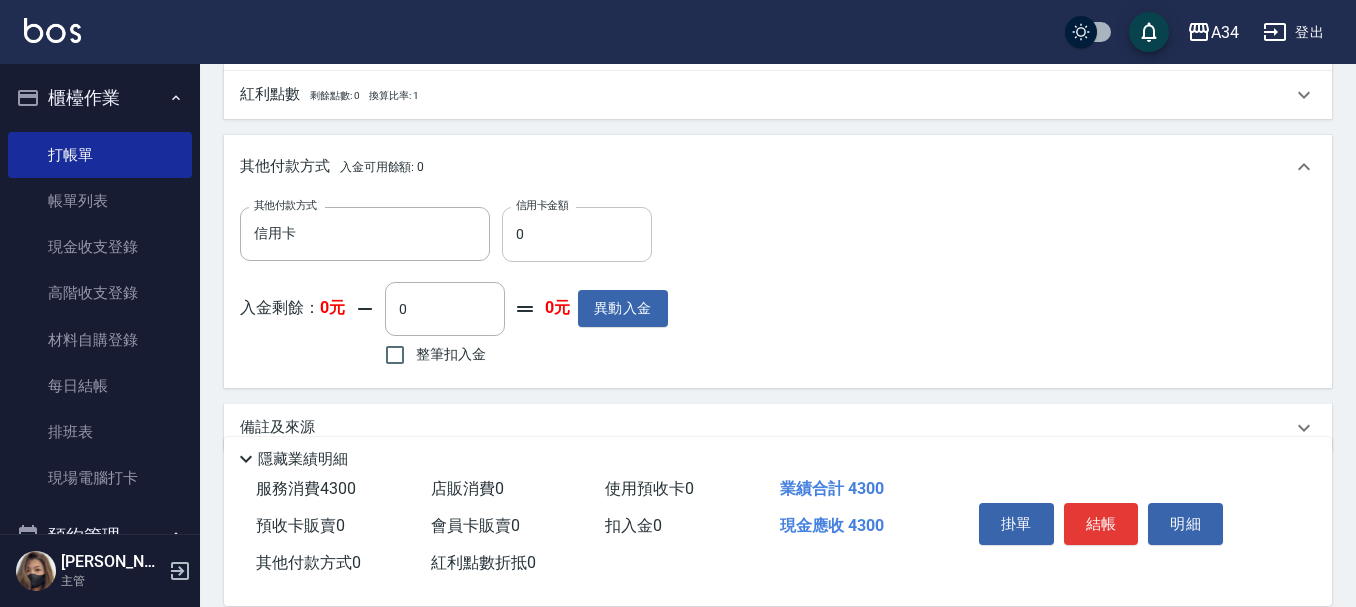 click on "0" at bounding box center (577, 234) 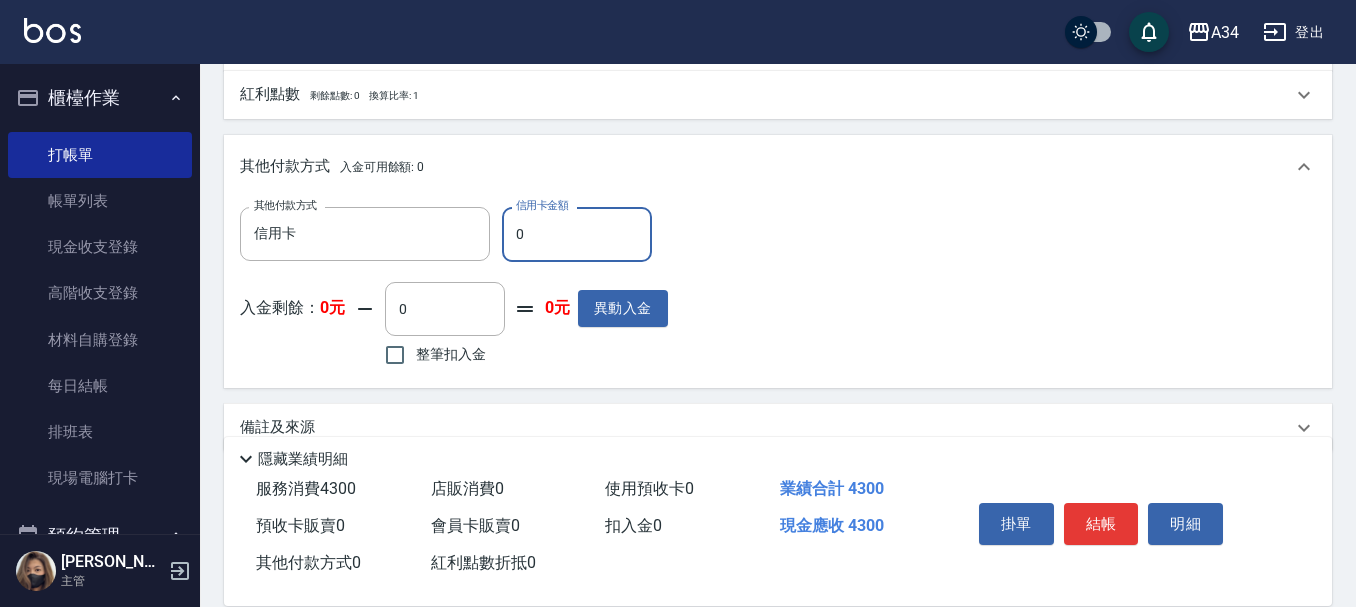 type on "420" 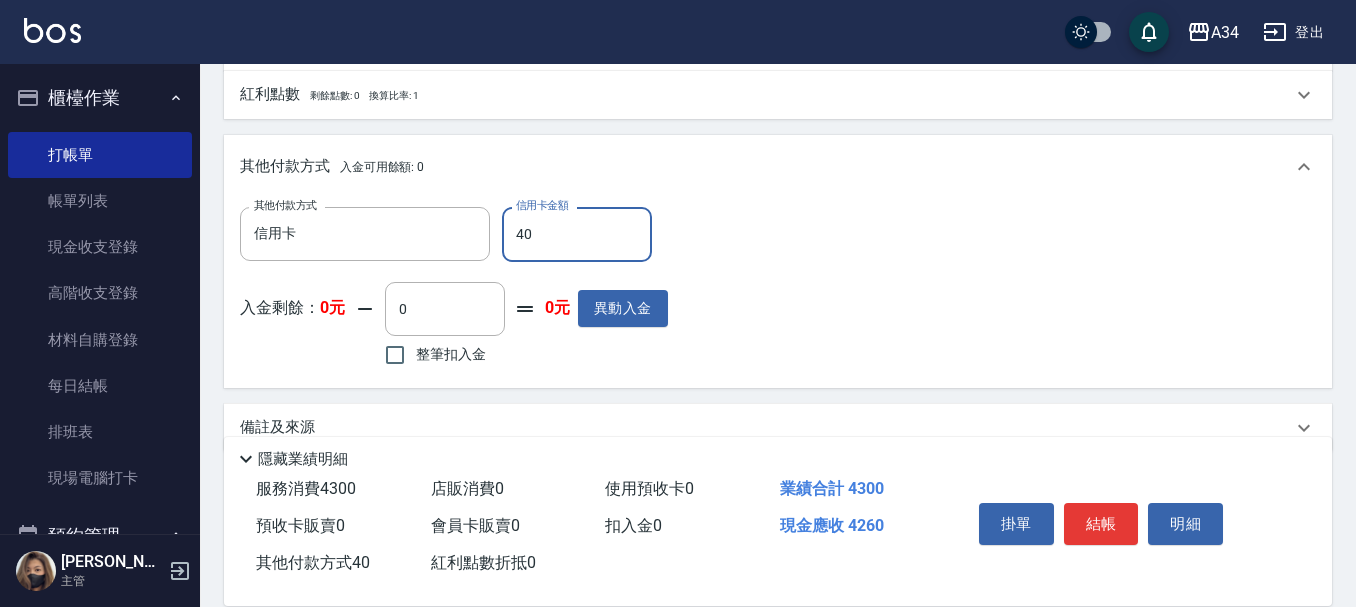 type on "430" 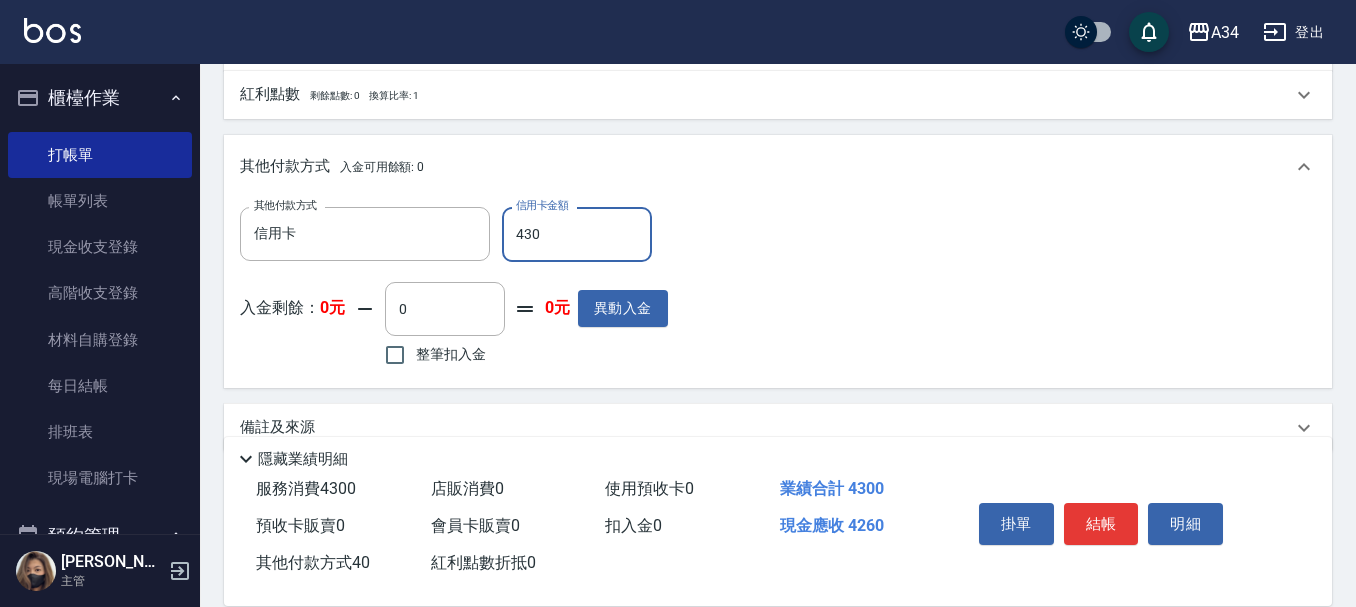 type on "0" 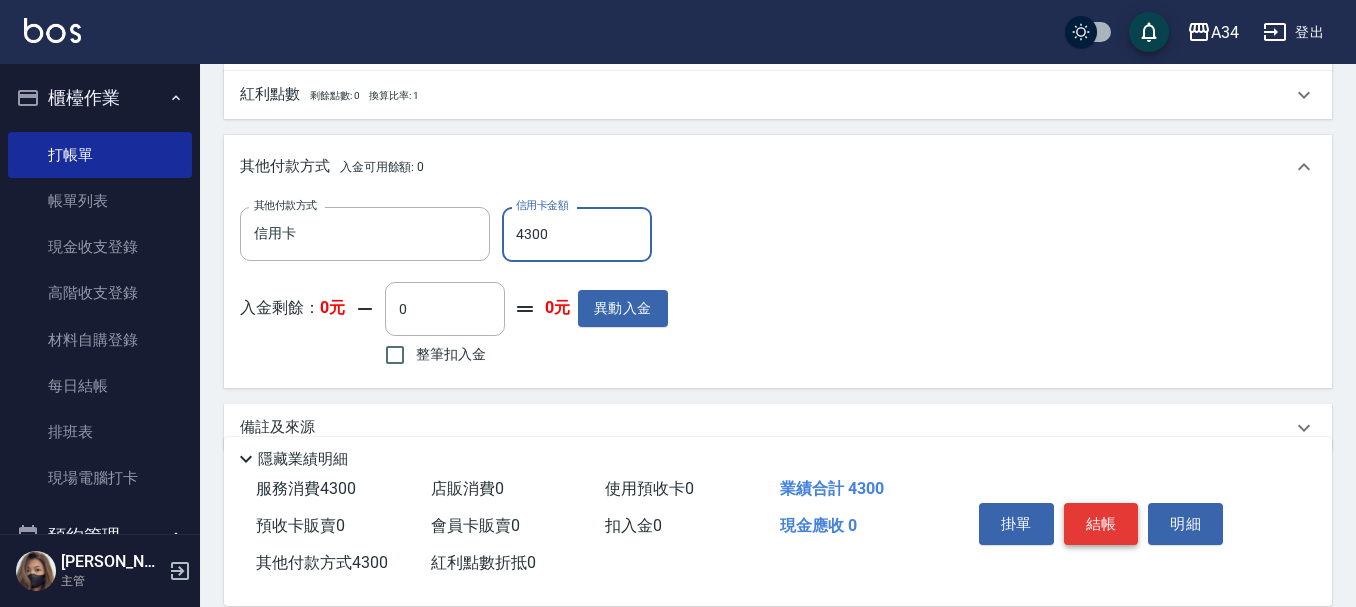 type on "4300" 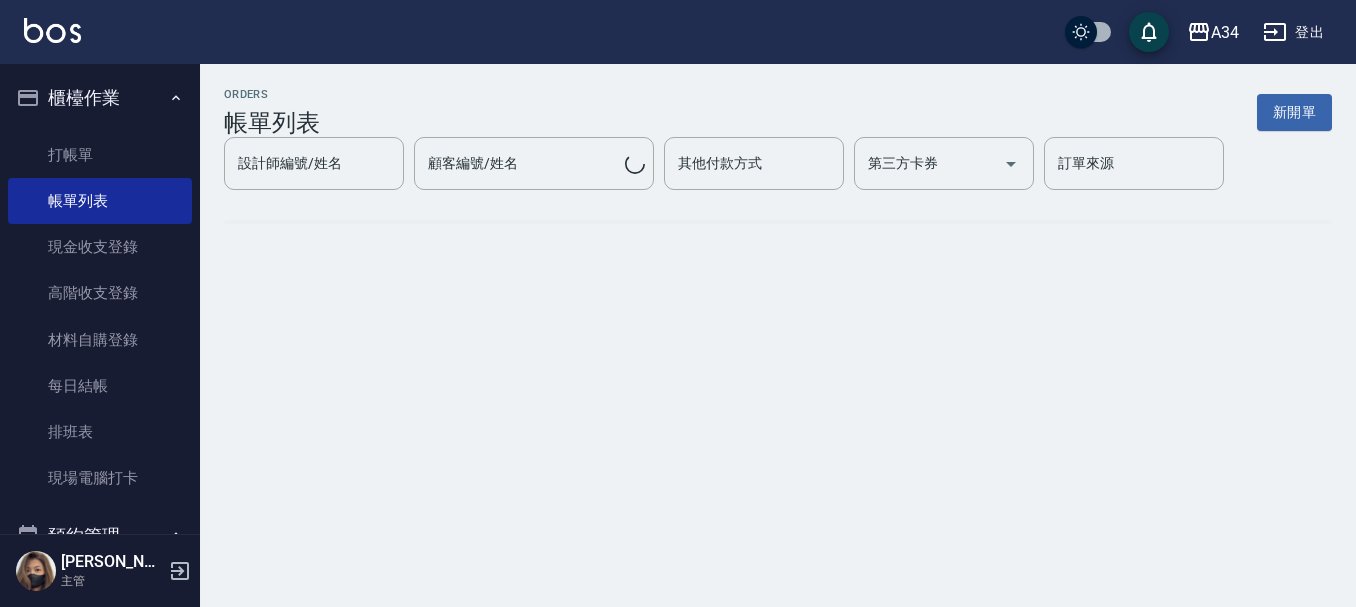 scroll, scrollTop: 0, scrollLeft: 0, axis: both 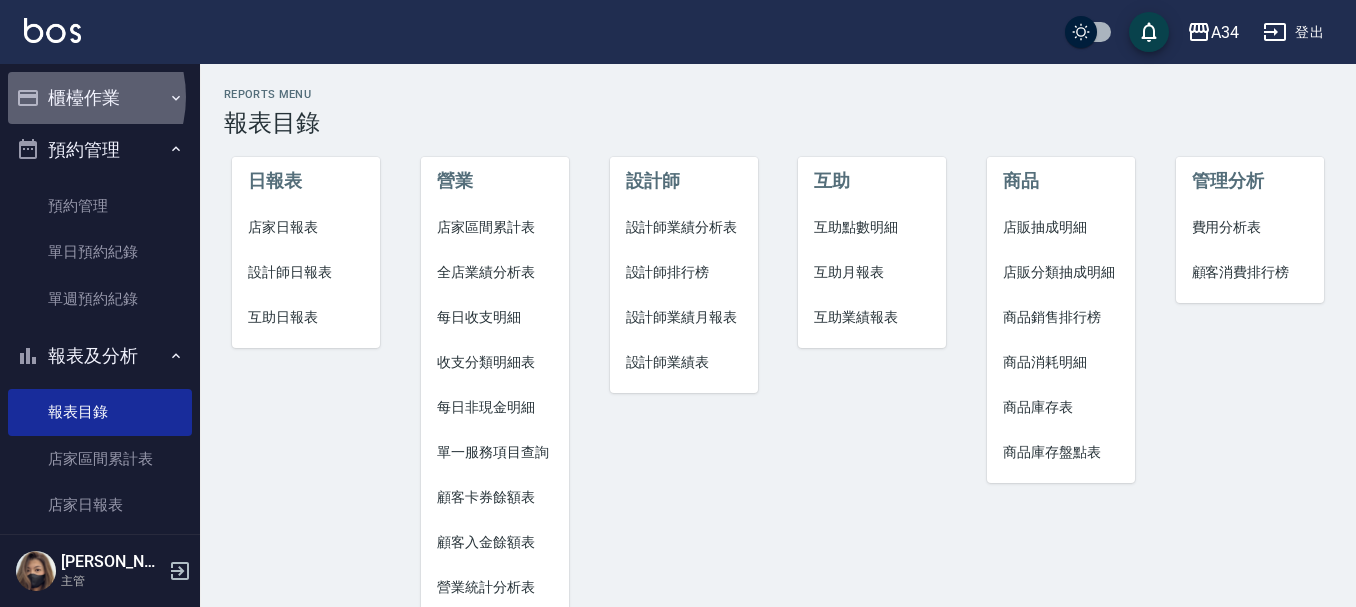 click on "櫃檯作業" at bounding box center [100, 98] 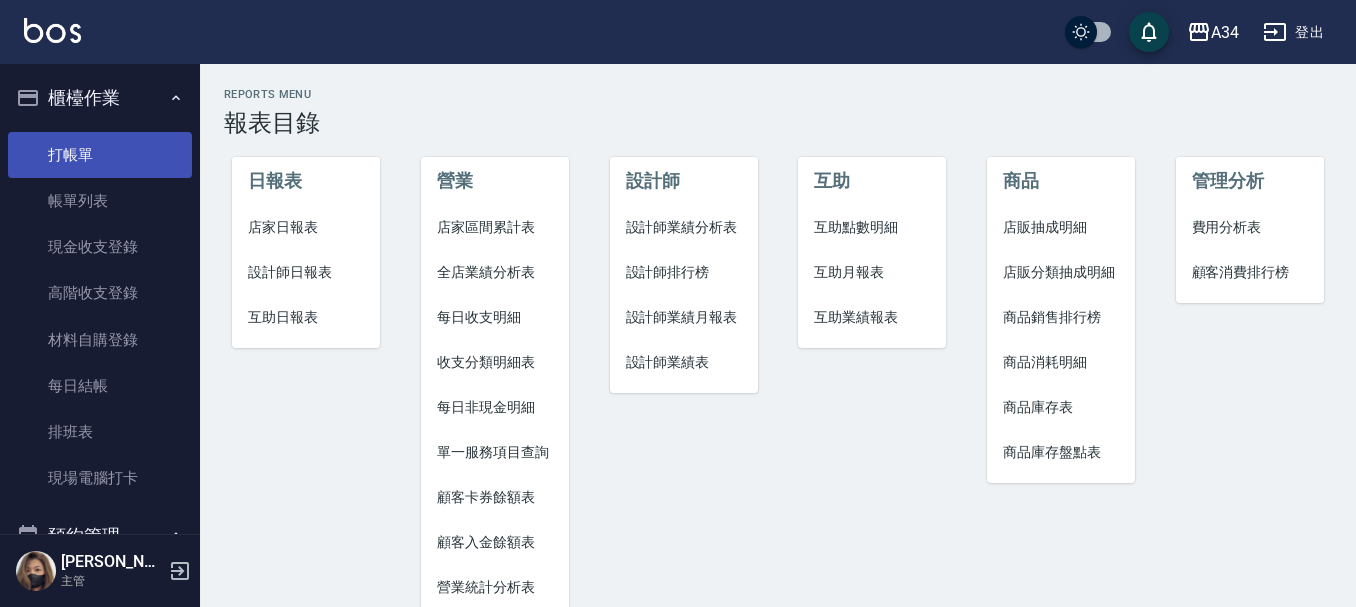 click on "打帳單" at bounding box center [100, 155] 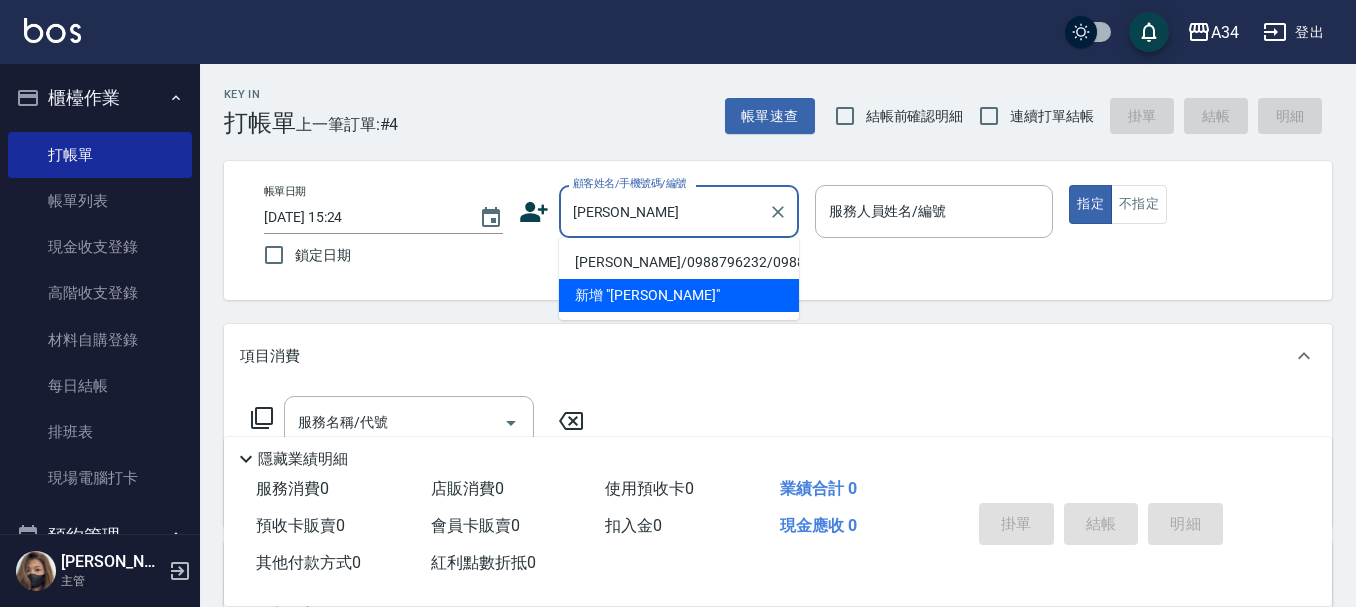 click on "[PERSON_NAME]/0988796232/0988796232" at bounding box center [679, 262] 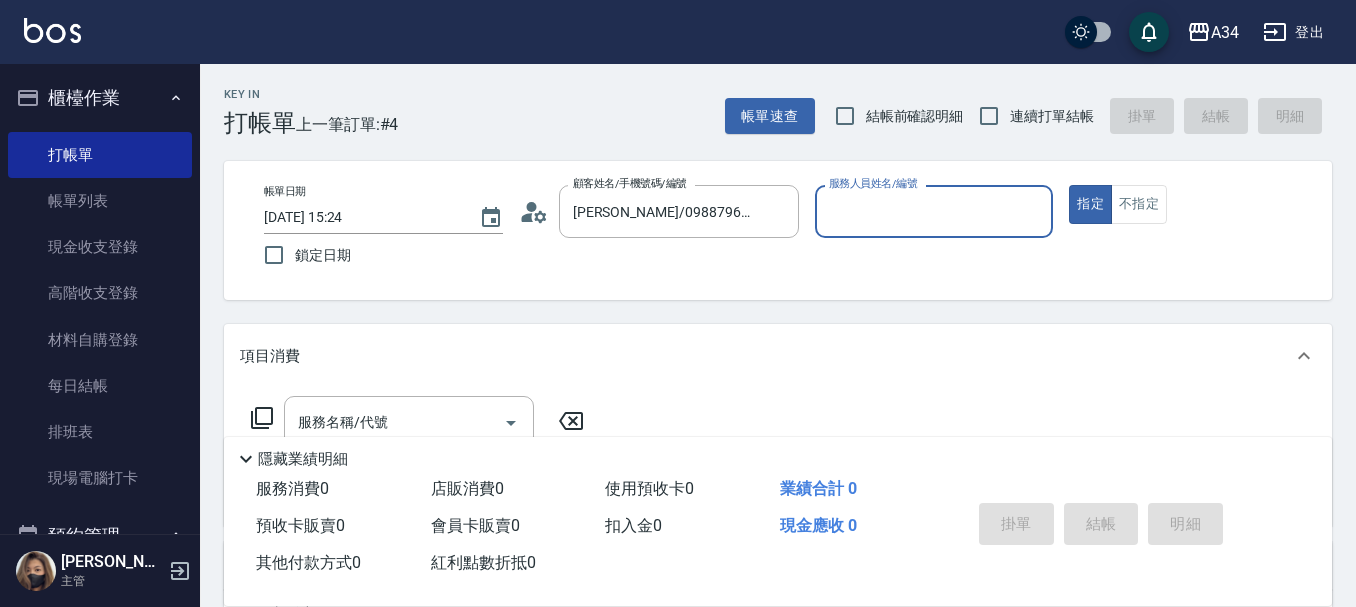 type on "Seven-05" 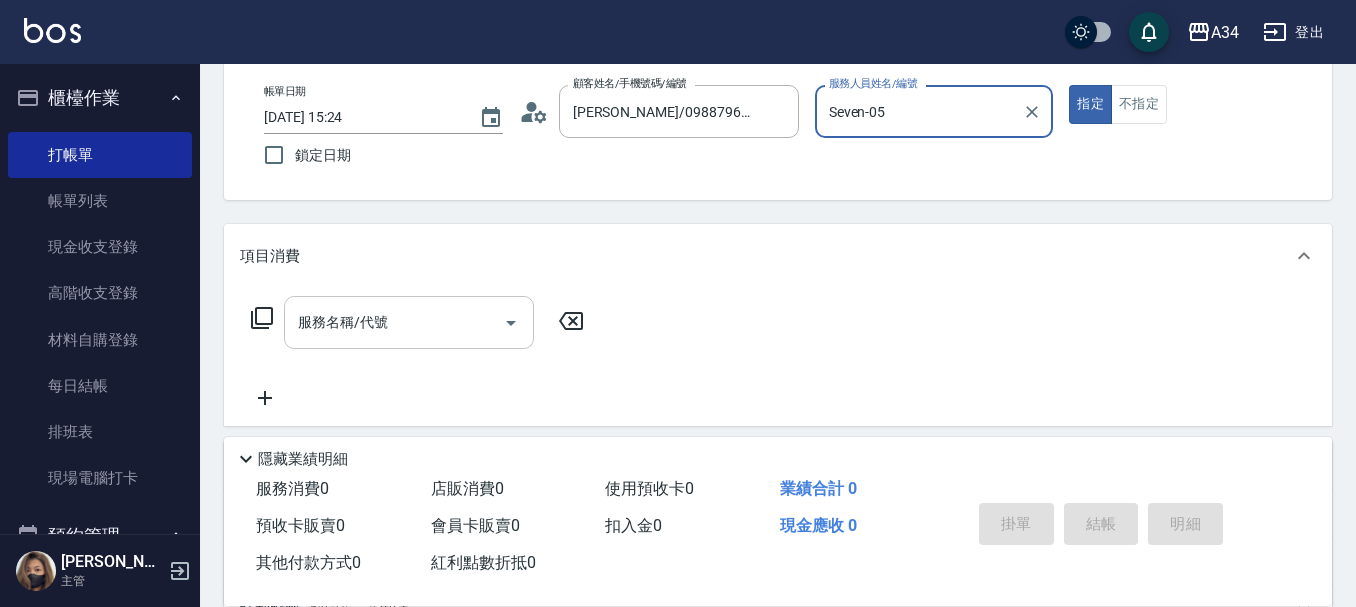 scroll, scrollTop: 300, scrollLeft: 0, axis: vertical 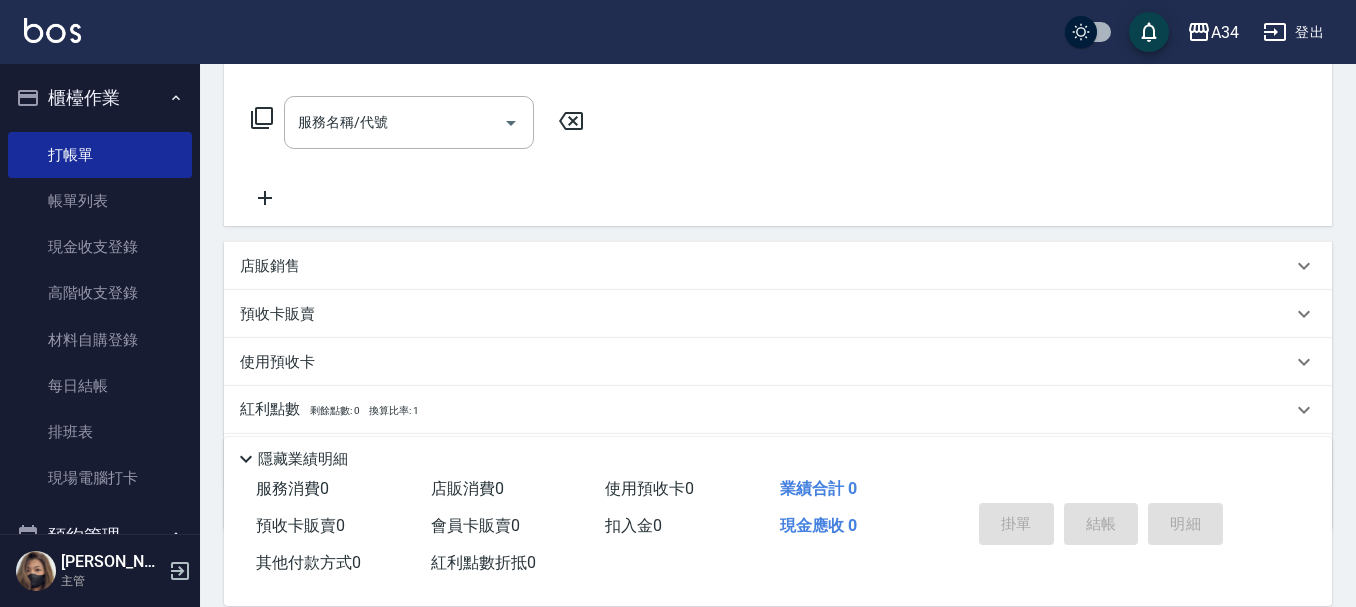 click on "店販銷售" at bounding box center [766, 266] 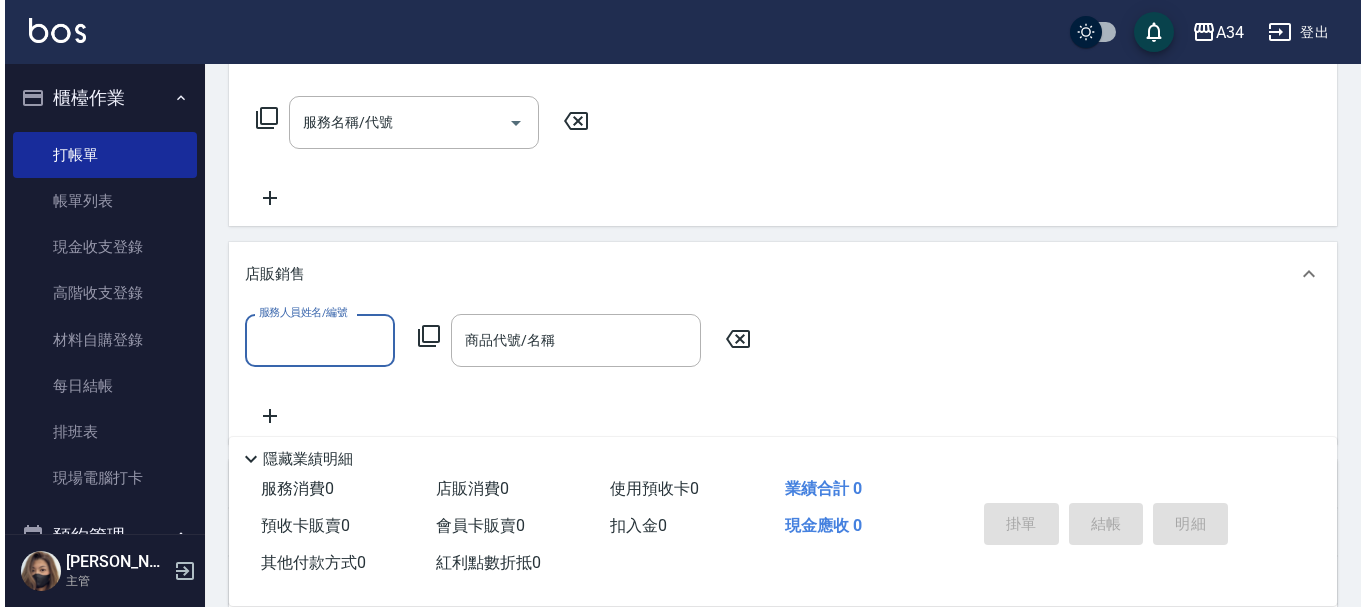 scroll, scrollTop: 0, scrollLeft: 0, axis: both 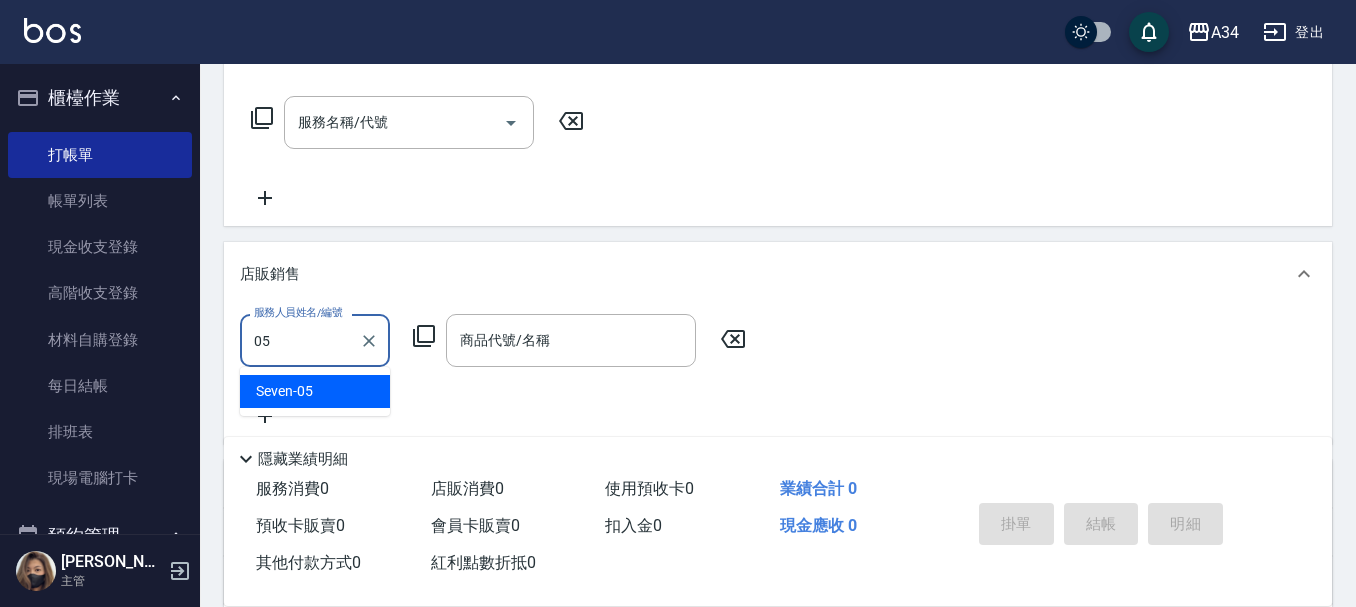 type on "Seven-05" 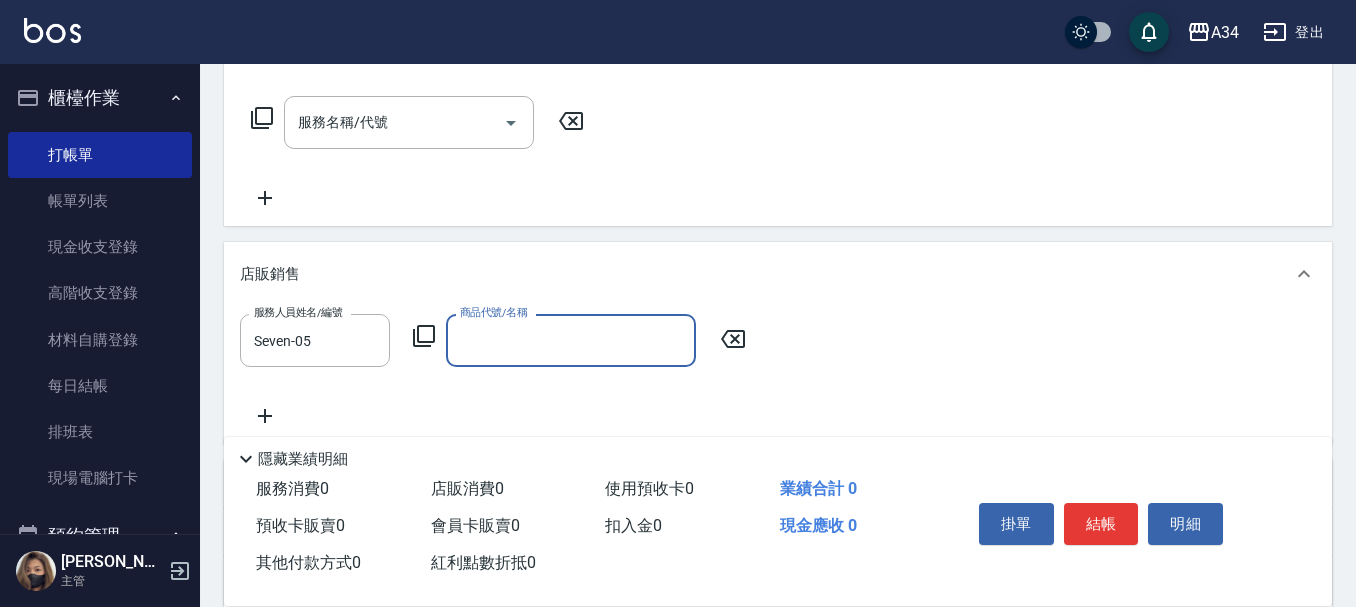 click 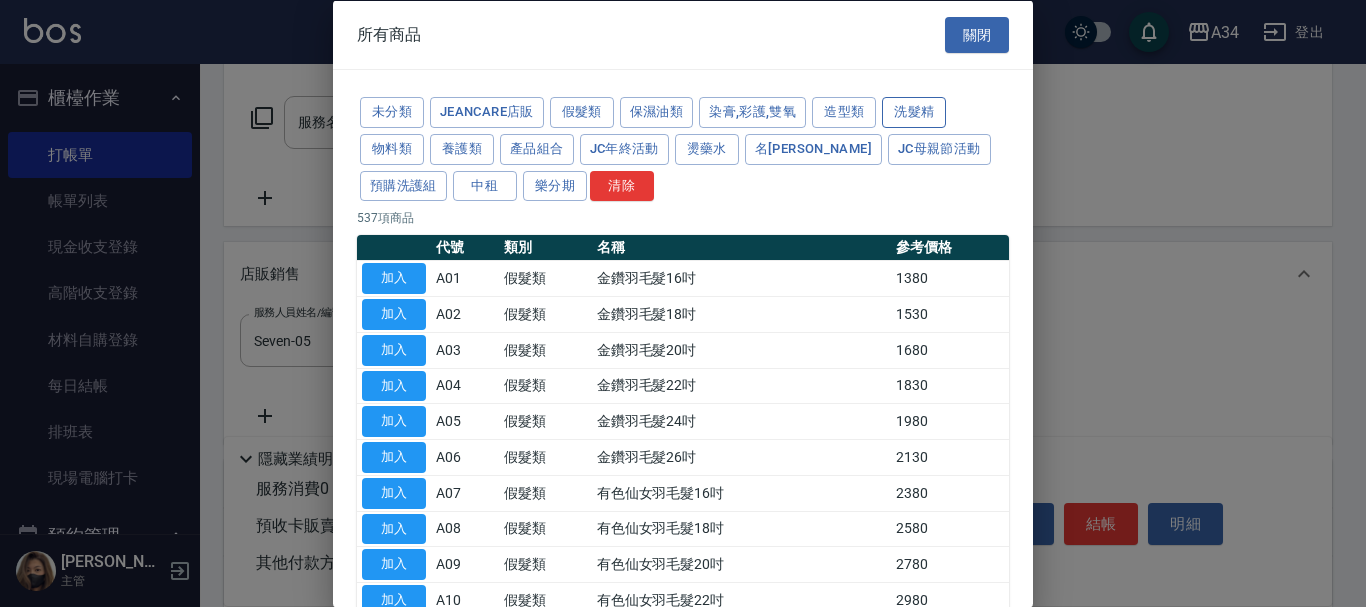 click on "洗髮精" at bounding box center [914, 112] 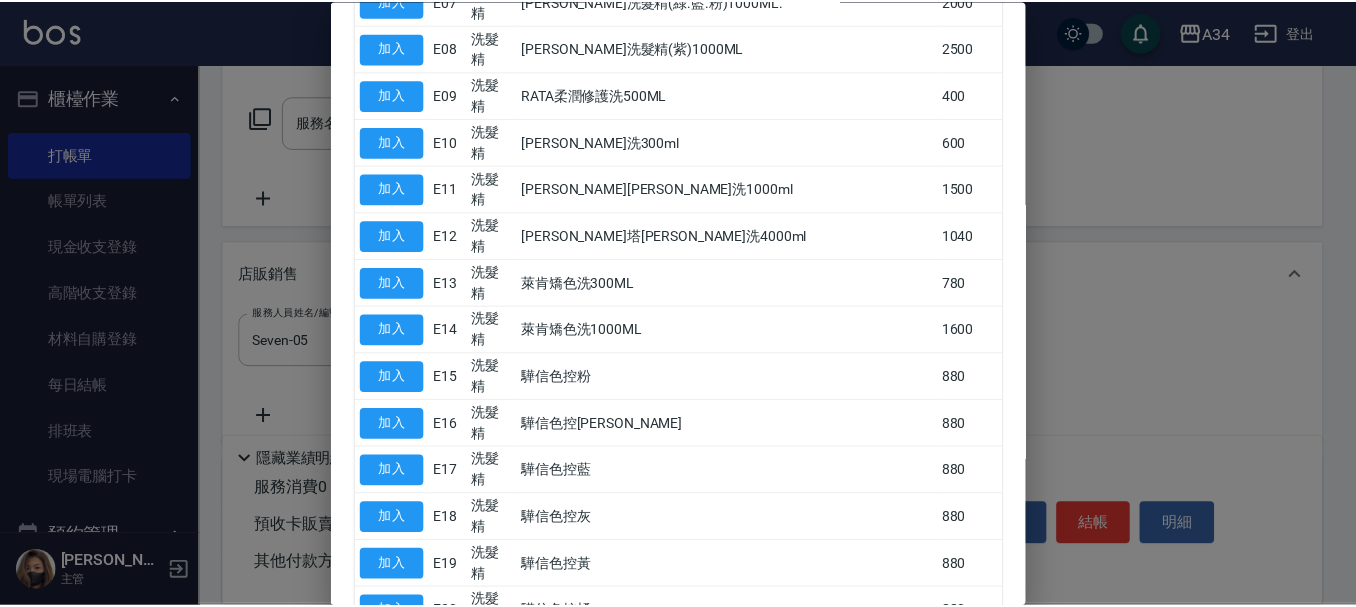 scroll, scrollTop: 600, scrollLeft: 0, axis: vertical 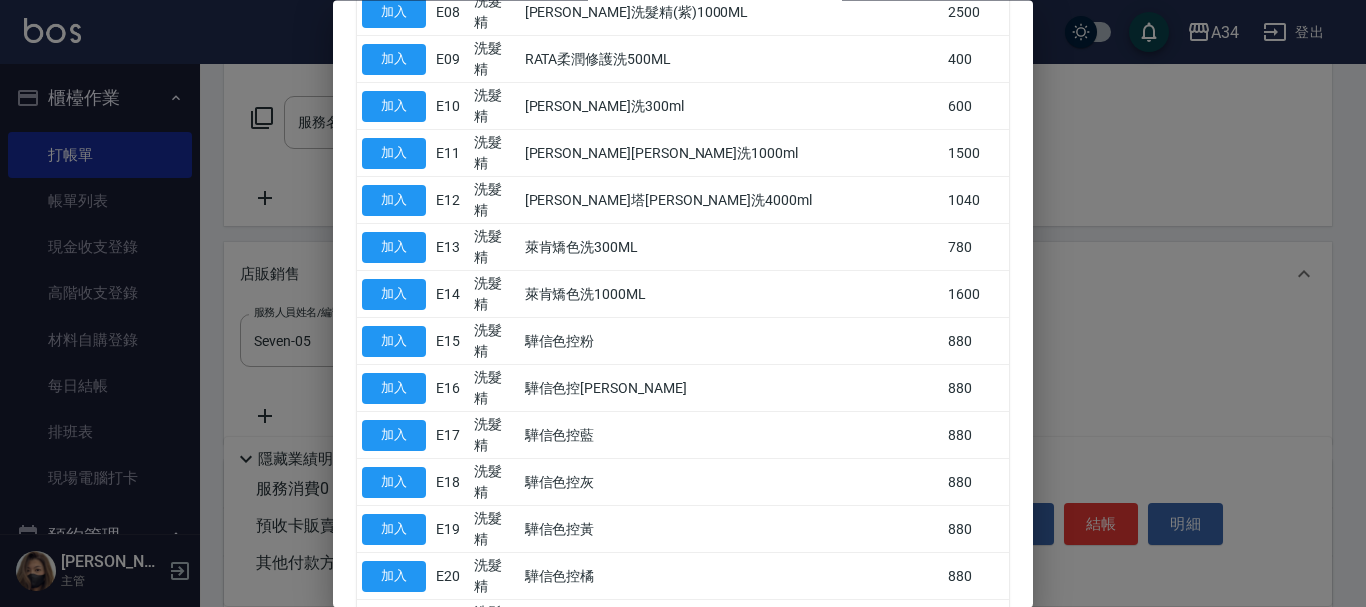 click on "加入" at bounding box center (394, 623) 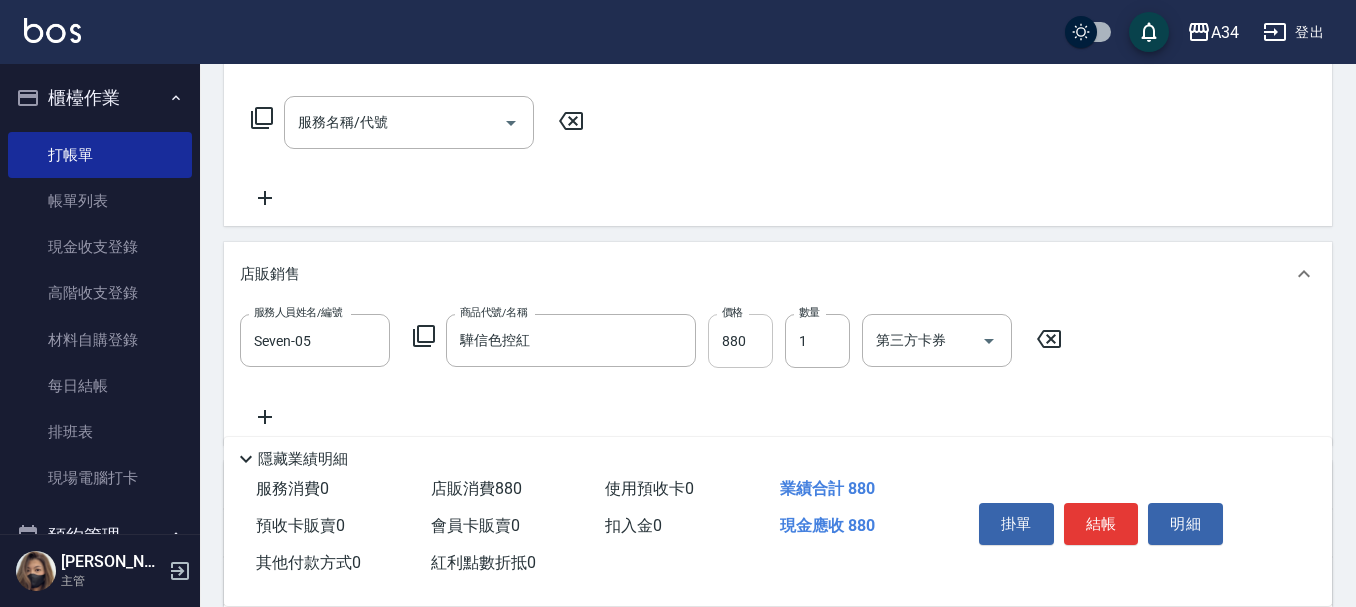 click on "880" at bounding box center (740, 341) 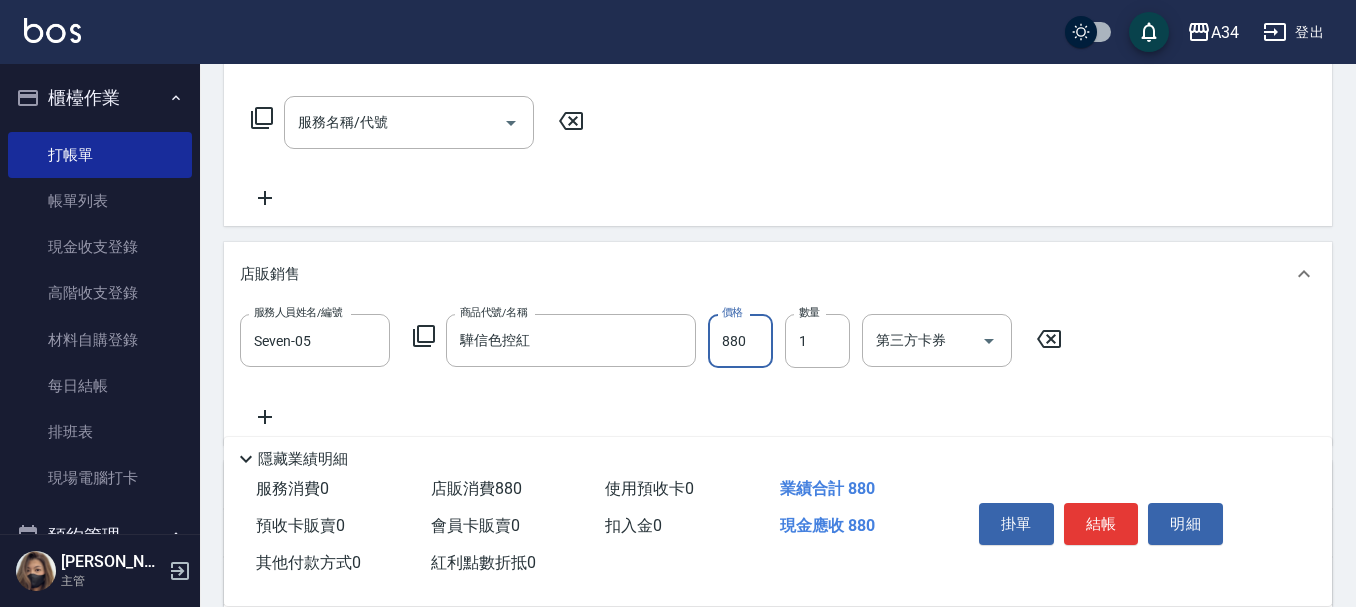 type on "7" 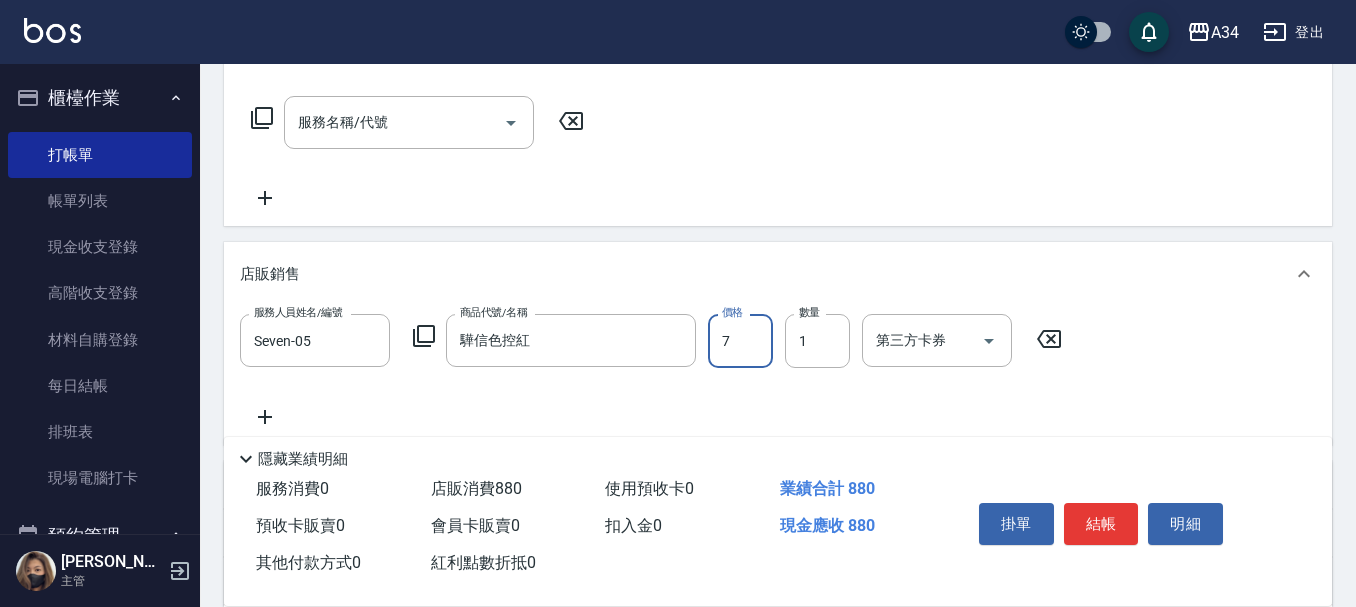 type on "0" 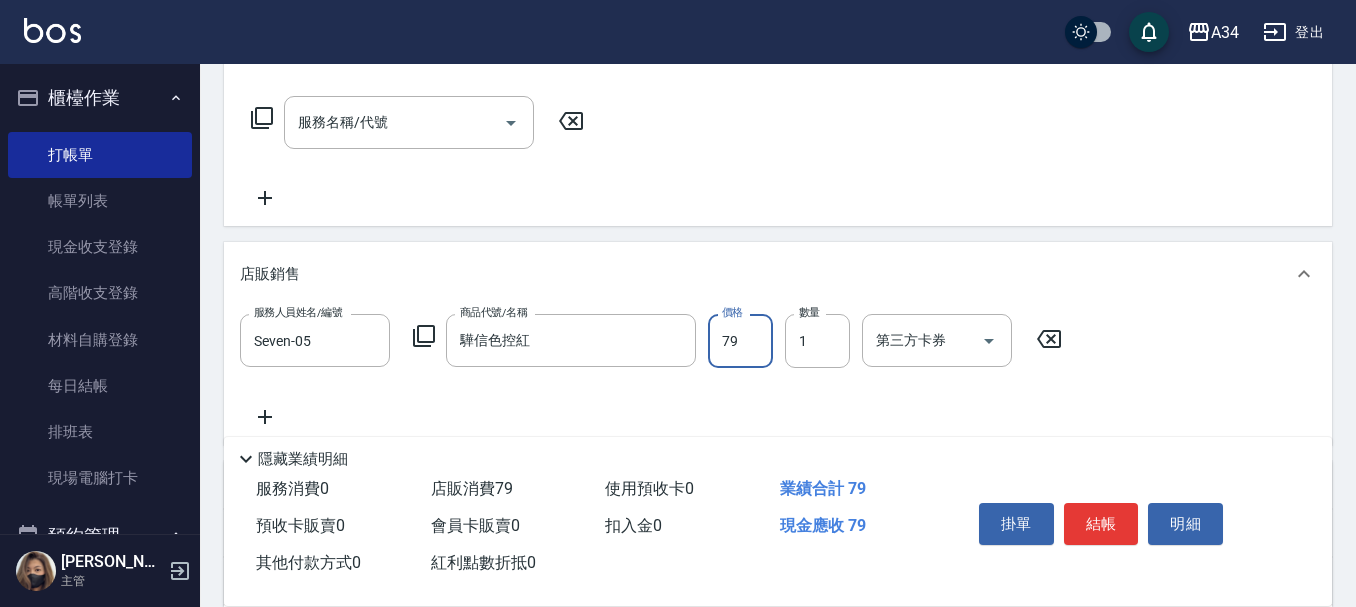 type on "792" 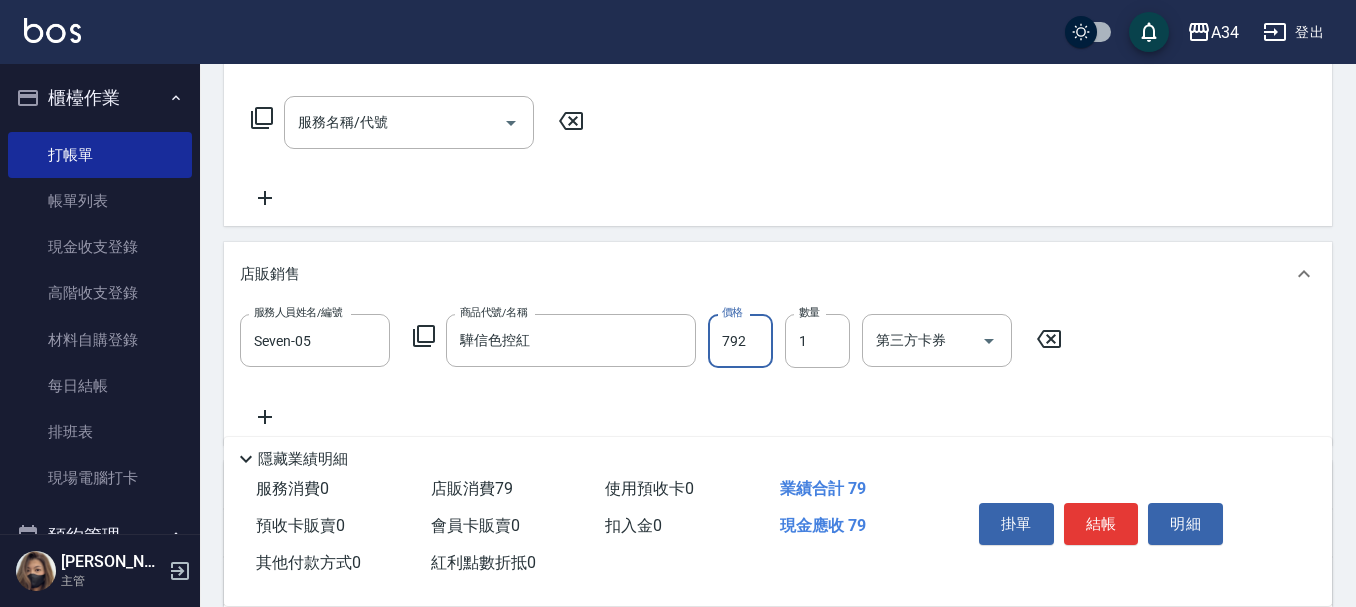 type on "70" 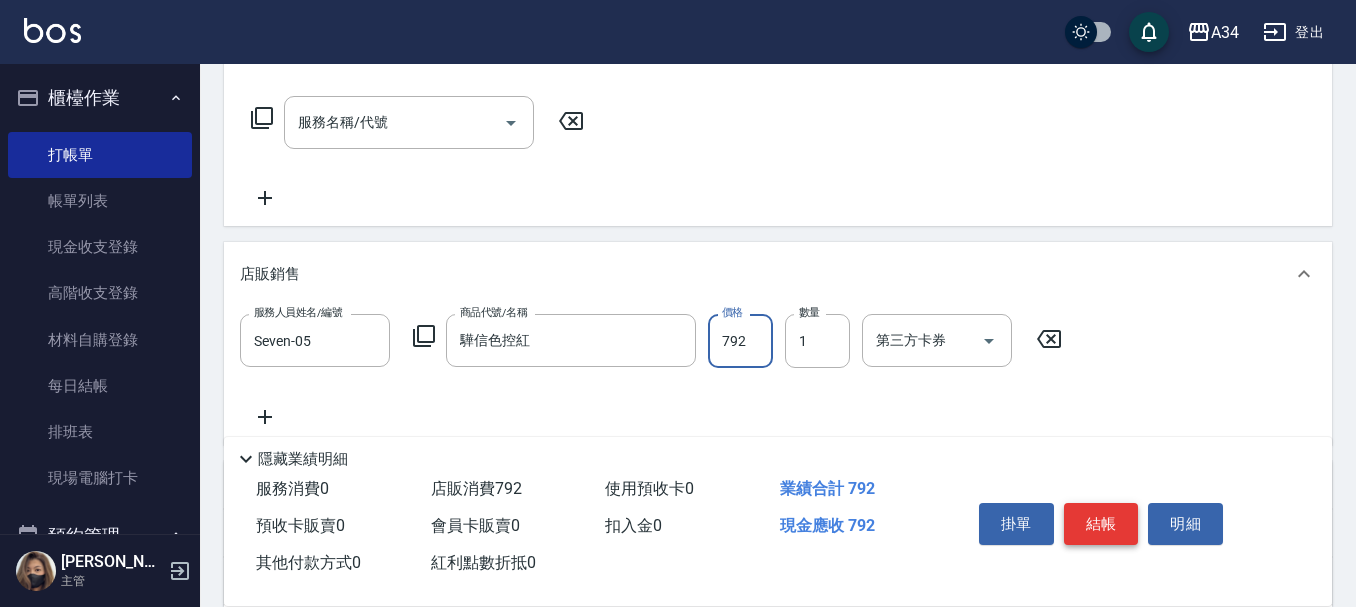 type on "792" 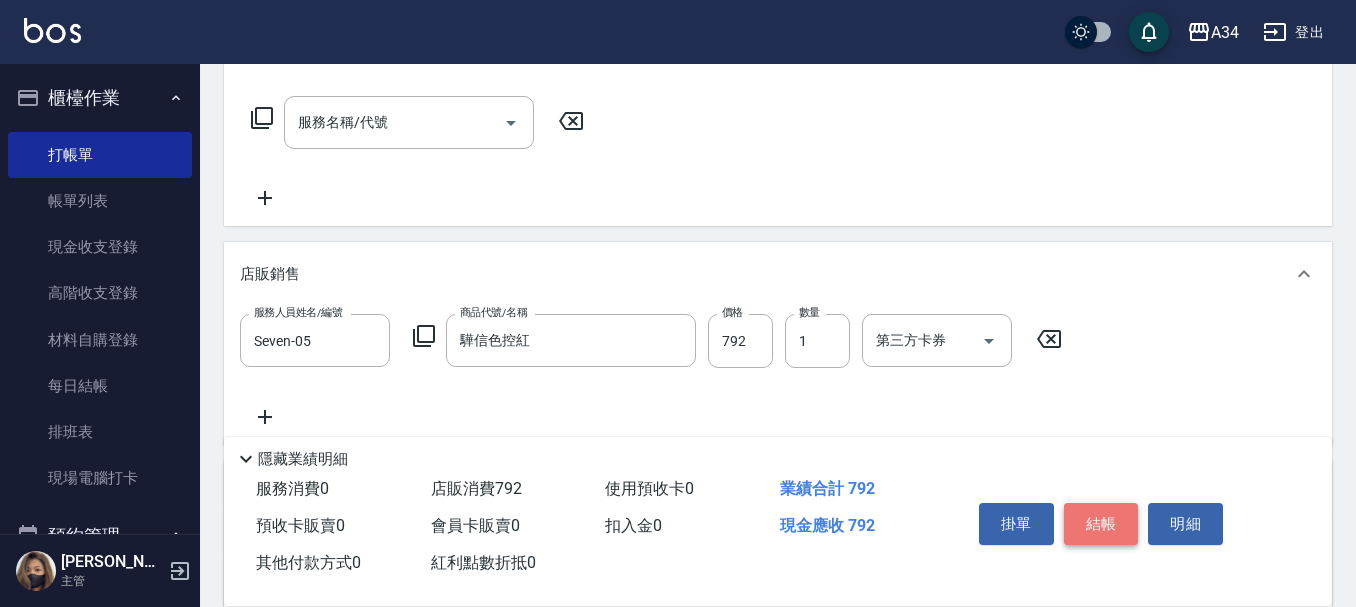 click on "結帳" at bounding box center (1101, 524) 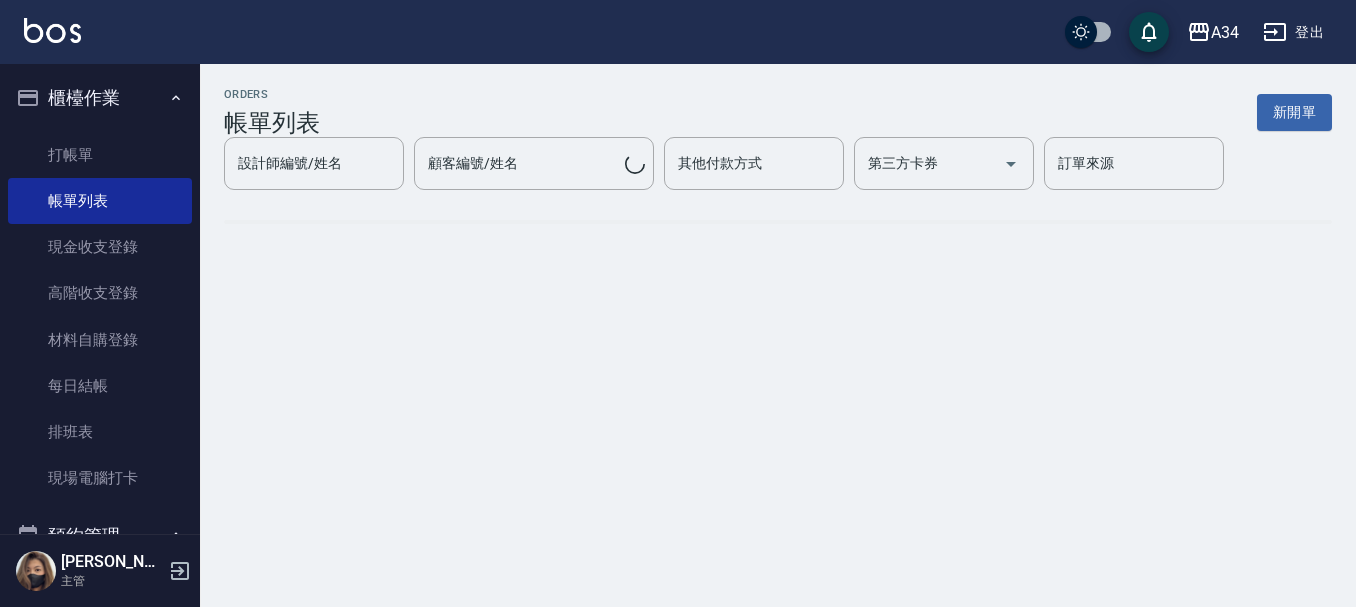 scroll, scrollTop: 0, scrollLeft: 0, axis: both 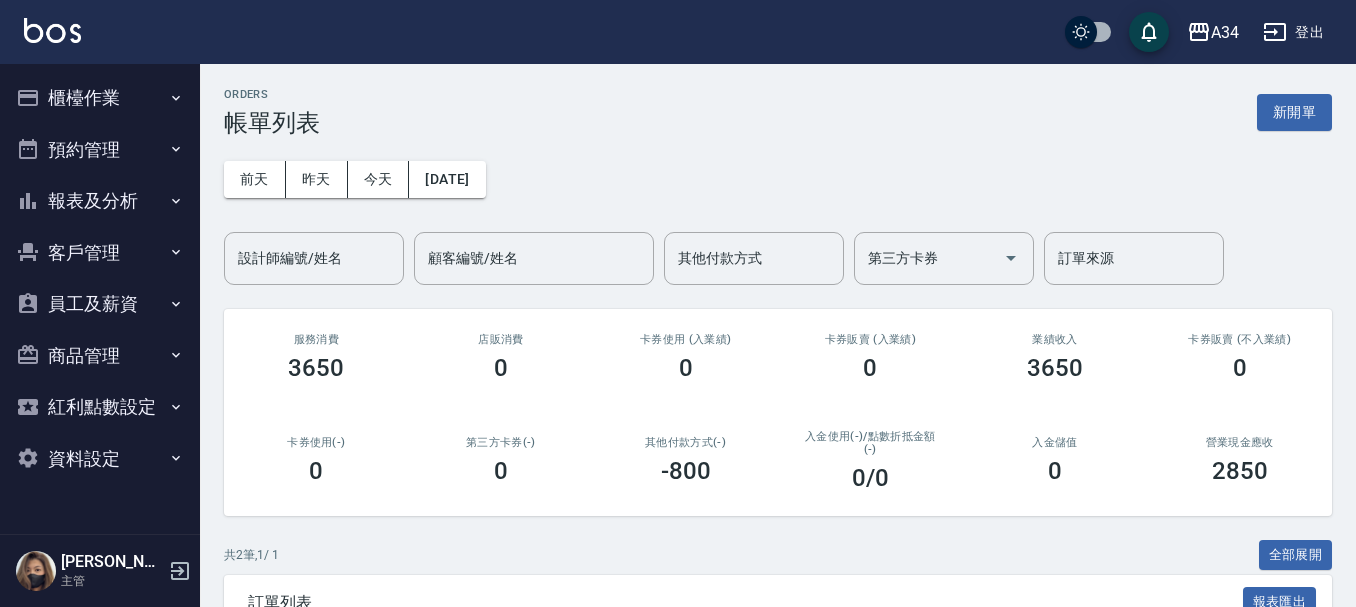 click on "設計師編號/姓名 設計師編號/姓名" at bounding box center [314, 258] 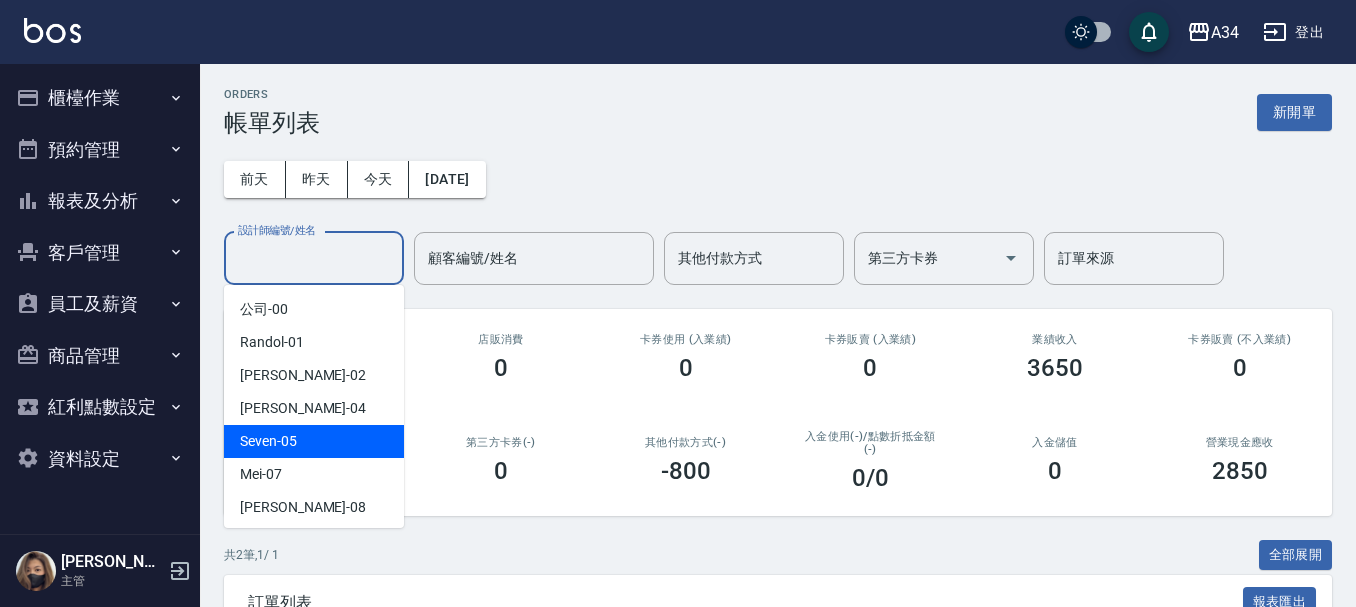 click on "Seven -05" at bounding box center [268, 441] 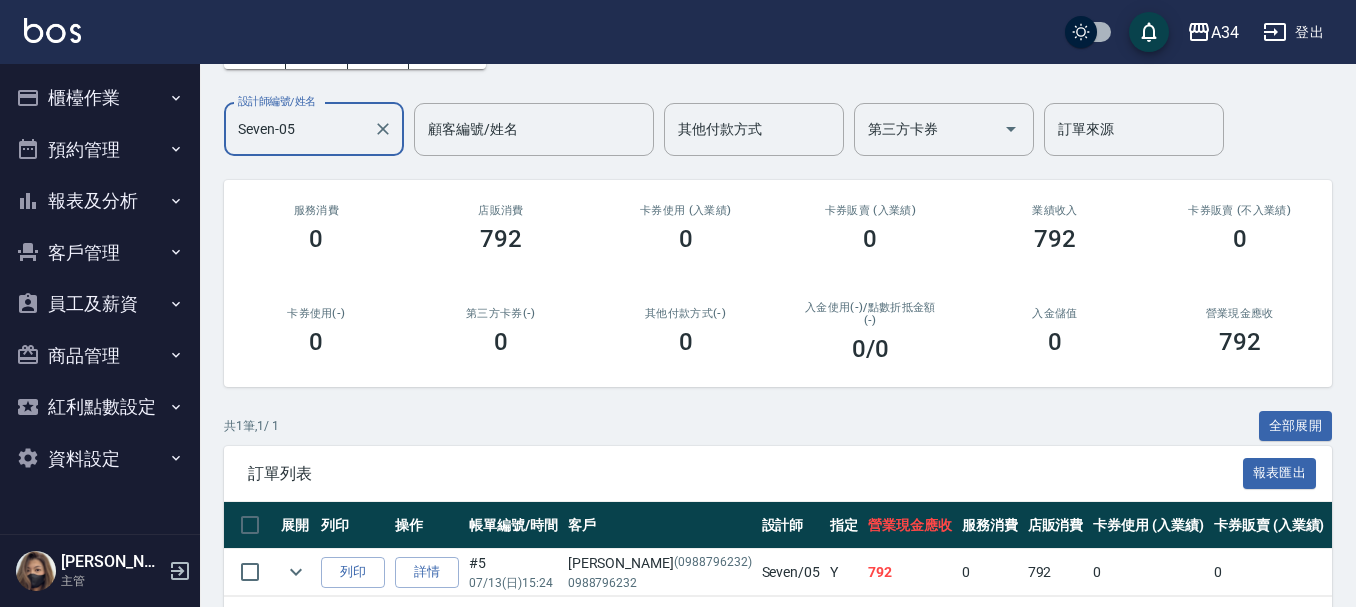 scroll, scrollTop: 0, scrollLeft: 0, axis: both 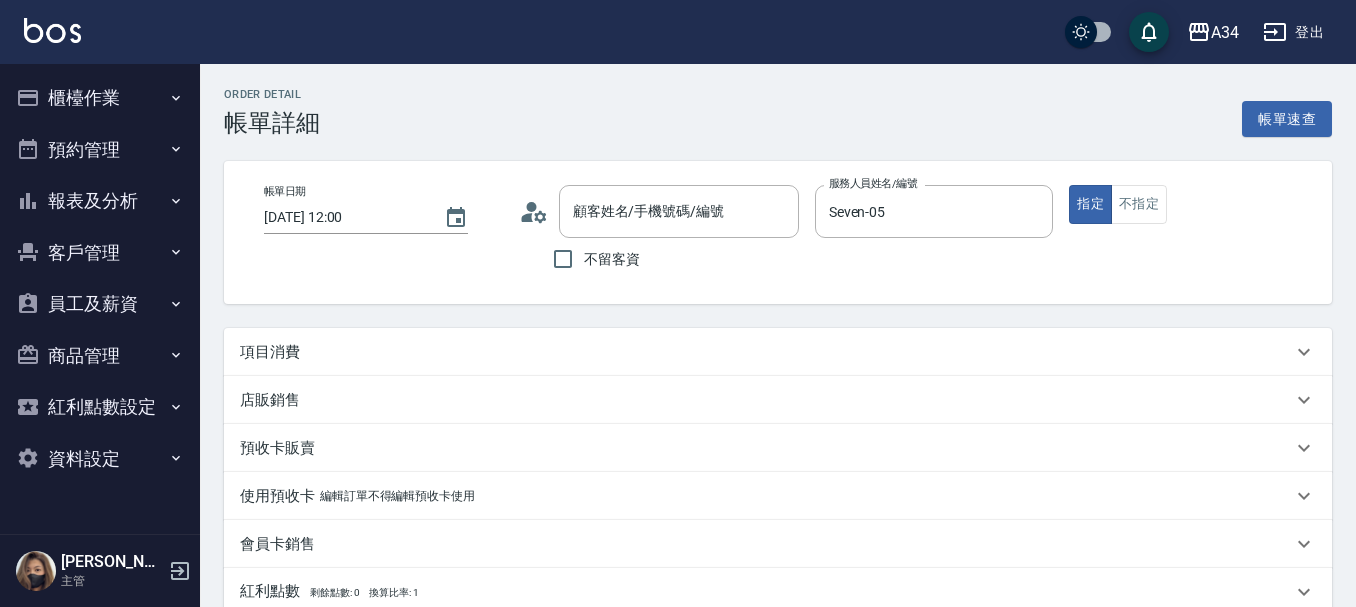 type on "[PERSON_NAME]/0936222872/0936222872" 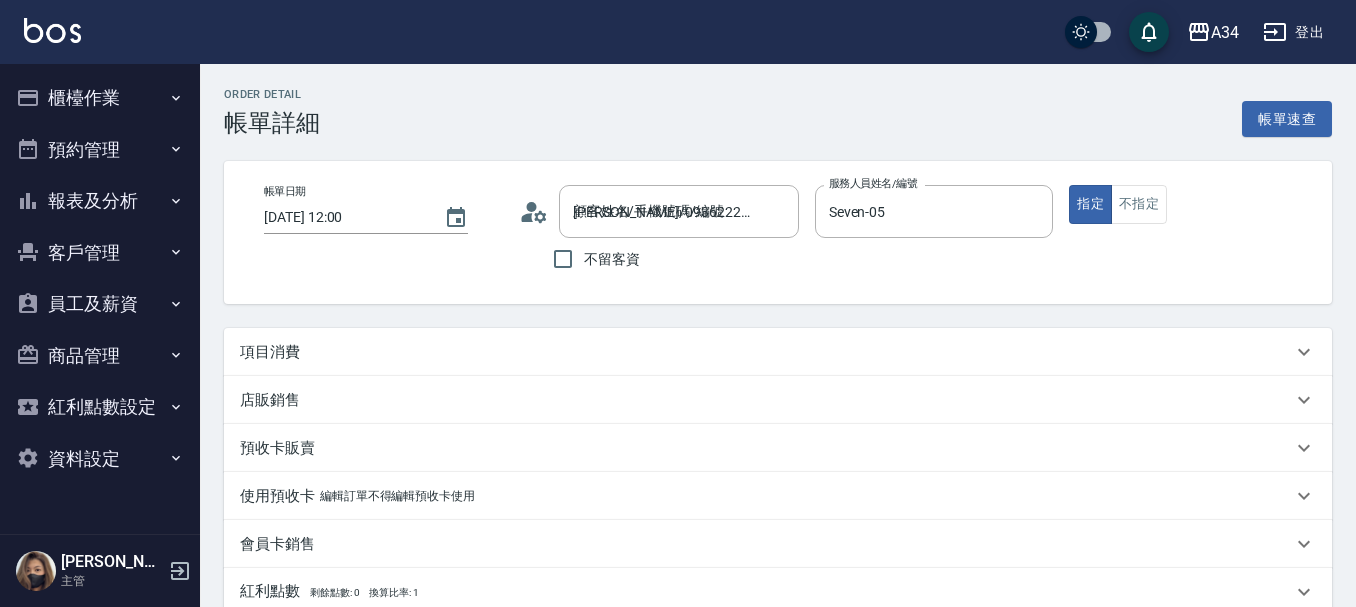 click on "項目消費" at bounding box center (766, 352) 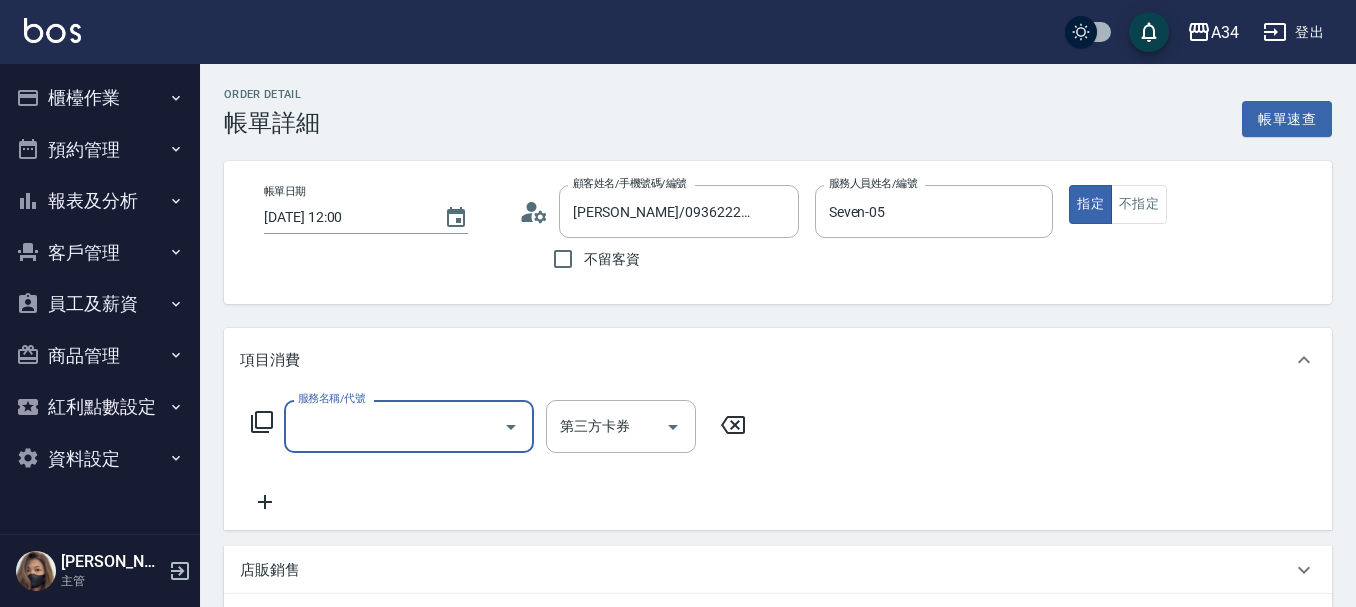 scroll, scrollTop: 0, scrollLeft: 0, axis: both 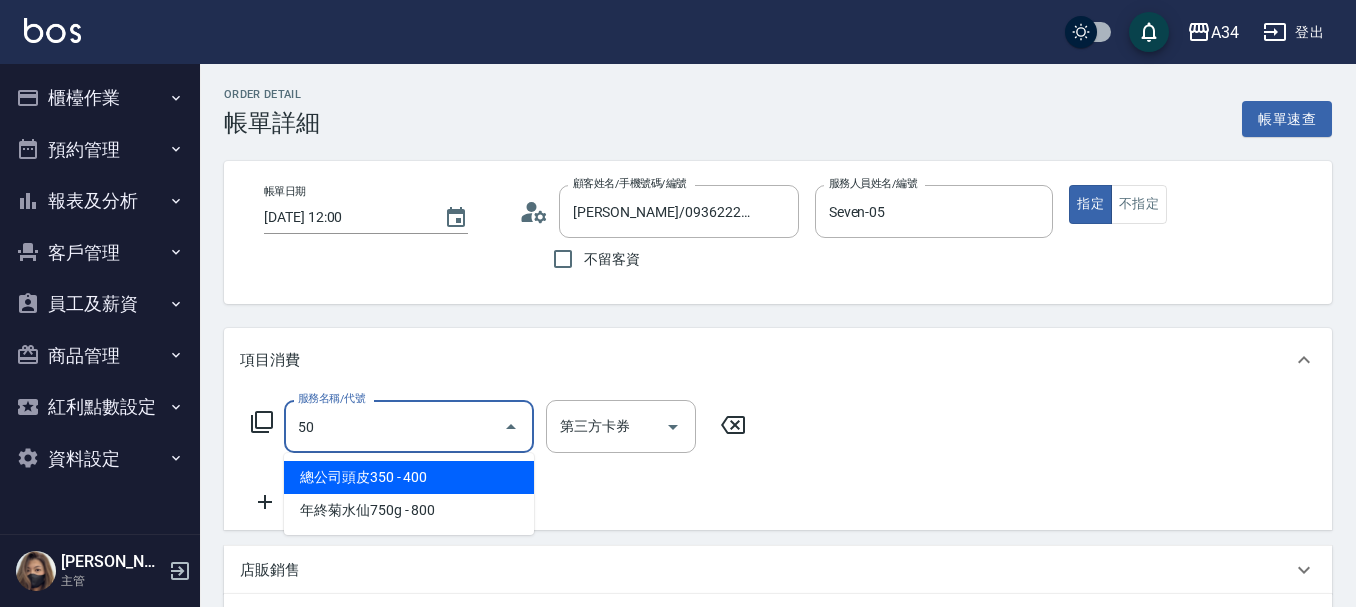type on "503" 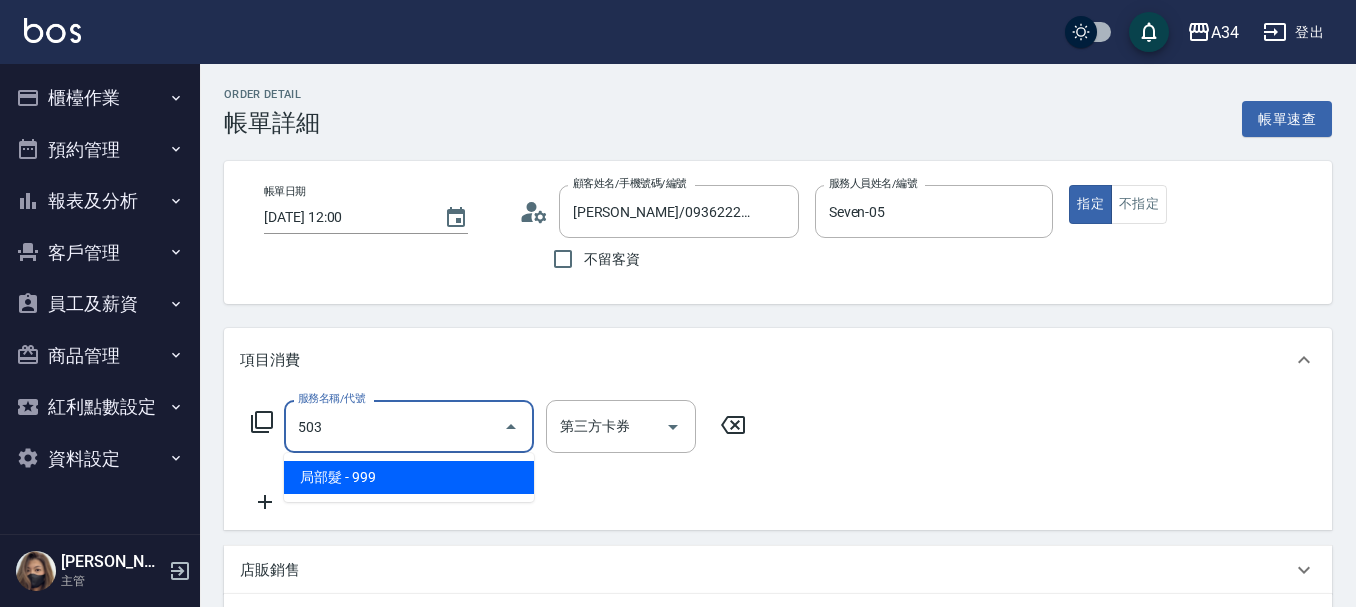 type on "90" 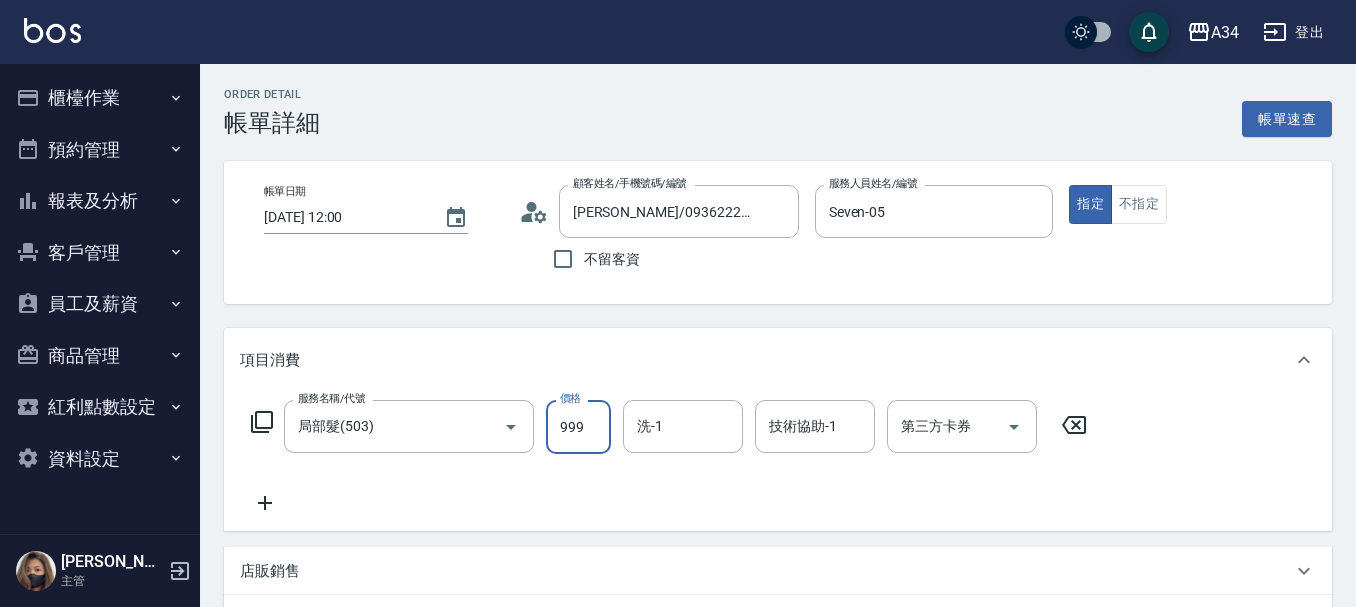 type on "0" 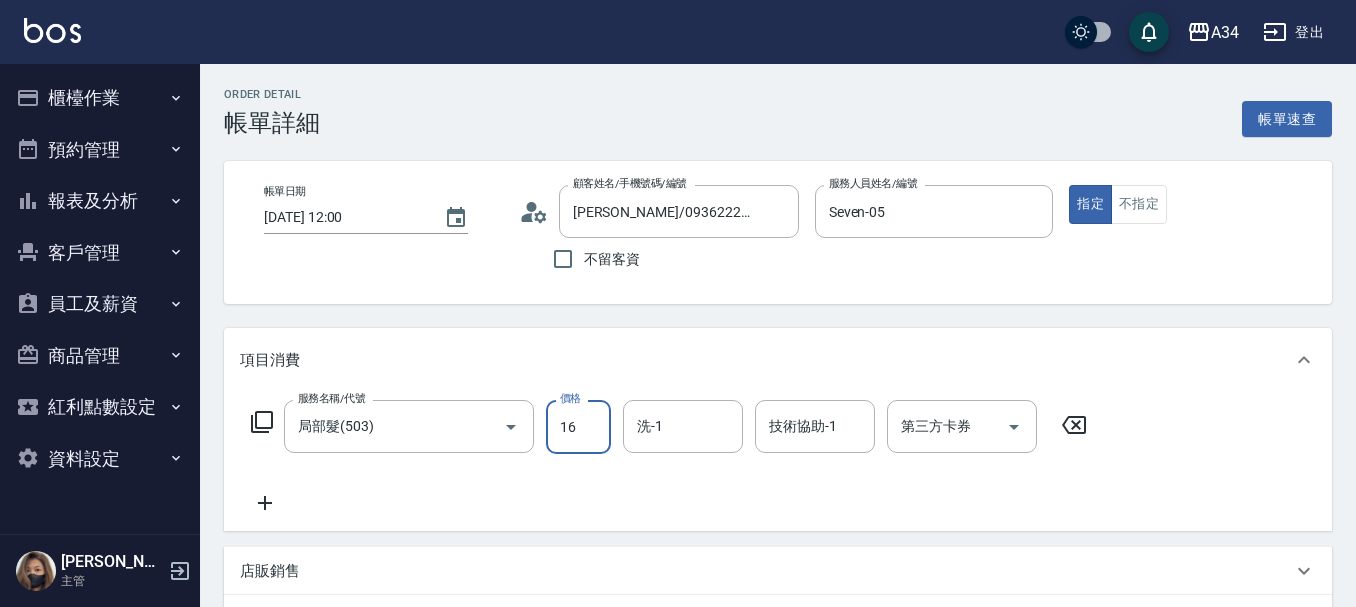type on "160" 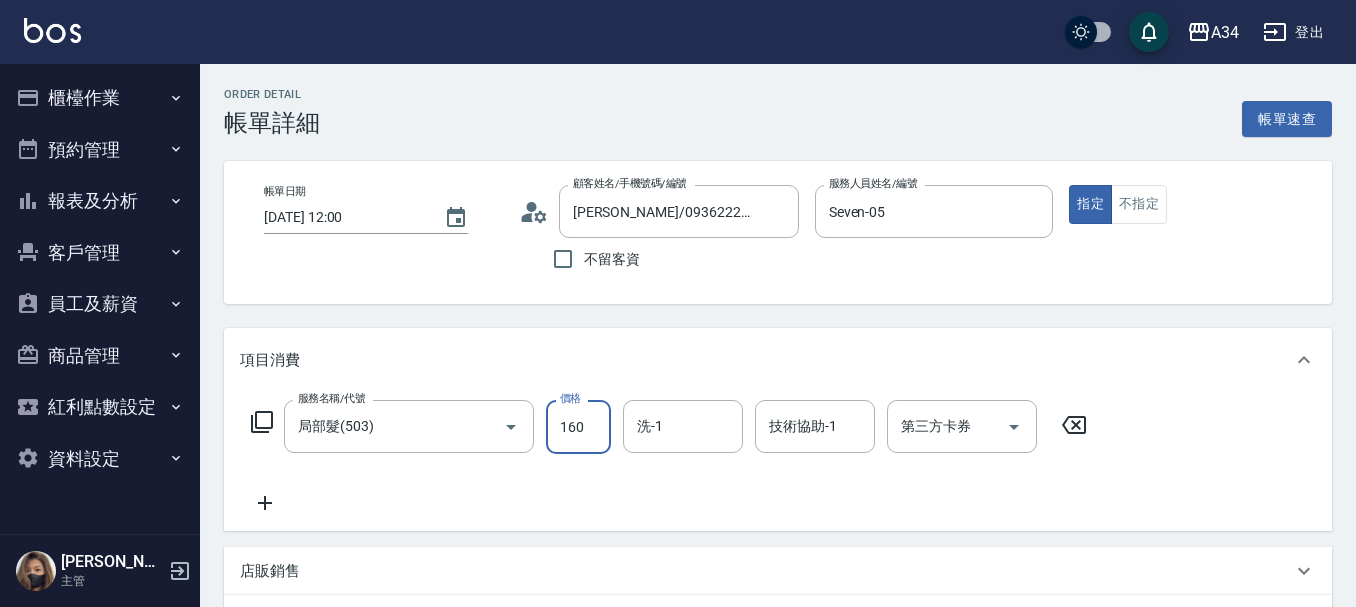 type on "10" 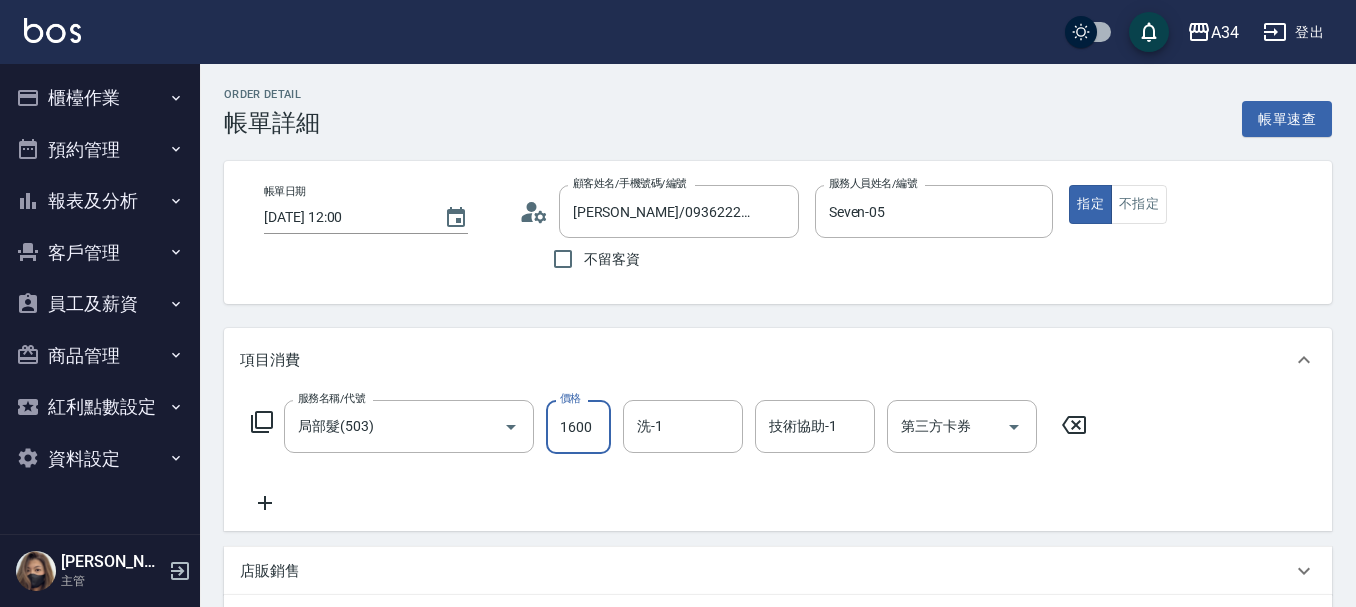 type on "160" 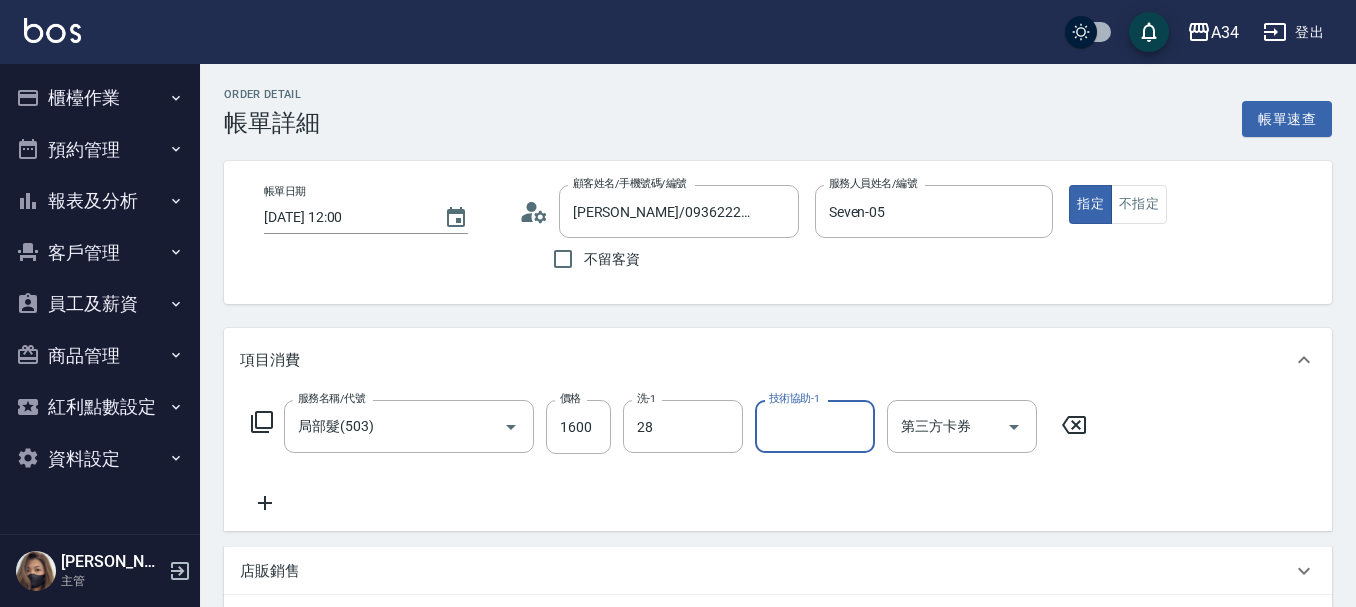 type on "[PERSON_NAME]-28" 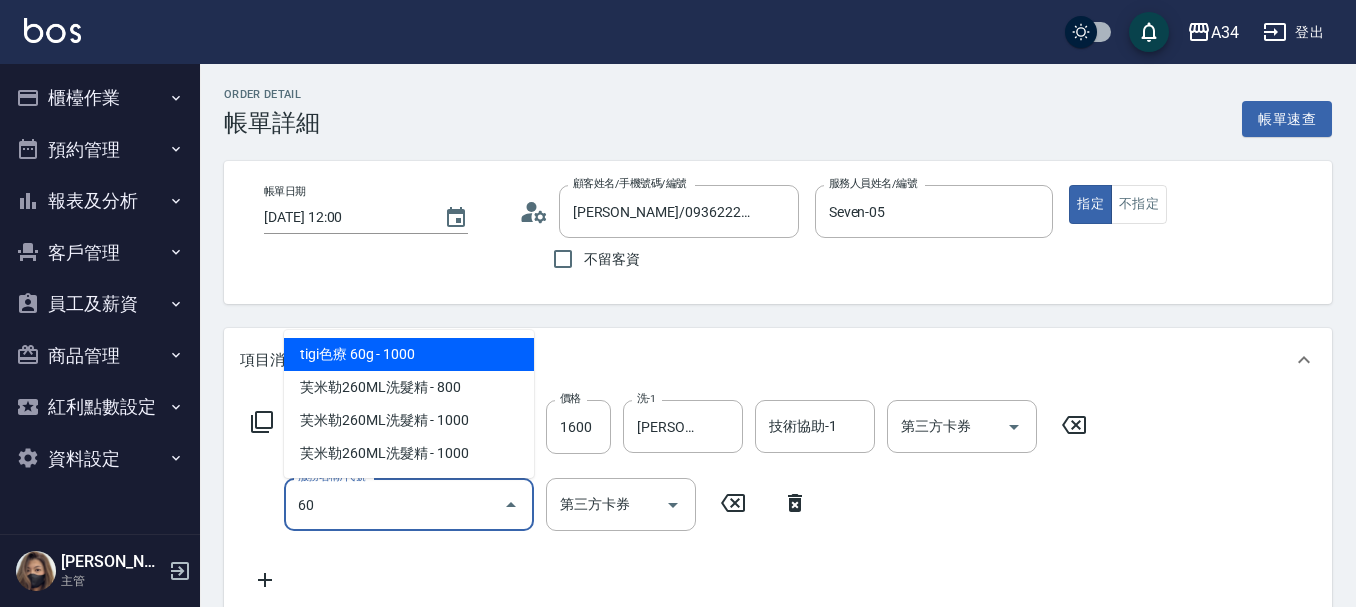 type on "602" 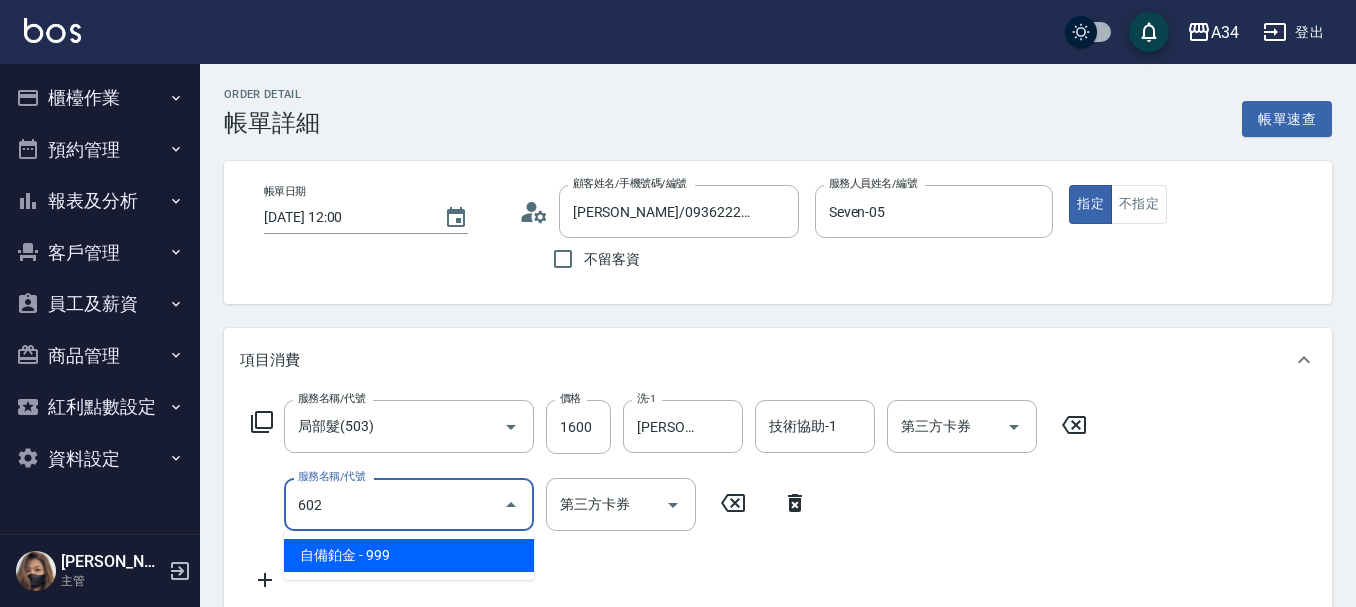 type on "250" 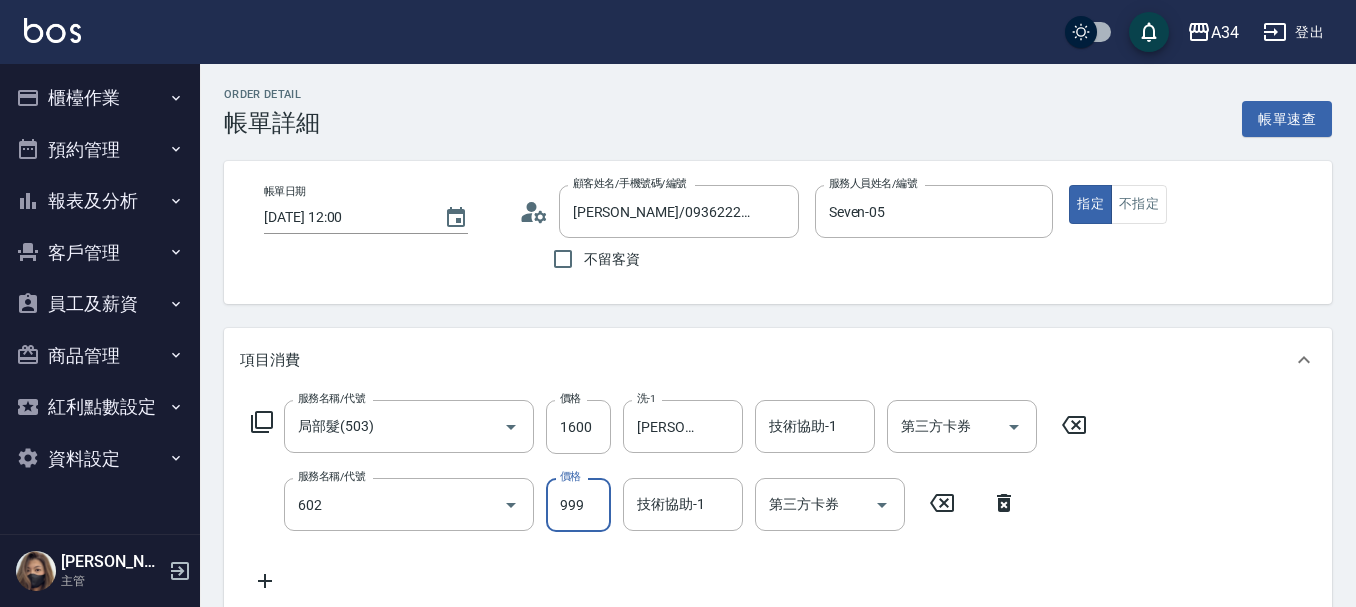 type on "自備鉑金(602)" 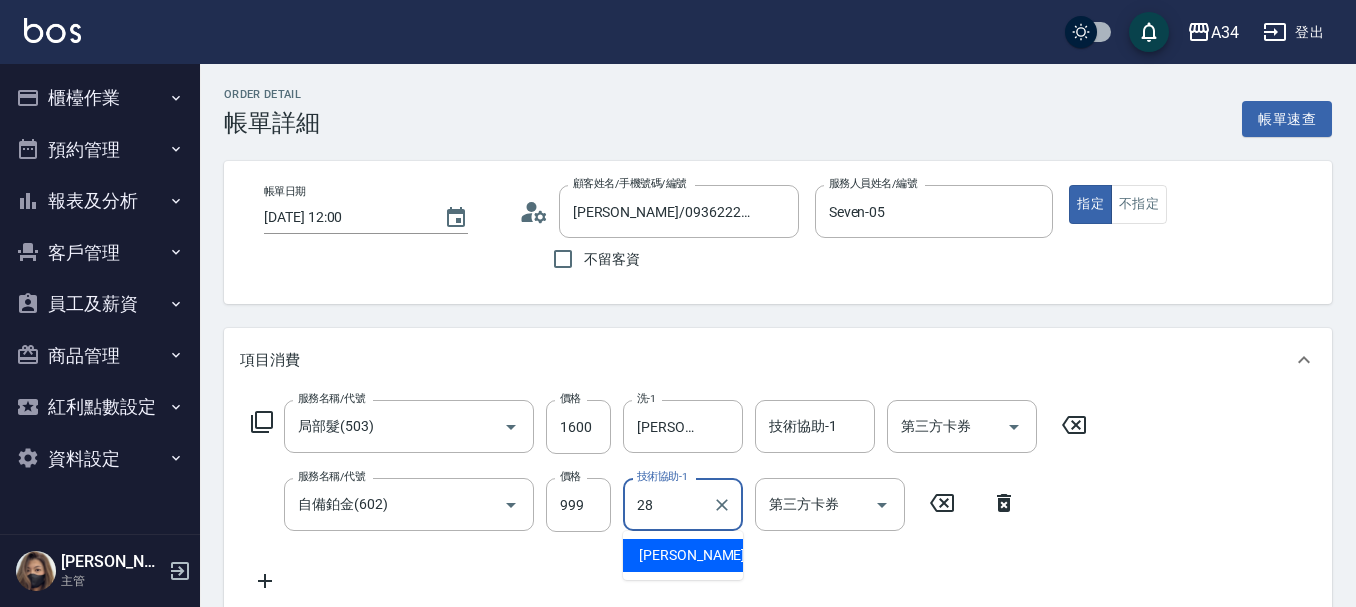 type on "[PERSON_NAME]-28" 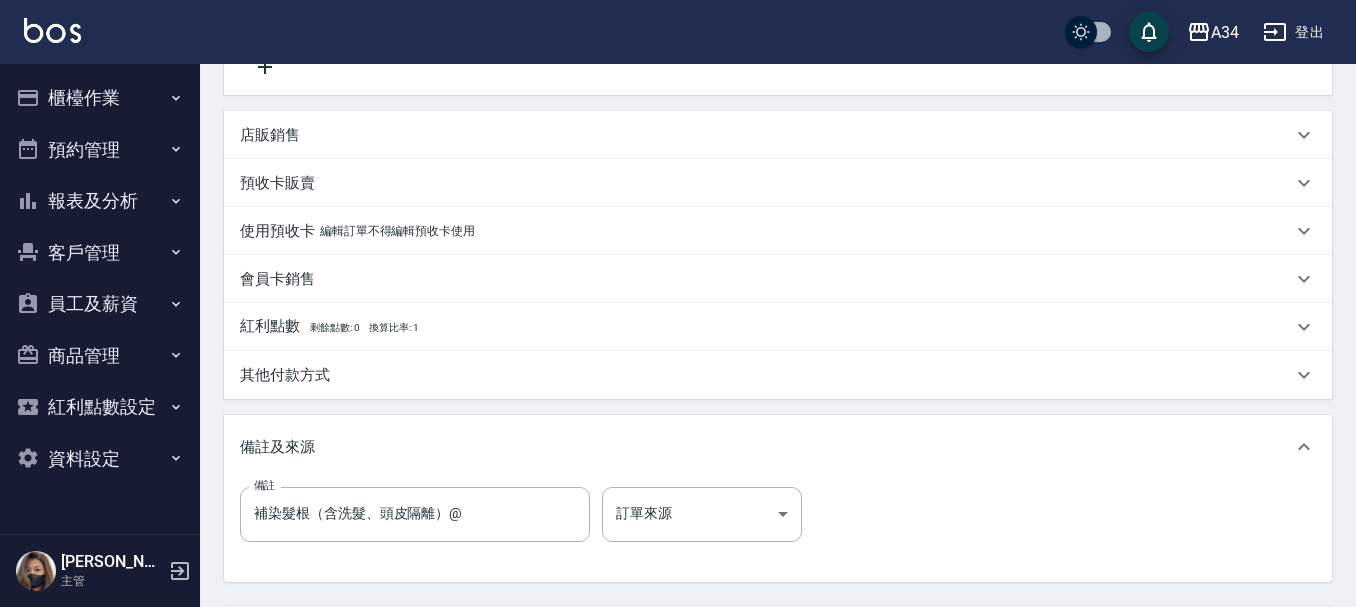 scroll, scrollTop: 600, scrollLeft: 0, axis: vertical 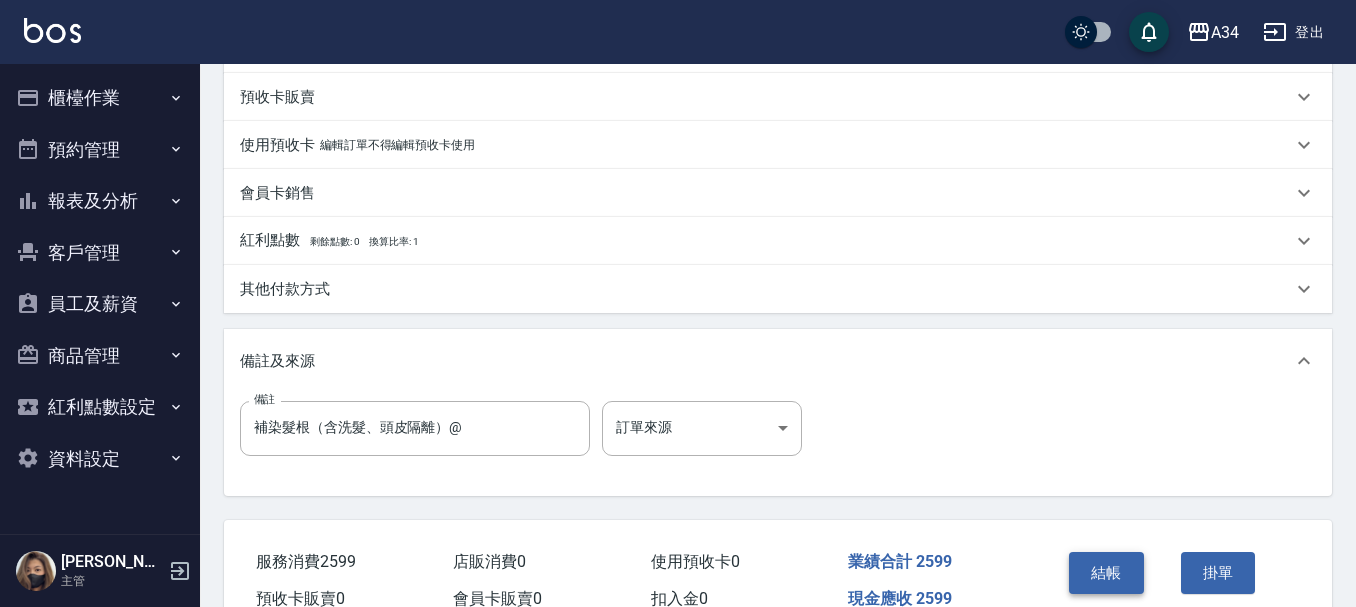 click on "結帳" at bounding box center [1106, 573] 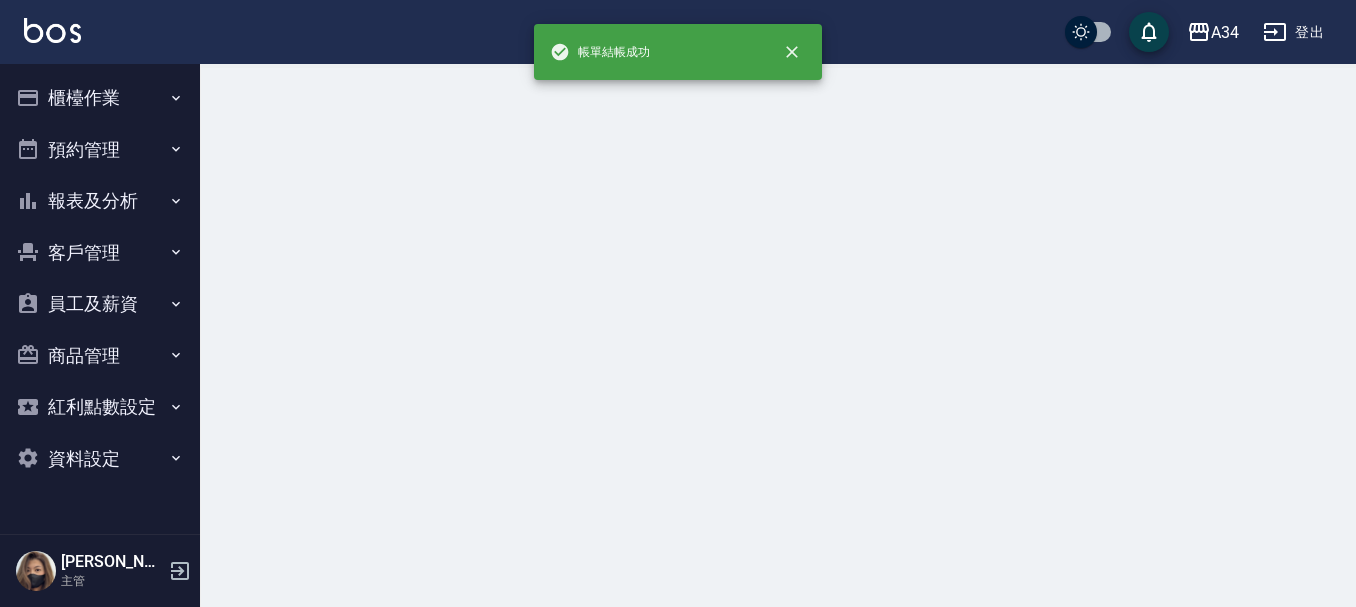 scroll, scrollTop: 0, scrollLeft: 0, axis: both 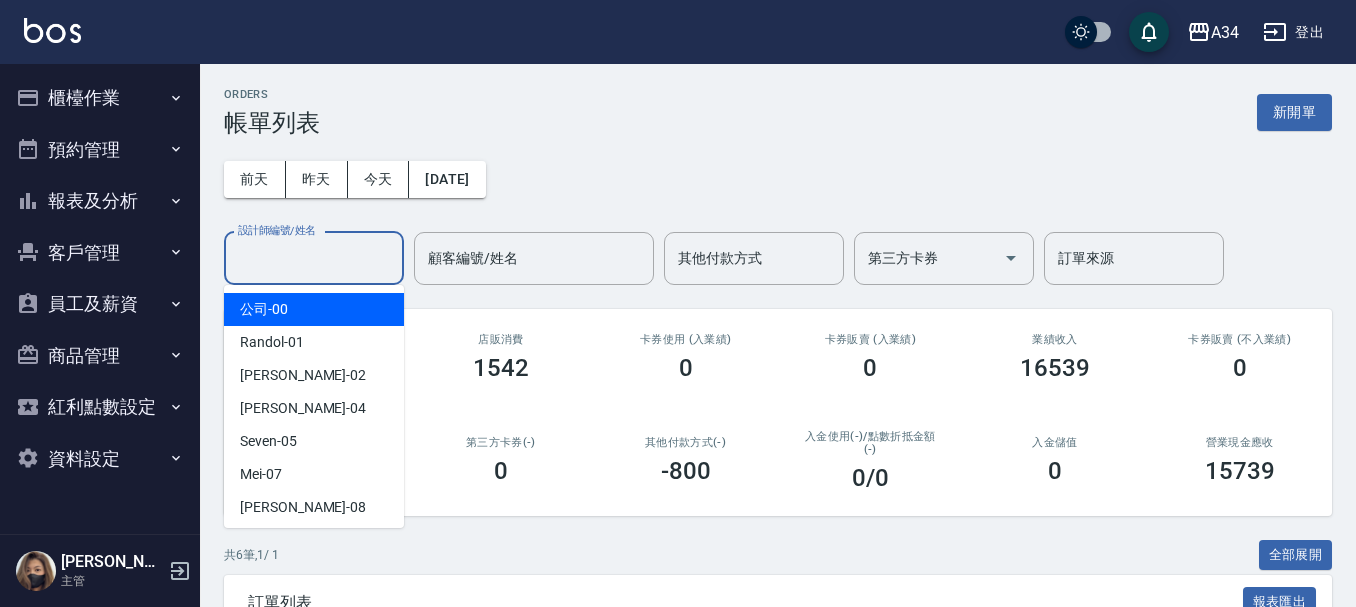 click on "設計師編號/姓名 設計師編號/姓名" at bounding box center (314, 258) 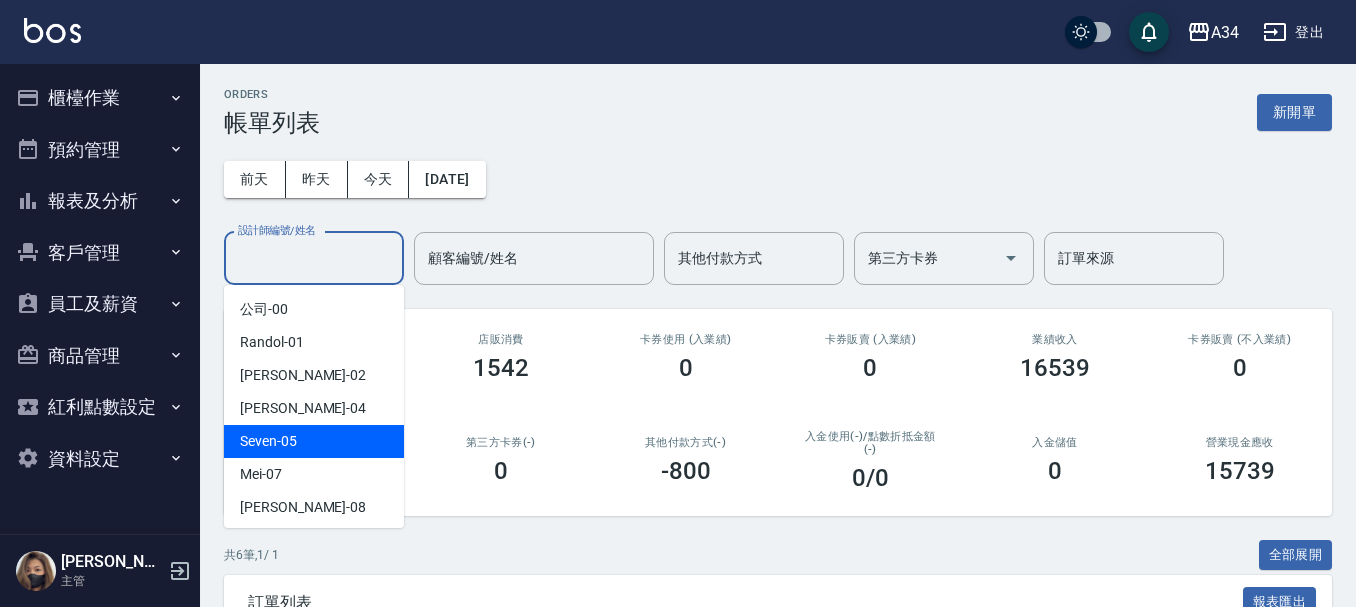 click on "Seven -05" at bounding box center (314, 441) 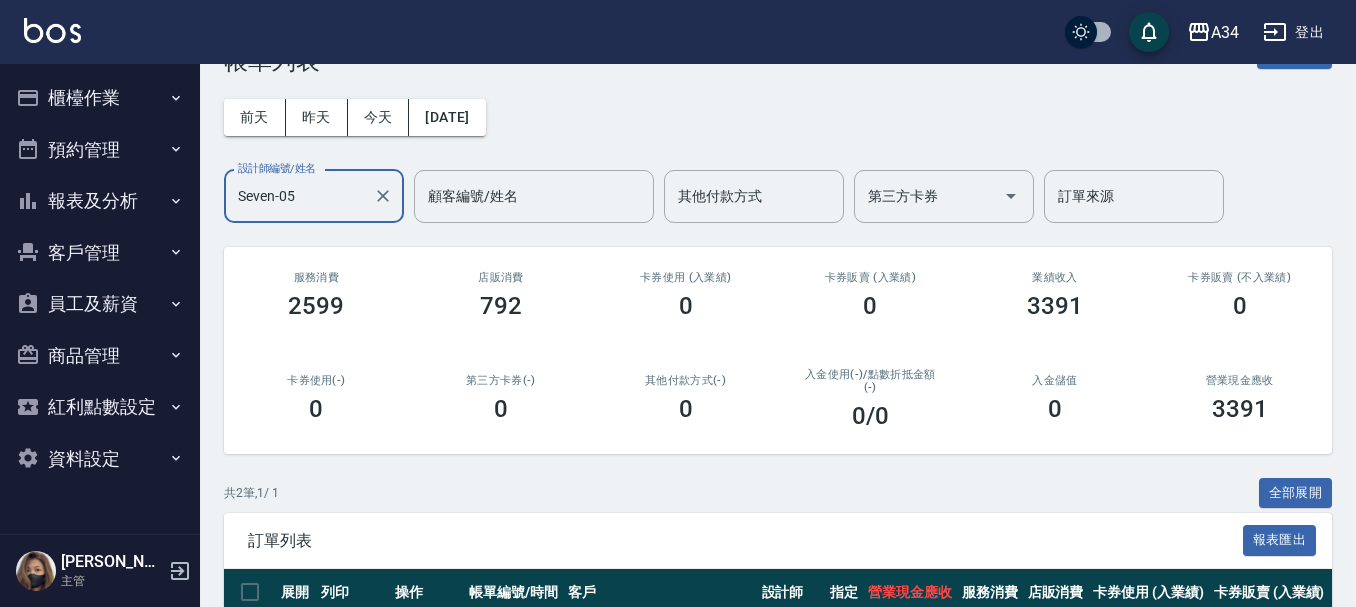 scroll, scrollTop: 60, scrollLeft: 0, axis: vertical 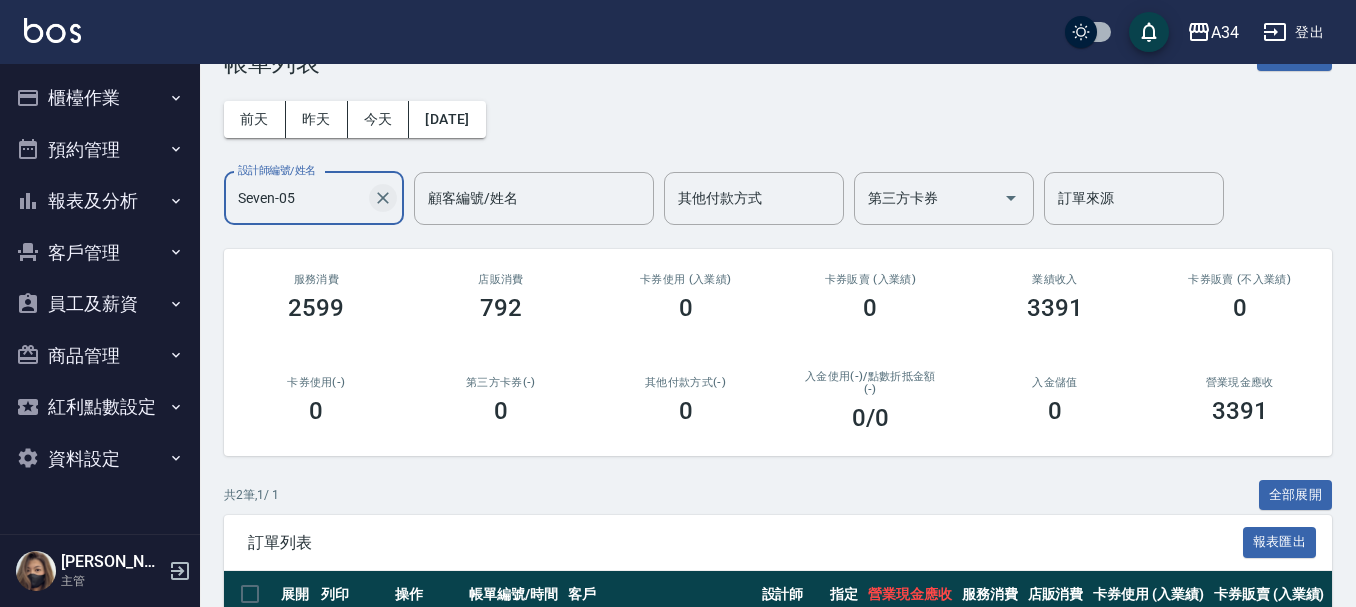 click 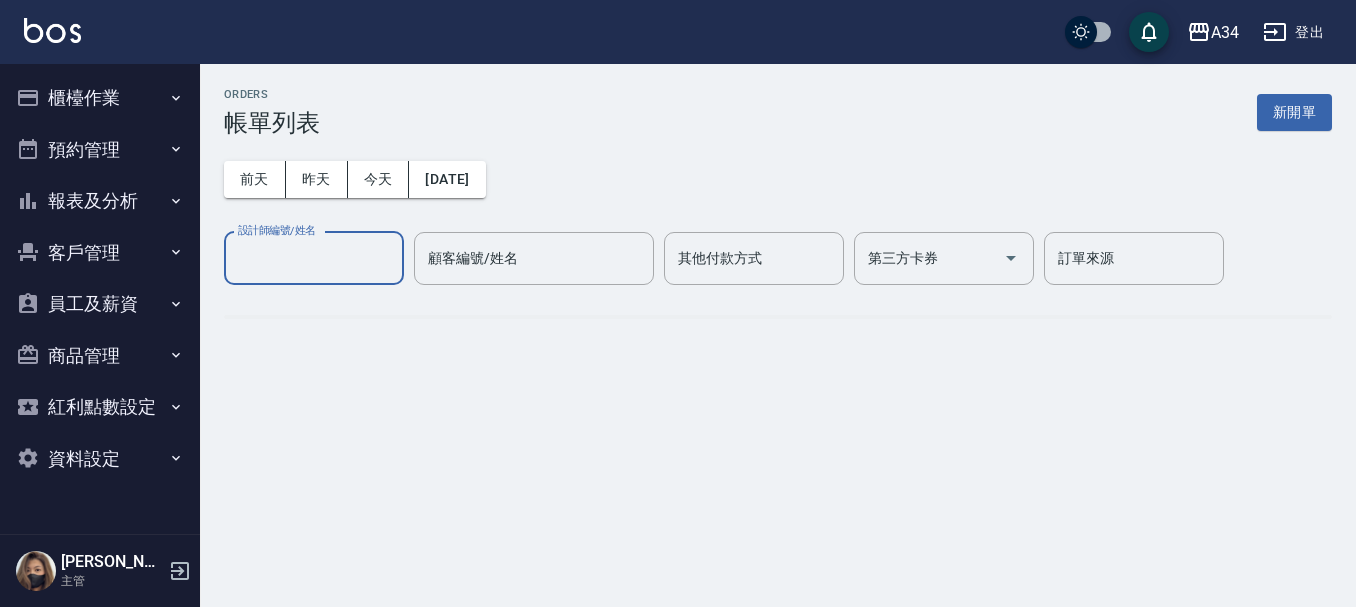 scroll, scrollTop: 0, scrollLeft: 0, axis: both 